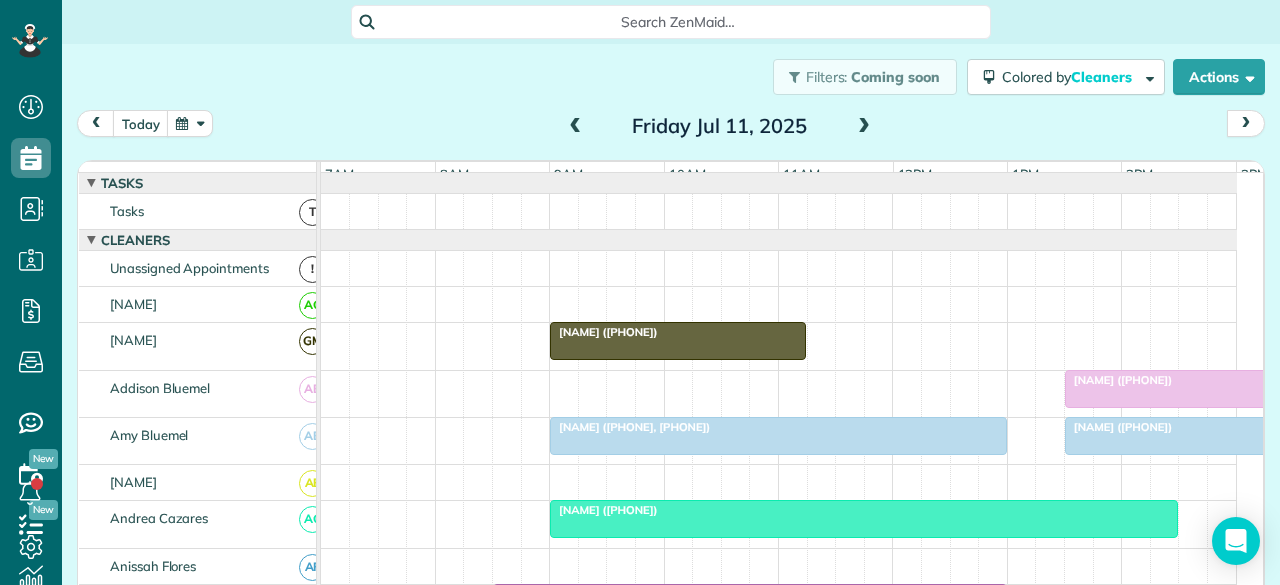 scroll, scrollTop: 0, scrollLeft: 0, axis: both 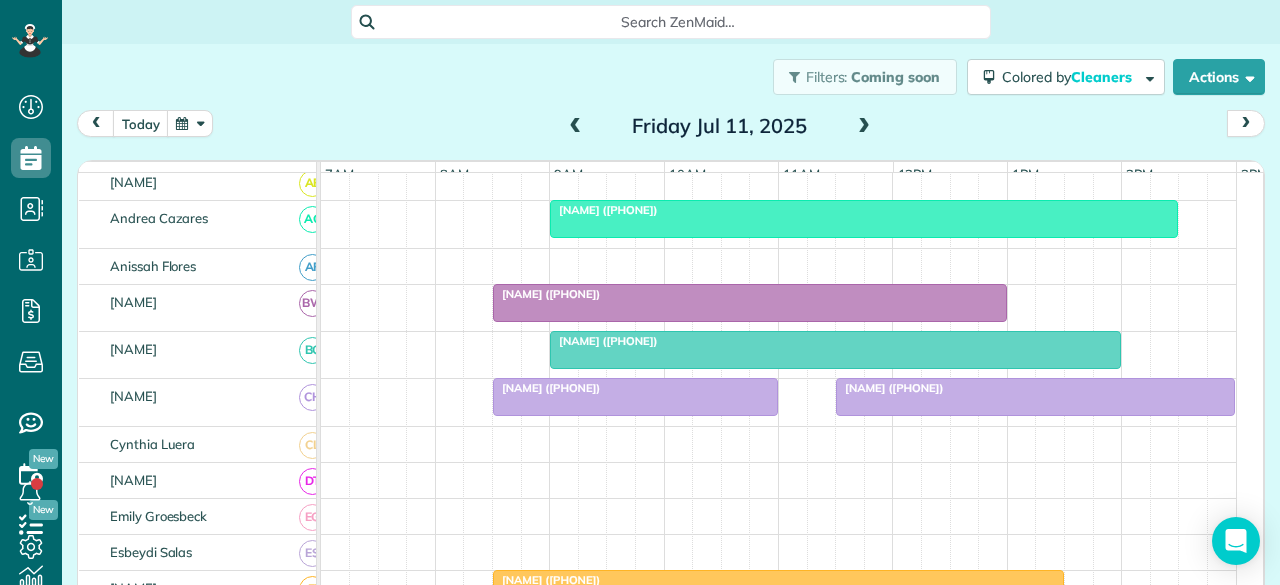 click at bounding box center (835, 350) 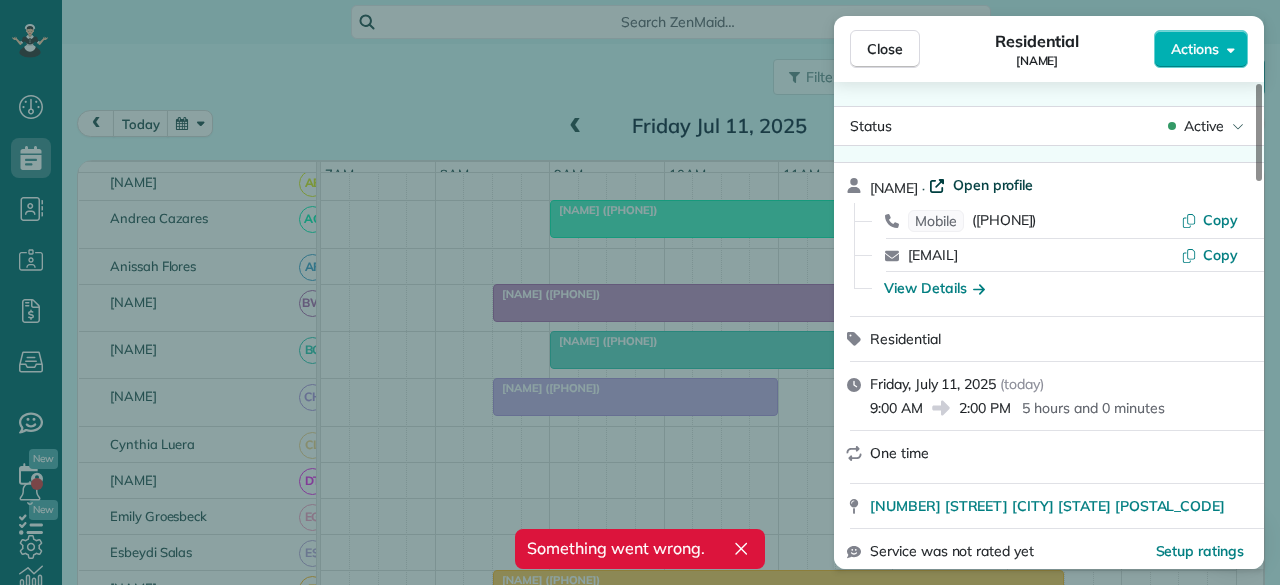 click on "Open profile" at bounding box center (993, 185) 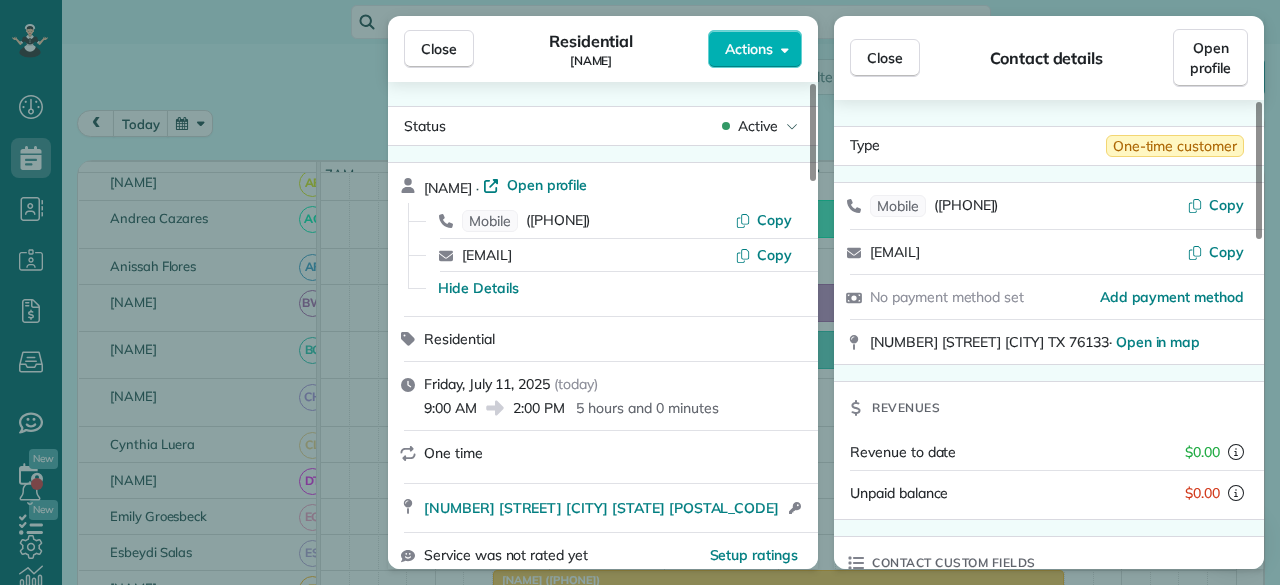drag, startPoint x: 454, startPoint y: 43, endPoint x: 498, endPoint y: 186, distance: 149.61618 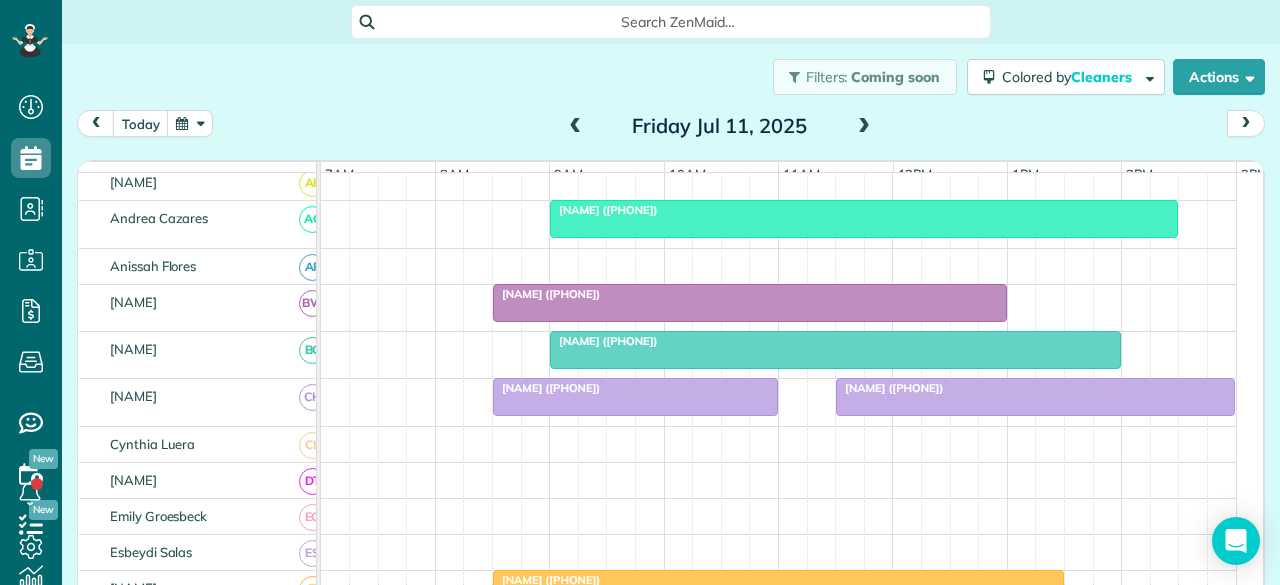 scroll, scrollTop: 408, scrollLeft: 0, axis: vertical 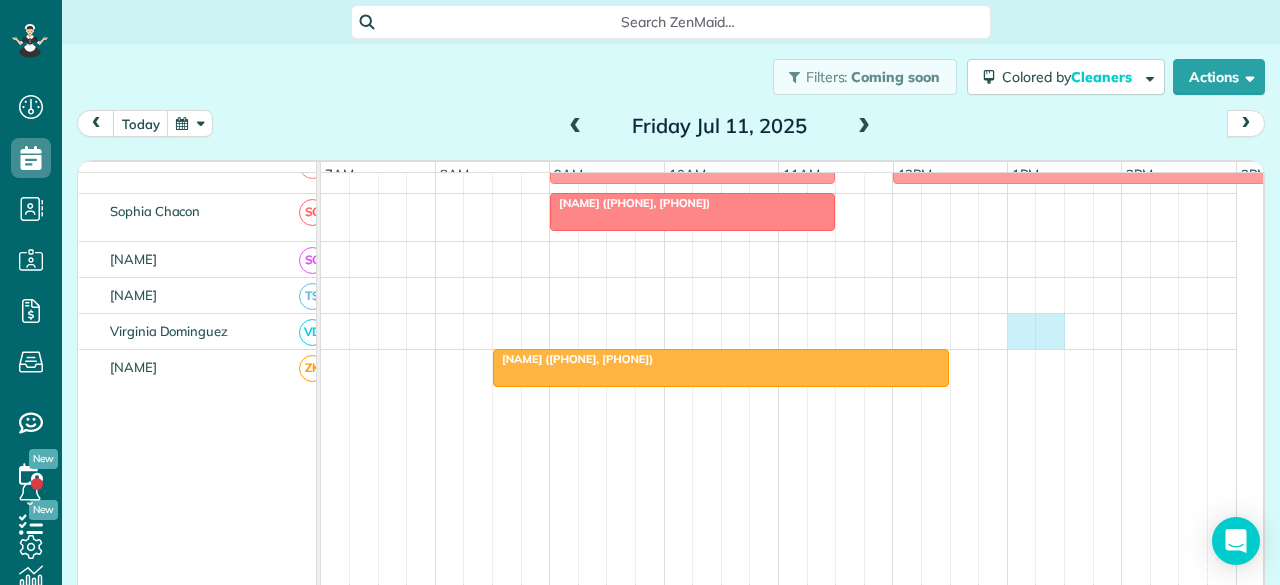 drag, startPoint x: 1008, startPoint y: 331, endPoint x: 1033, endPoint y: 351, distance: 32.01562 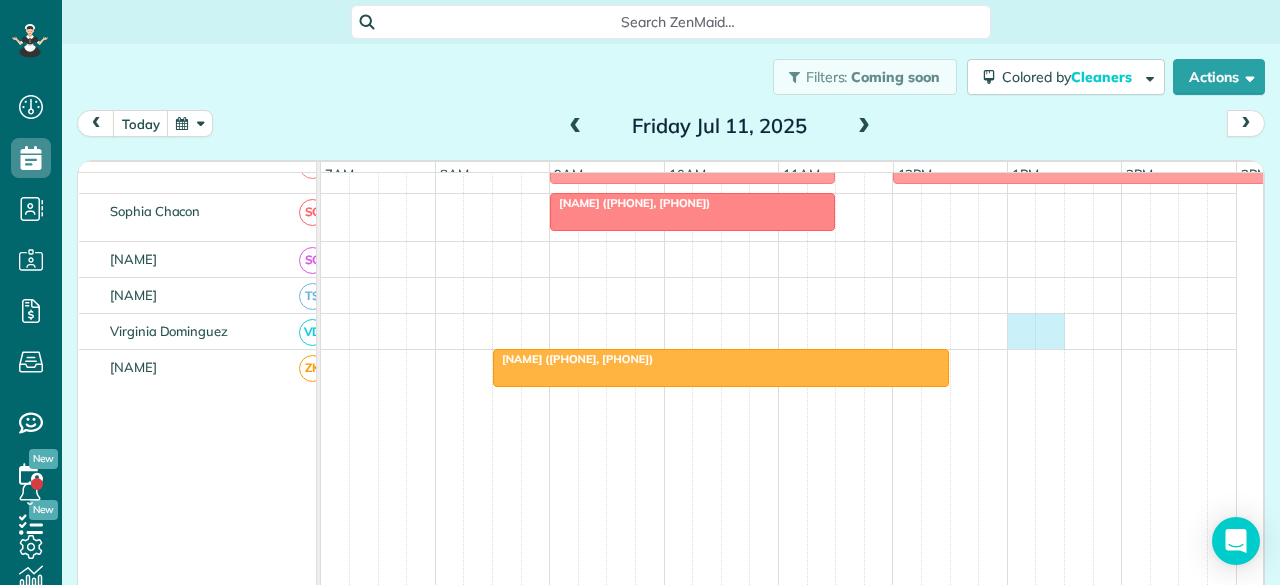 click on "Jenny Le (+14695637770)         Cameron Kuhl (+12542487237)         Melissa Swindle (+18174378090, +18174376438) Cameron Kuhl (+12542487237)                 Natalia Kluis (+17632587674)                 Jennifer Nelson (+12145493637)         Teresa RedEagle (+16824293562)         Paul Hill (+18178453585) Alicia Geppert (+18178814230)                                         Stephen Topper (+18122041657)         Jessica Craig (+18178086813)         Paul Hill (+18178453585) Alicia Geppert (+18178814230)                 Yvonne Clifton (+18179991322)                         Daryl Stephens (+18173633643)         Cheryl Onorato (+18173505480)         Jessie Kearby (+18177151800)         Jenny Henderson (+18177731799)         Nicole Schafer (+16822342619)         Sarah Bland (+18172477651, +18179170712) Lakeisha Taylor (+18179081728)         Norma Ingle (+15599301111)         Ann Evans (+18173430283, +18174681667) Bill Greene (+18177054764)         Bill Greene (+18177054764)" at bounding box center (779, -269) 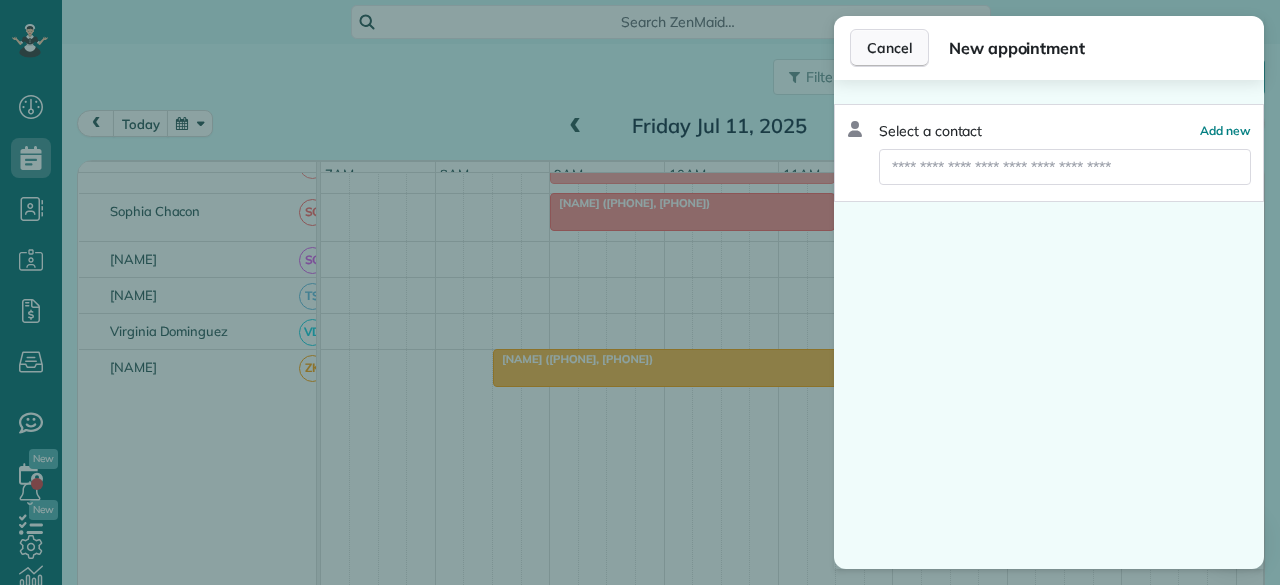 click on "Cancel" at bounding box center (889, 48) 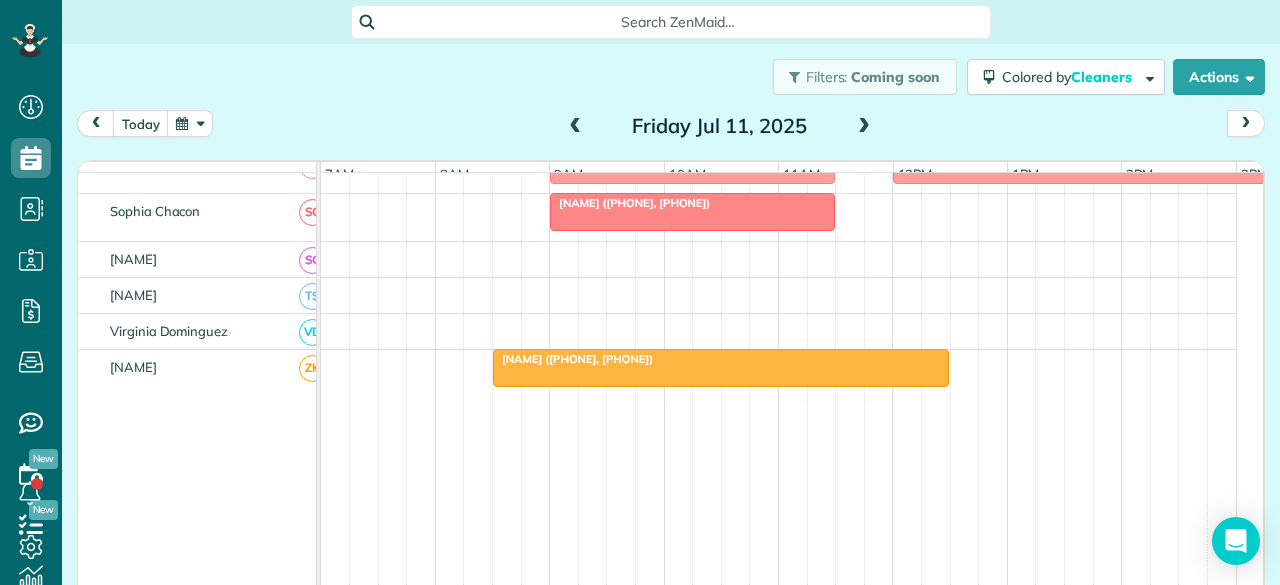 scroll, scrollTop: 1330, scrollLeft: 0, axis: vertical 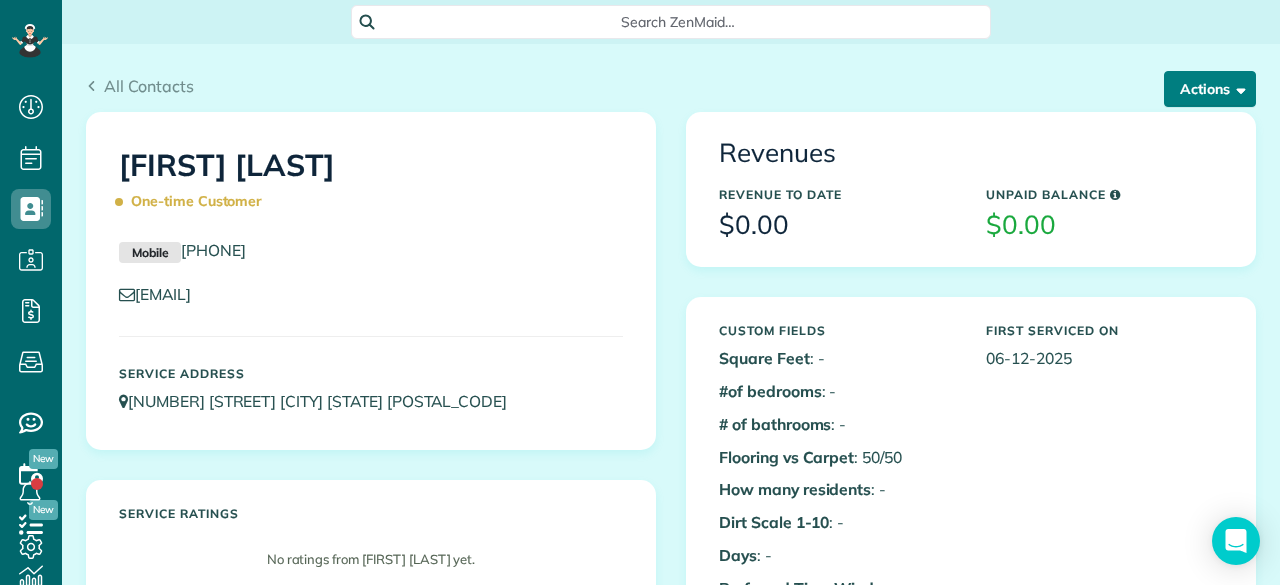 click on "Actions" at bounding box center [1210, 89] 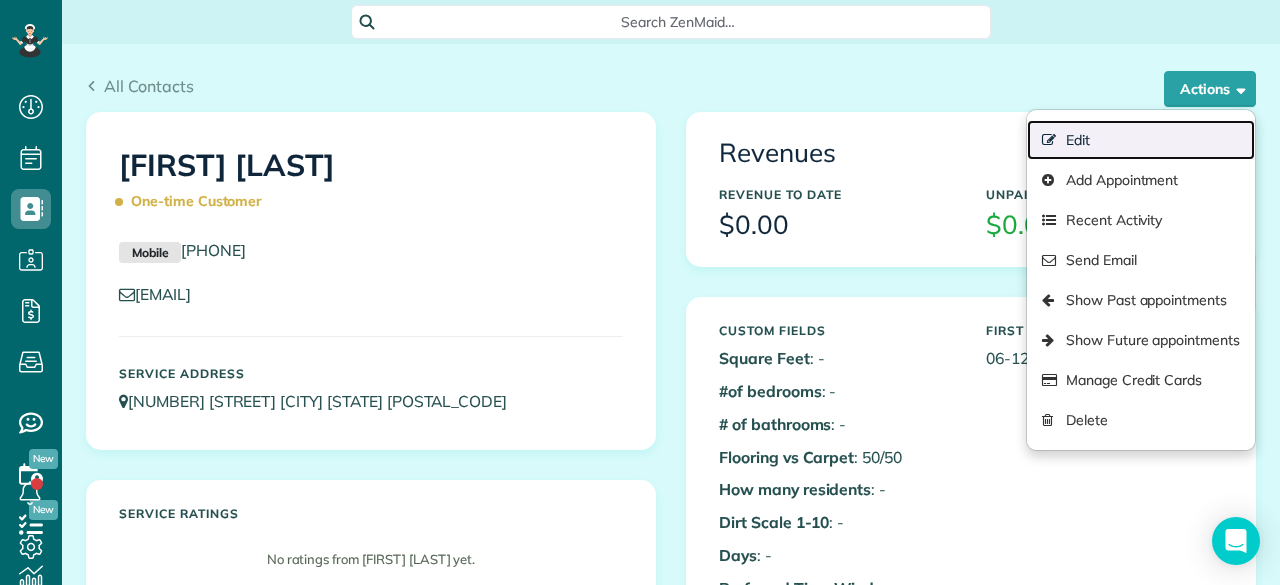 click on "Edit" at bounding box center [1141, 140] 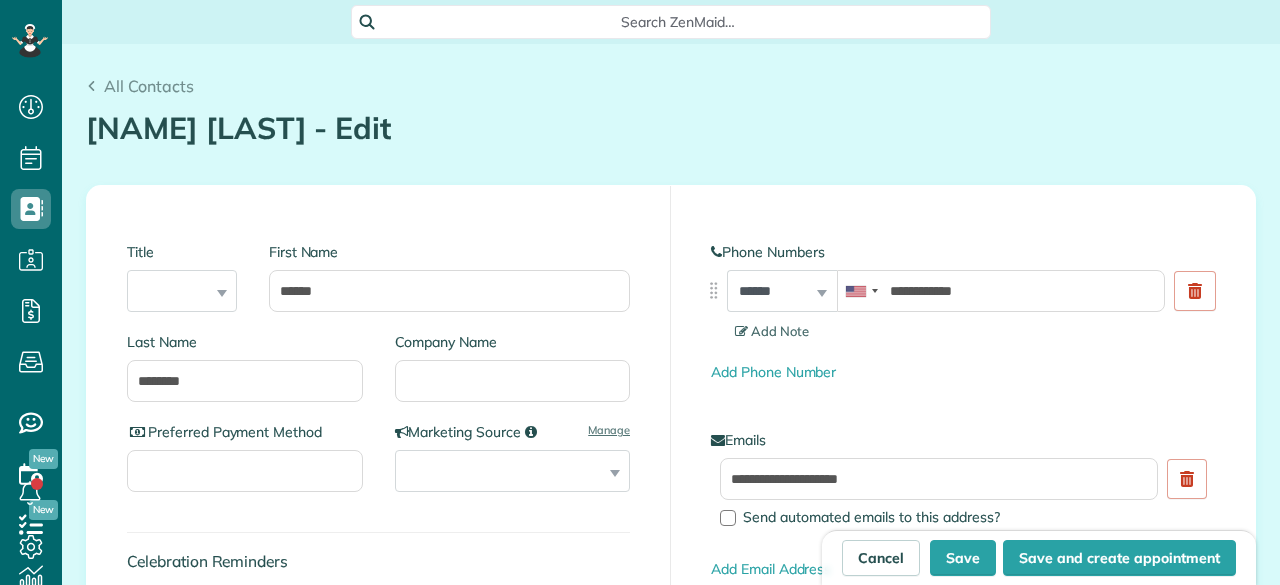 scroll, scrollTop: 0, scrollLeft: 0, axis: both 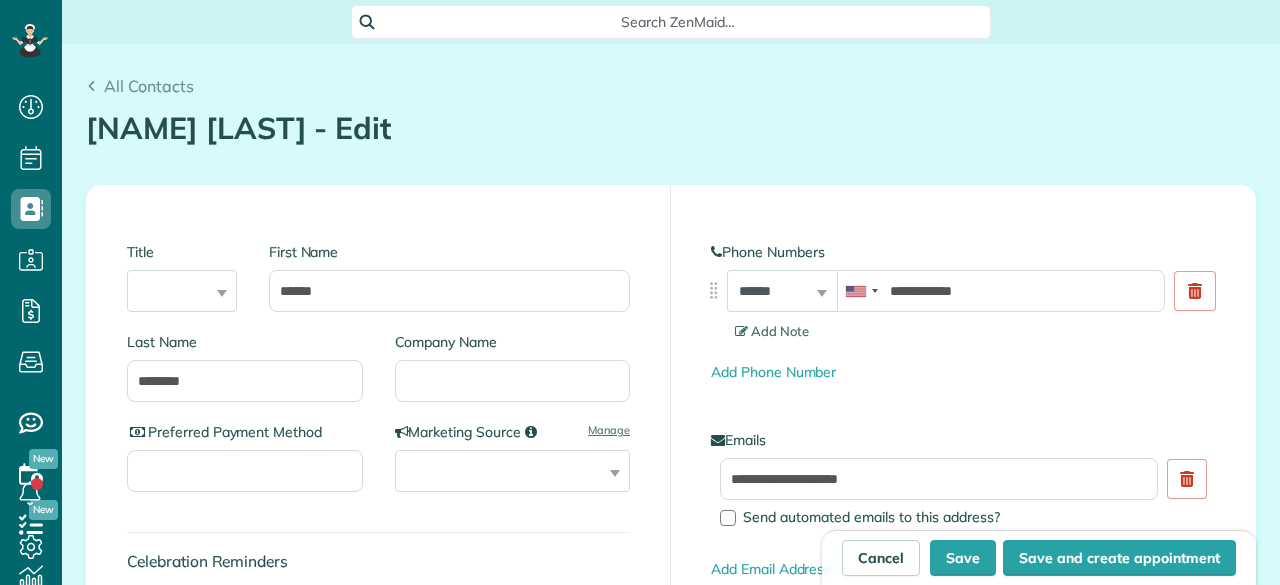 type on "**********" 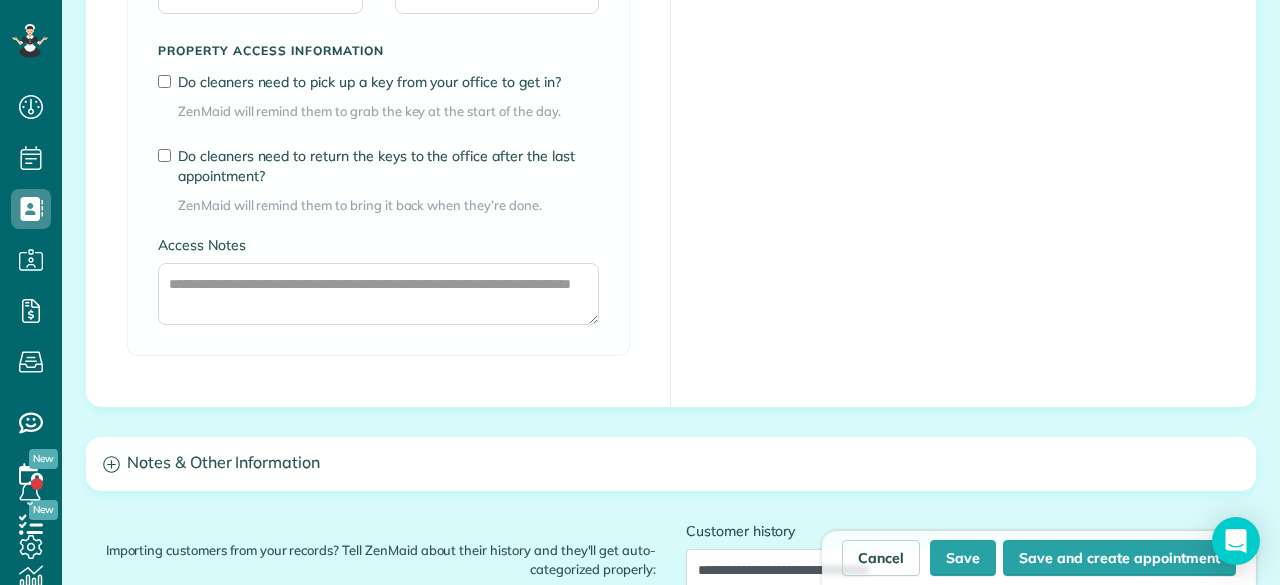 scroll, scrollTop: 1700, scrollLeft: 0, axis: vertical 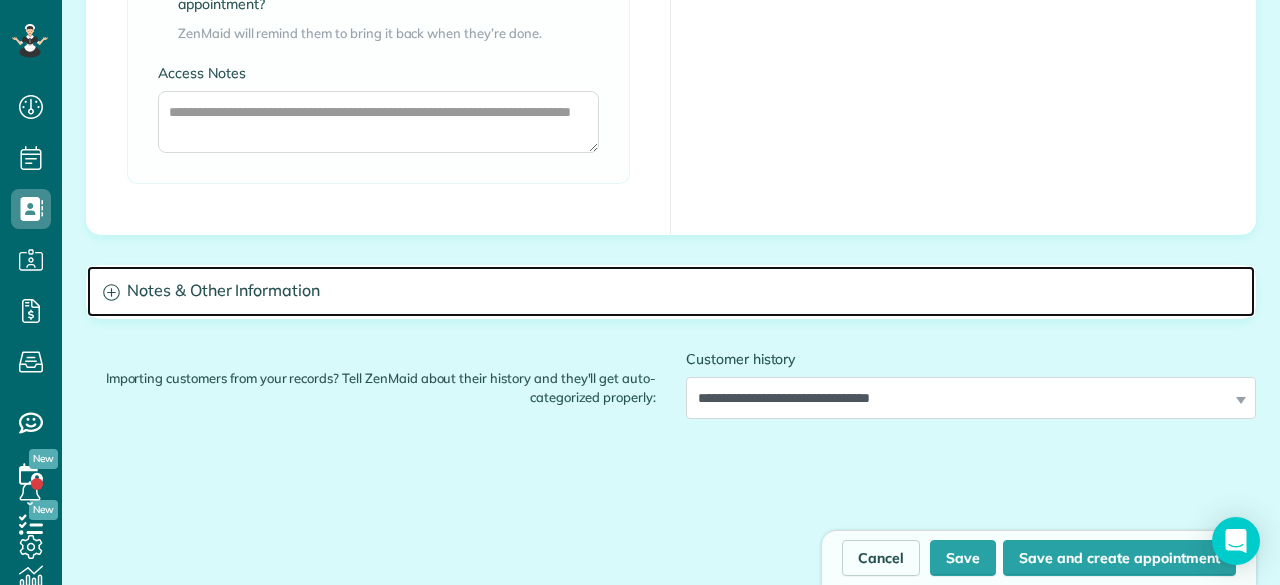 click on "Notes & Other Information" at bounding box center (671, 291) 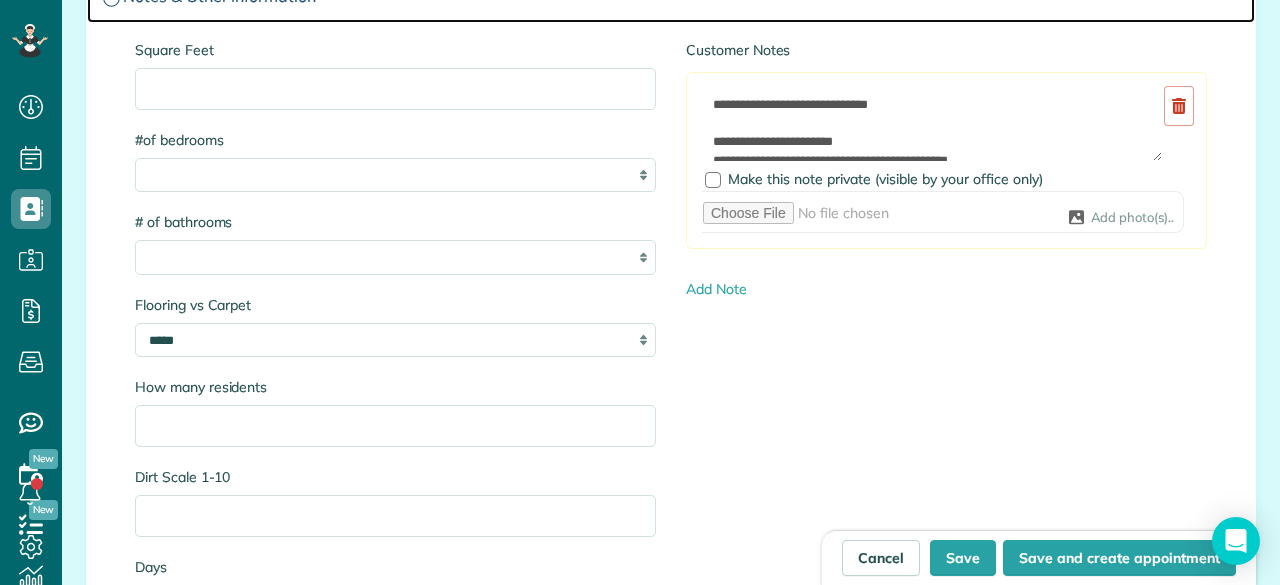scroll, scrollTop: 1800, scrollLeft: 0, axis: vertical 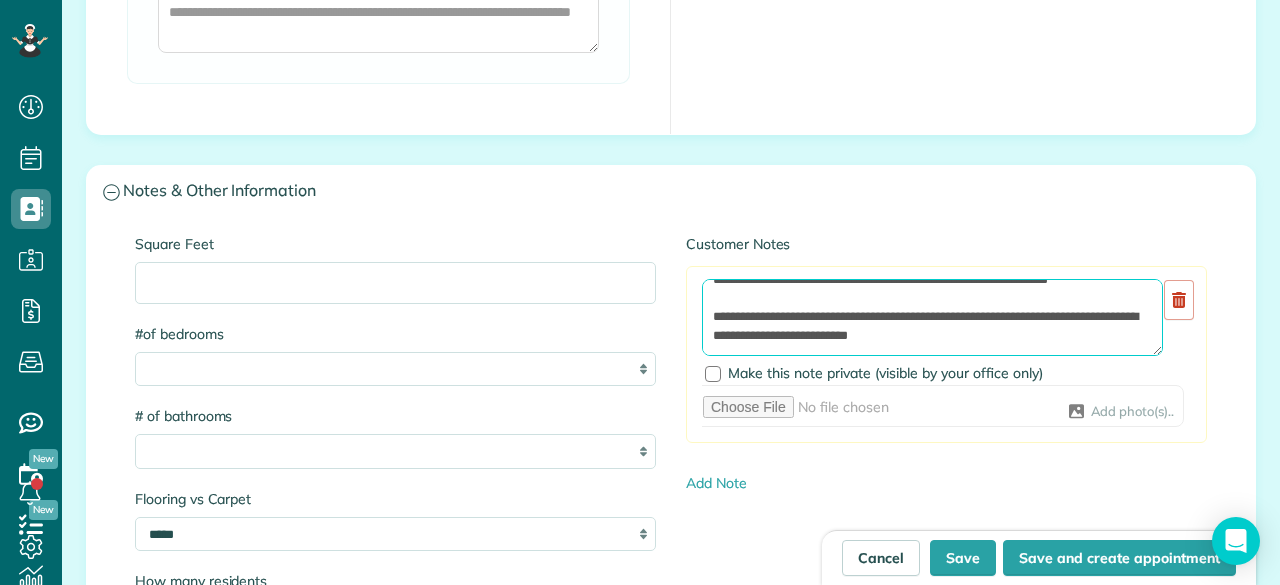 drag, startPoint x: 701, startPoint y: 295, endPoint x: 826, endPoint y: 397, distance: 161.33505 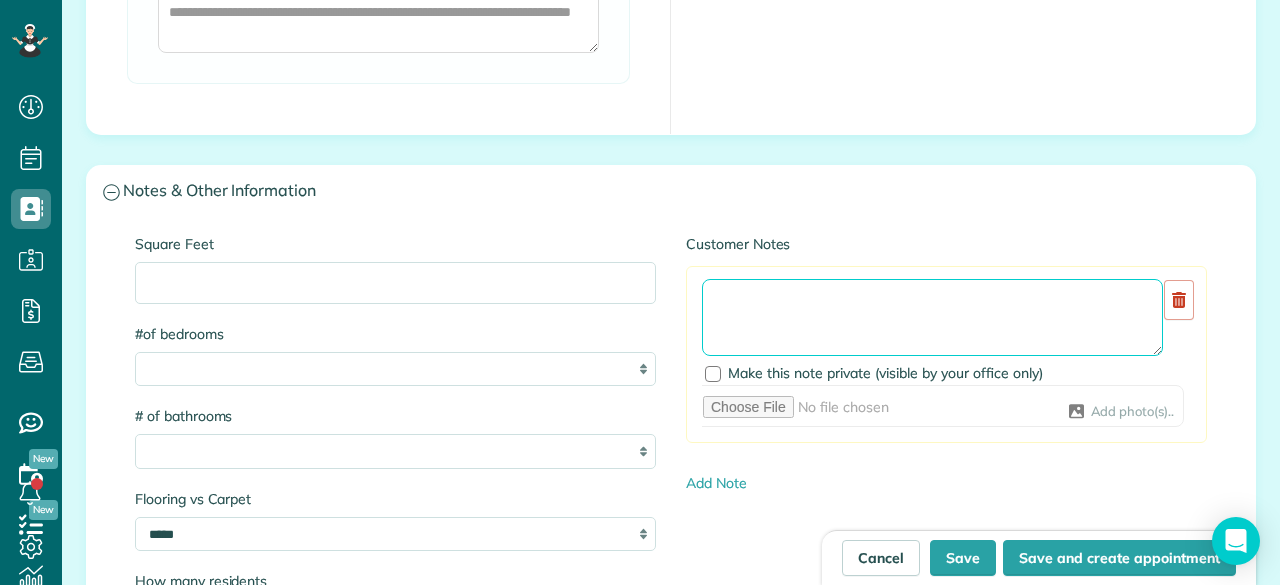 scroll, scrollTop: 0, scrollLeft: 0, axis: both 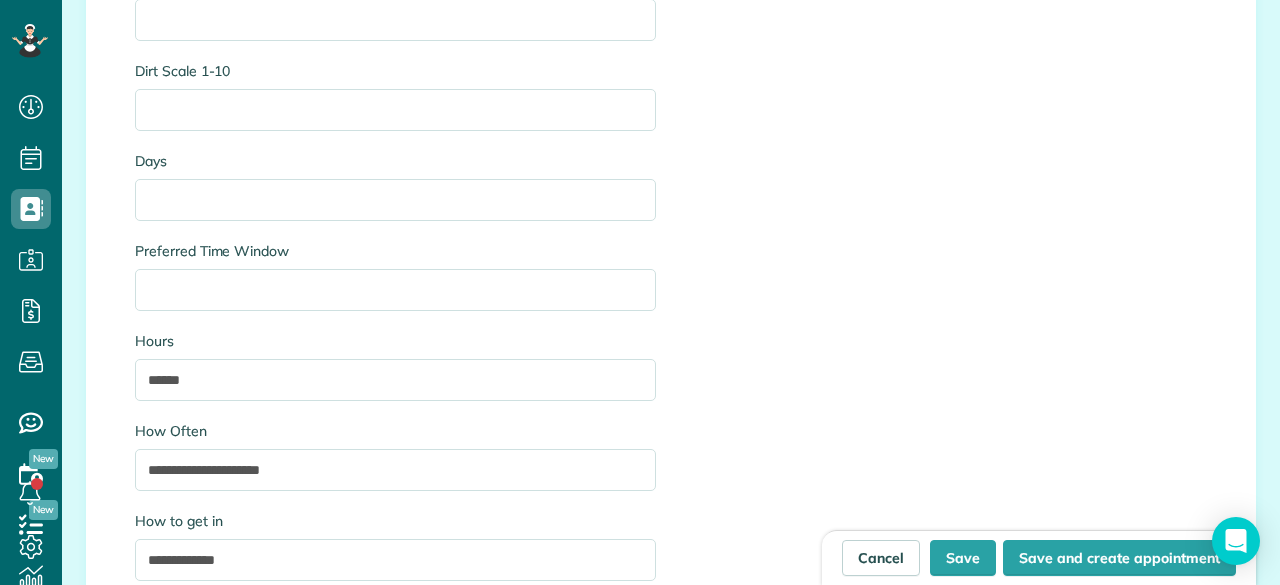 type 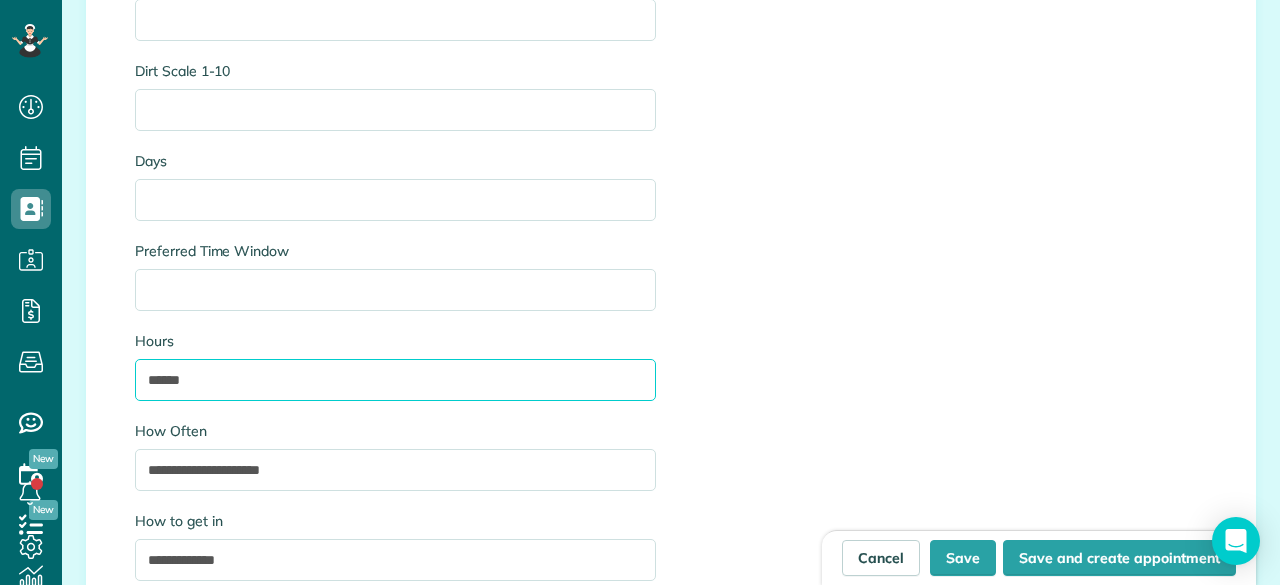drag, startPoint x: 192, startPoint y: 383, endPoint x: 116, endPoint y: 373, distance: 76.655075 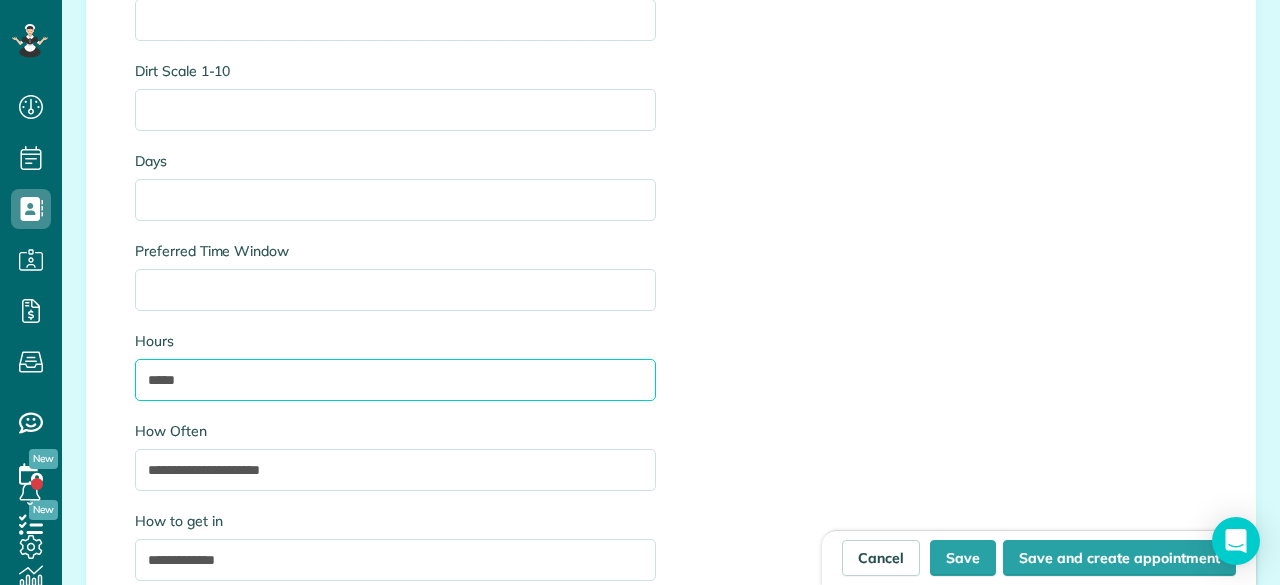 type on "*****" 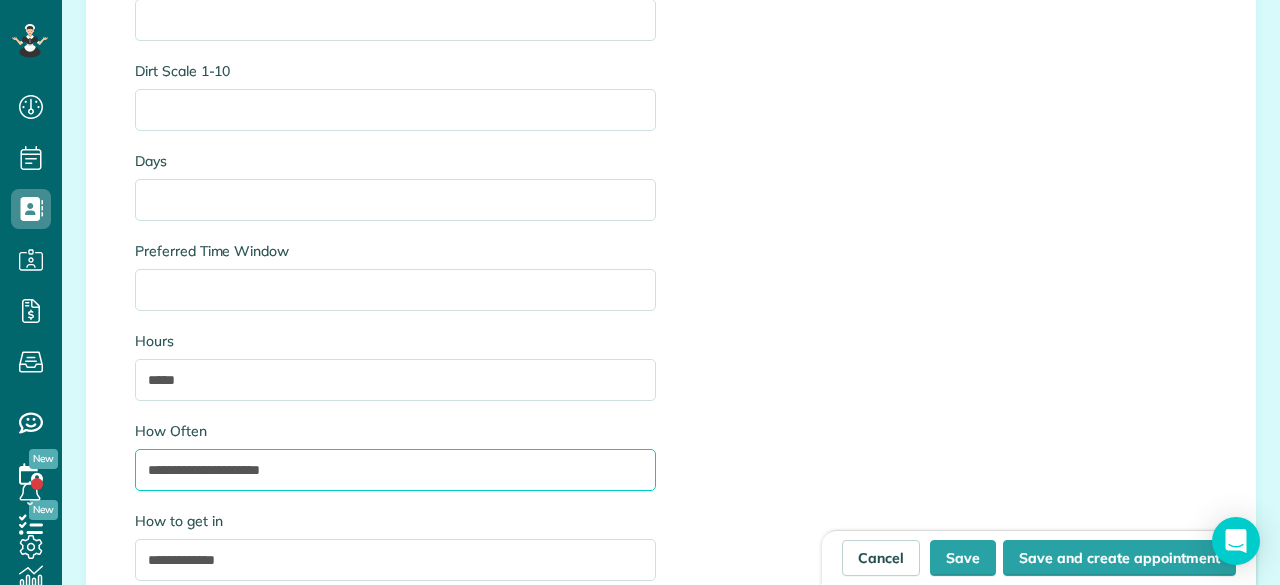 drag, startPoint x: 306, startPoint y: 461, endPoint x: 113, endPoint y: 460, distance: 193.0026 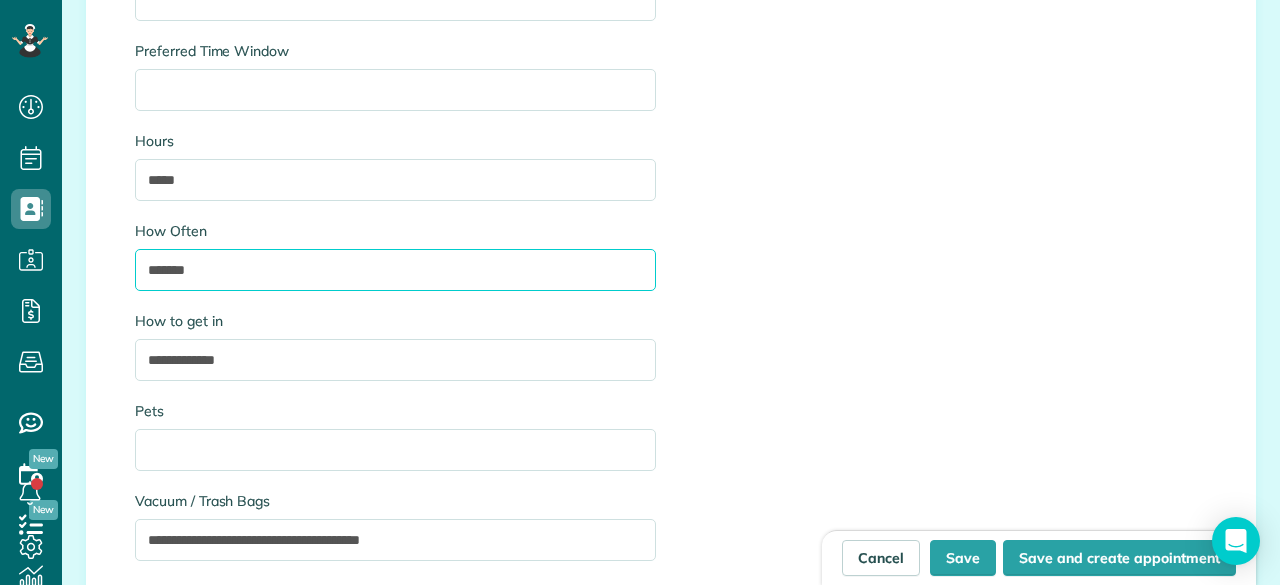 scroll, scrollTop: 2700, scrollLeft: 0, axis: vertical 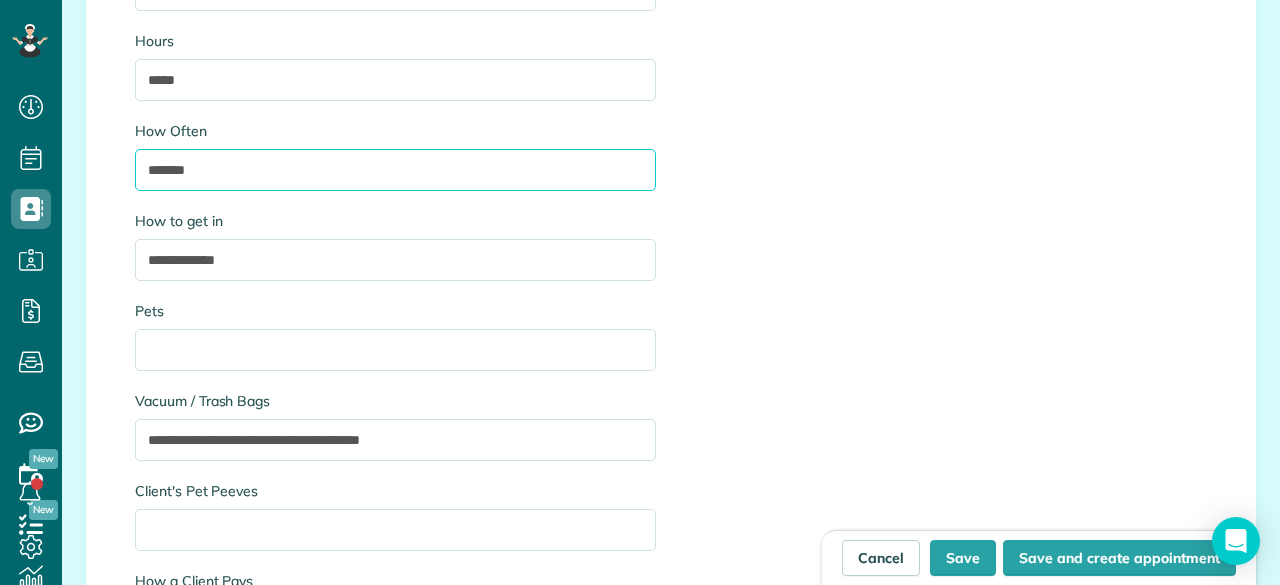 type on "*******" 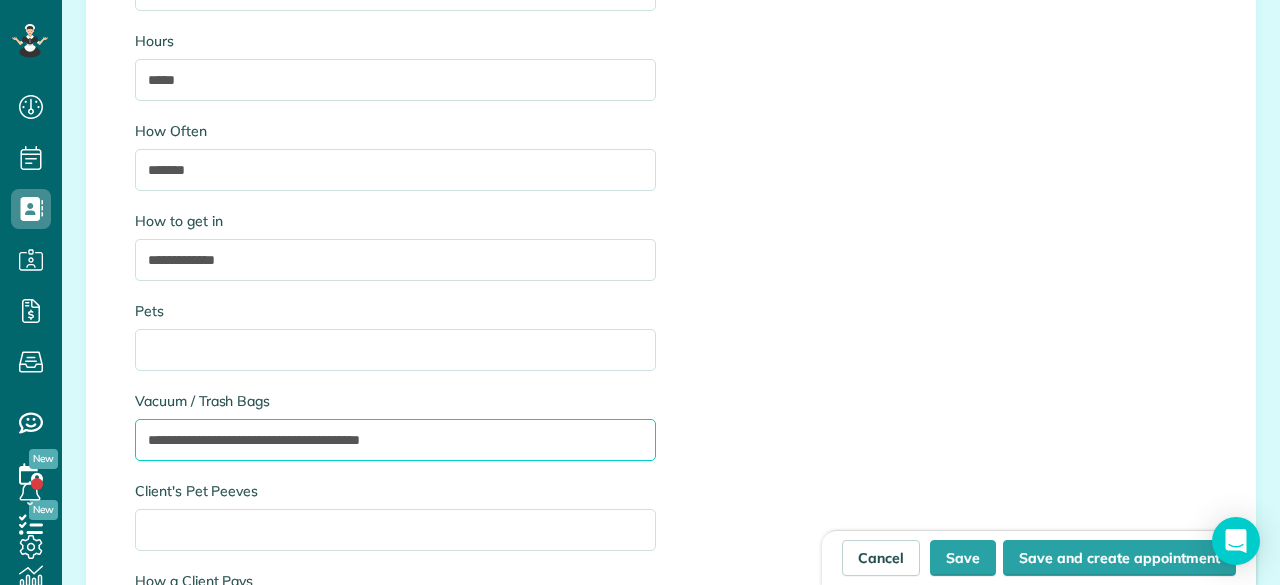 drag, startPoint x: 453, startPoint y: 435, endPoint x: 237, endPoint y: 436, distance: 216.00232 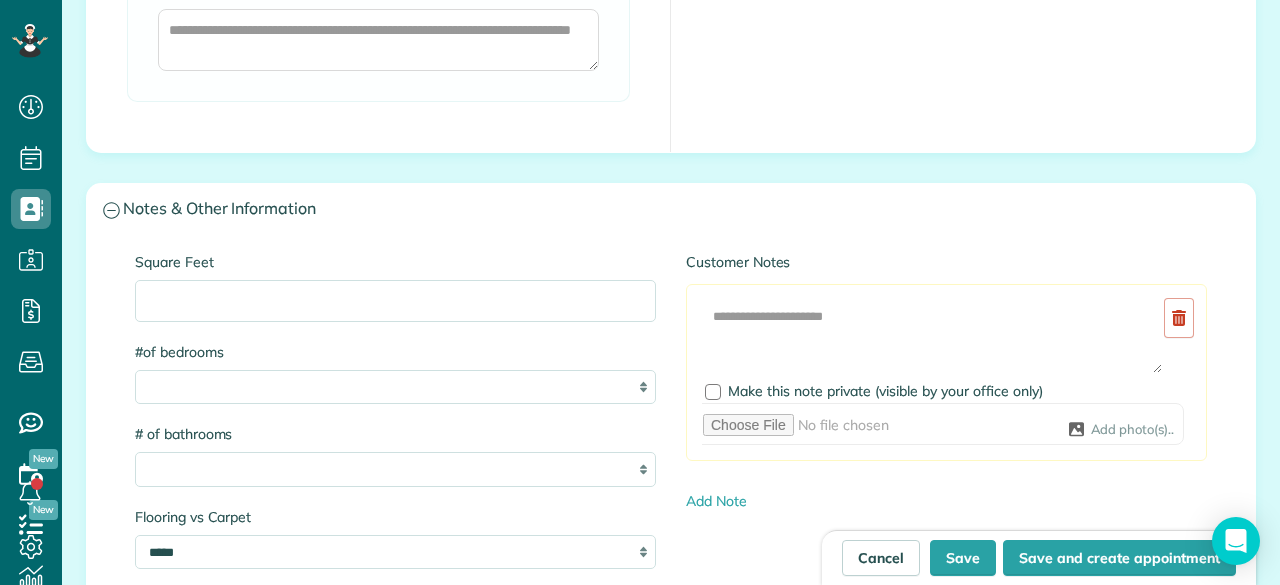 scroll, scrollTop: 1700, scrollLeft: 0, axis: vertical 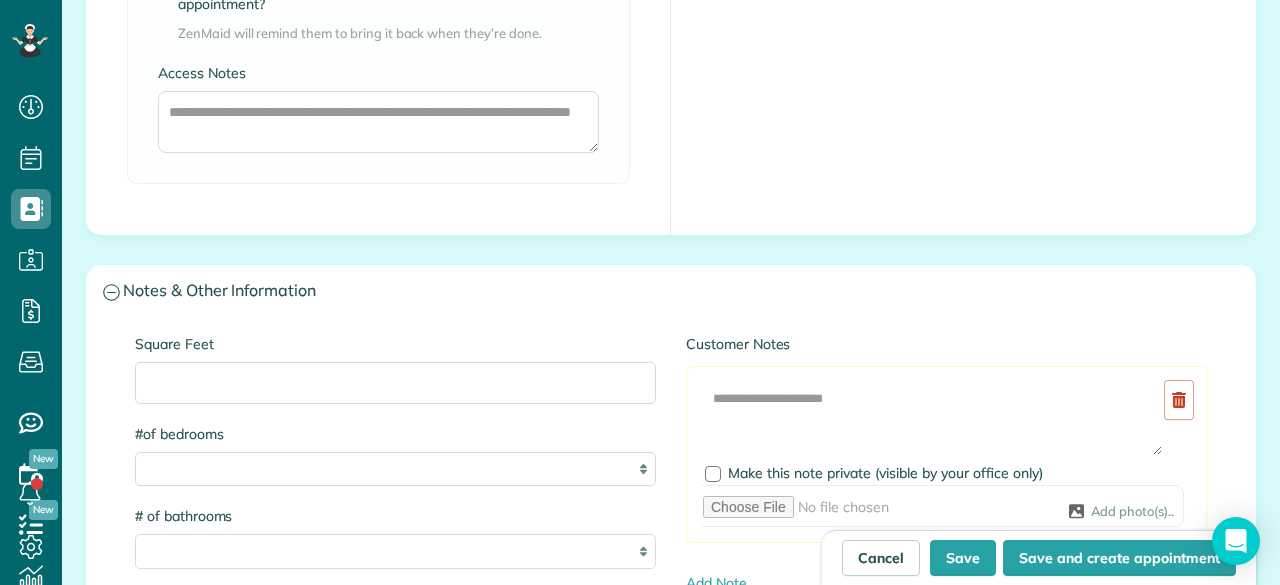 type on "**********" 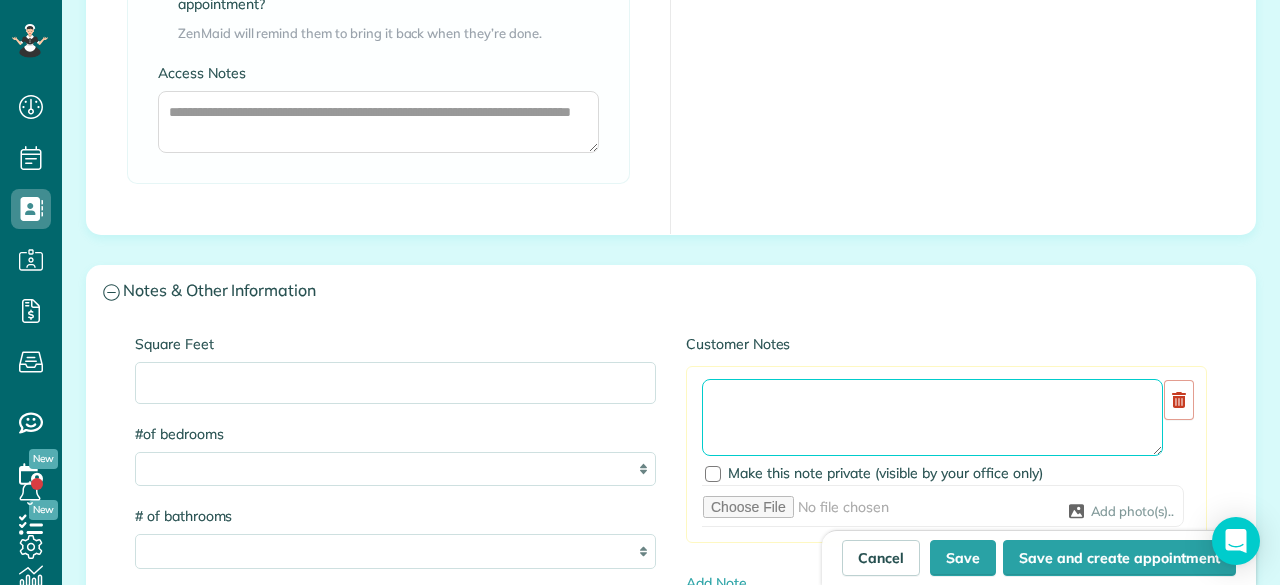 click at bounding box center (932, 417) 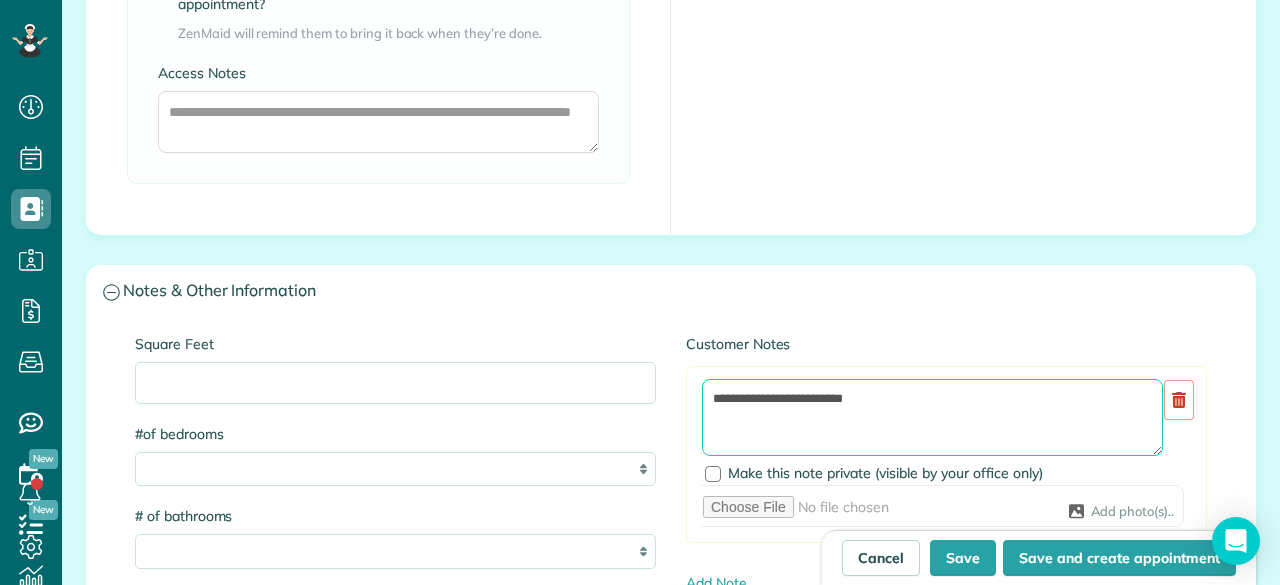 paste on "**********" 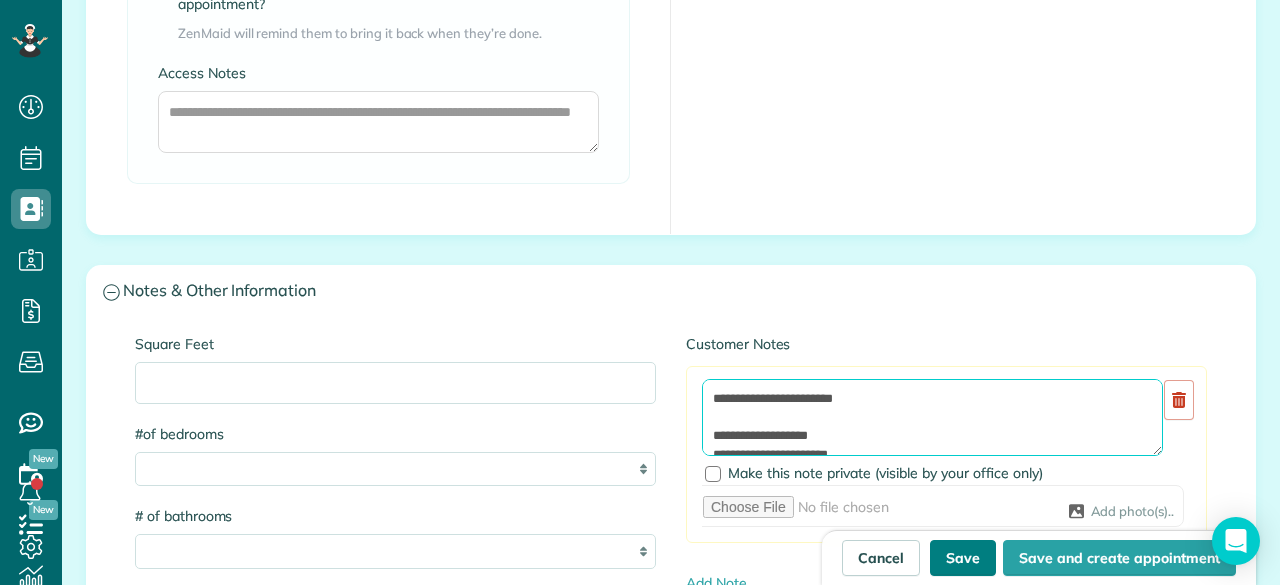 type on "**********" 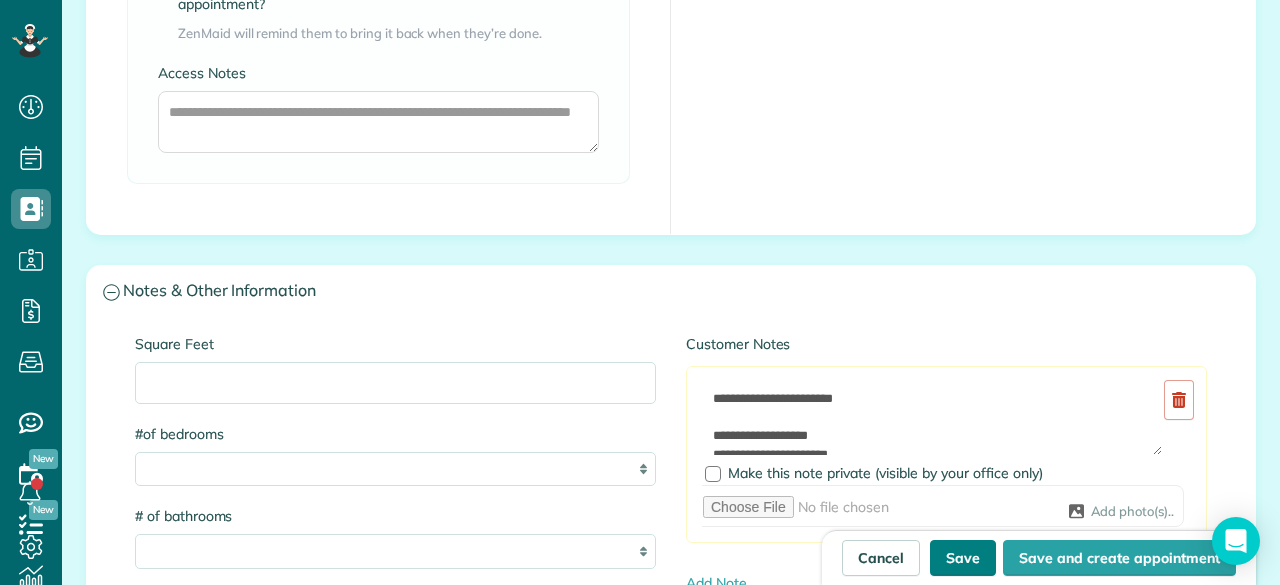 click on "Save" at bounding box center [963, 558] 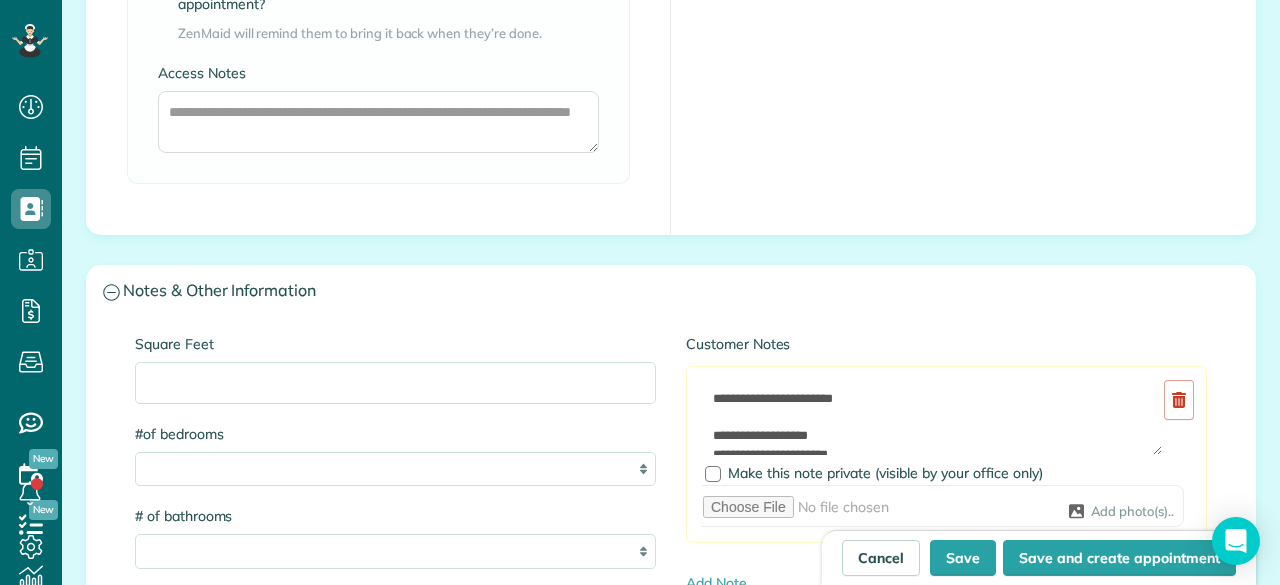 type on "**********" 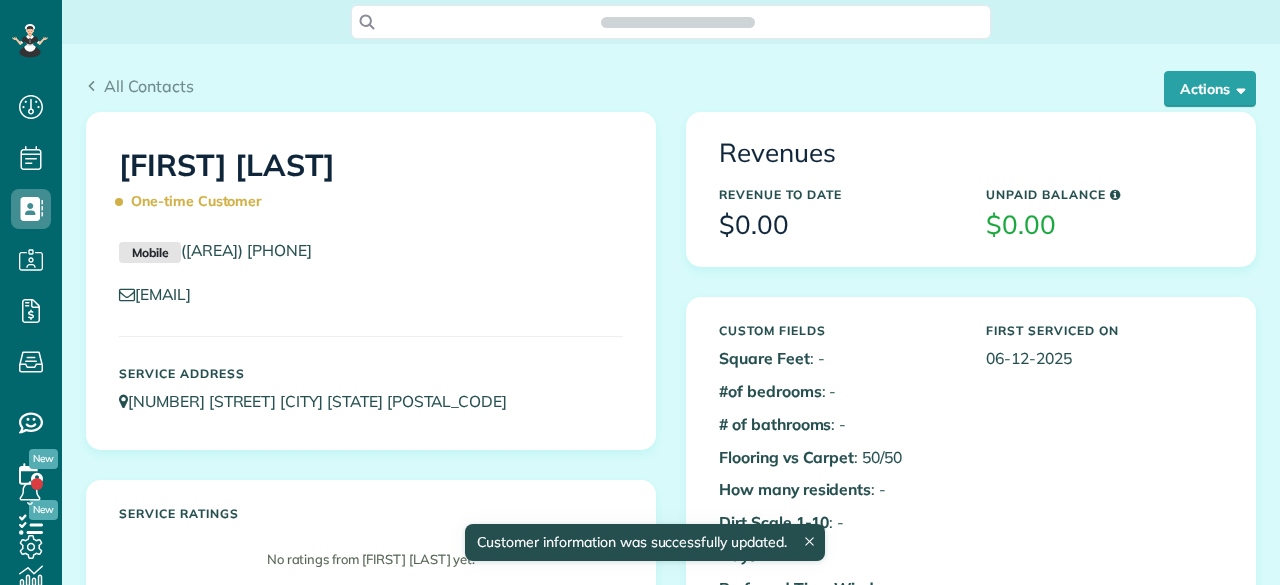 scroll, scrollTop: 0, scrollLeft: 0, axis: both 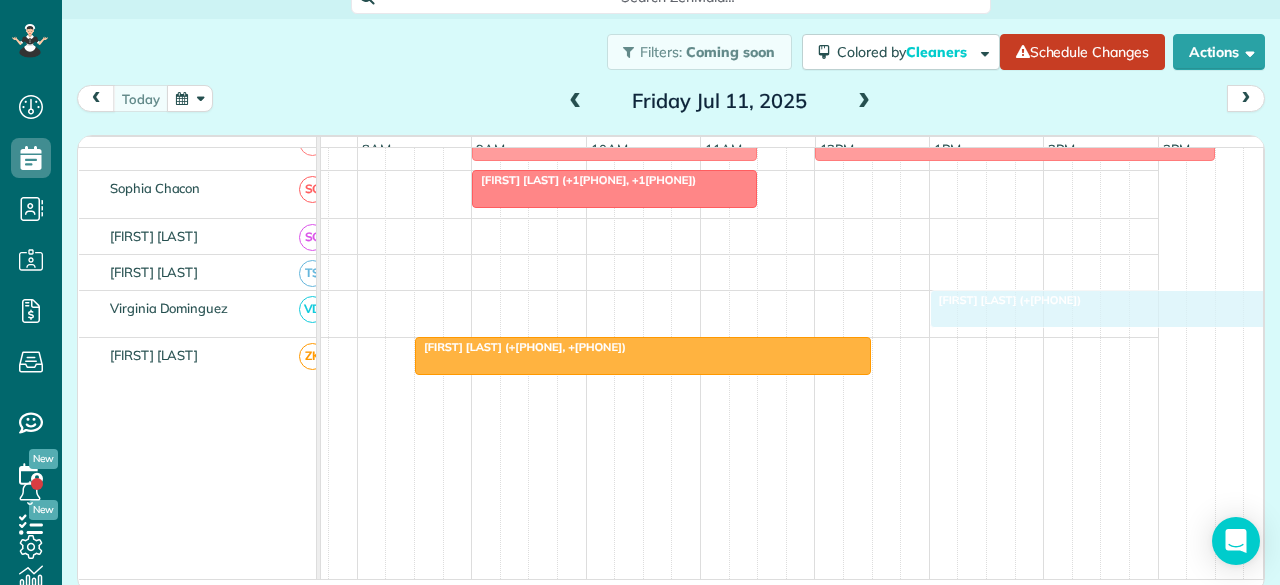 drag, startPoint x: 665, startPoint y: 306, endPoint x: 939, endPoint y: 300, distance: 274.06567 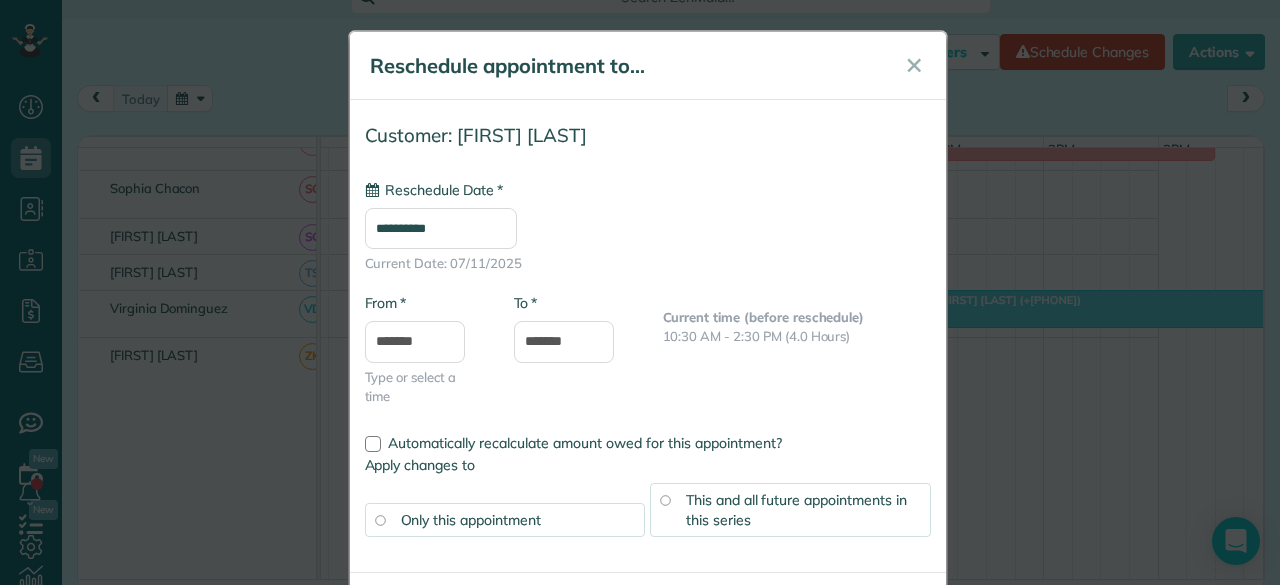 type on "**********" 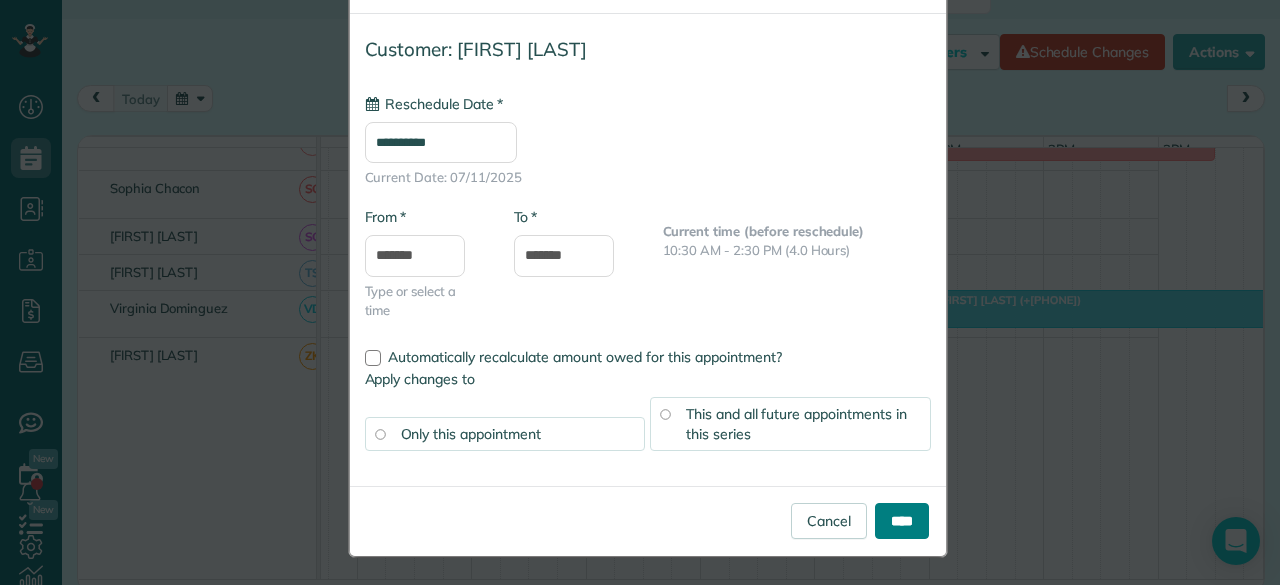 click on "****" at bounding box center (902, 521) 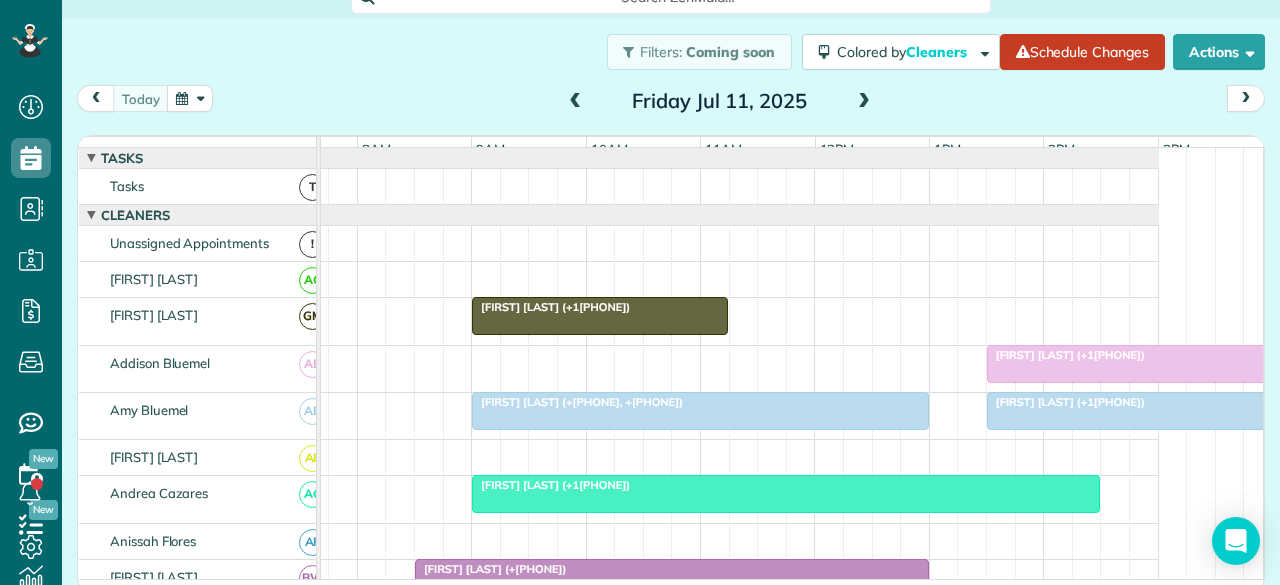 click at bounding box center (864, 102) 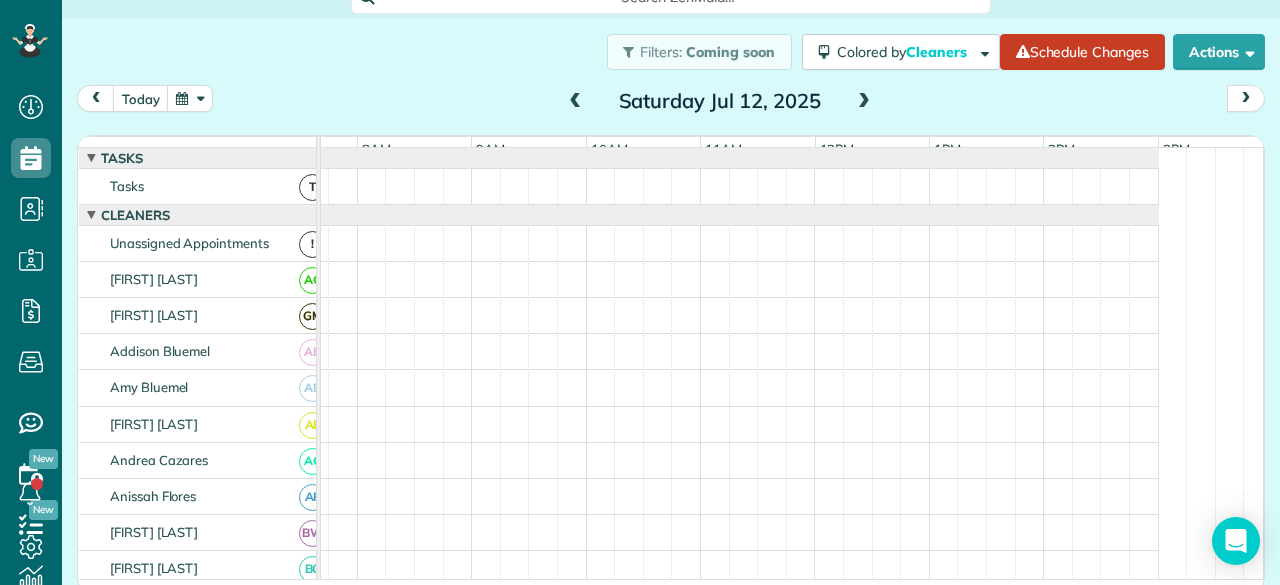 scroll, scrollTop: 0, scrollLeft: 0, axis: both 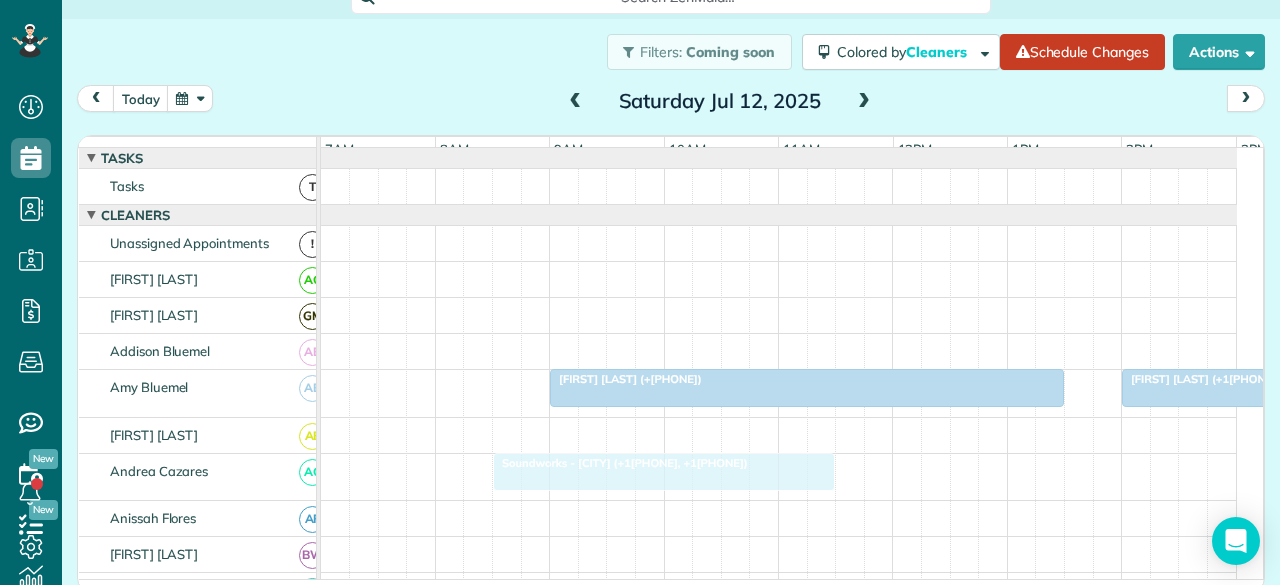 drag, startPoint x: 628, startPoint y: 473, endPoint x: 570, endPoint y: 476, distance: 58.077534 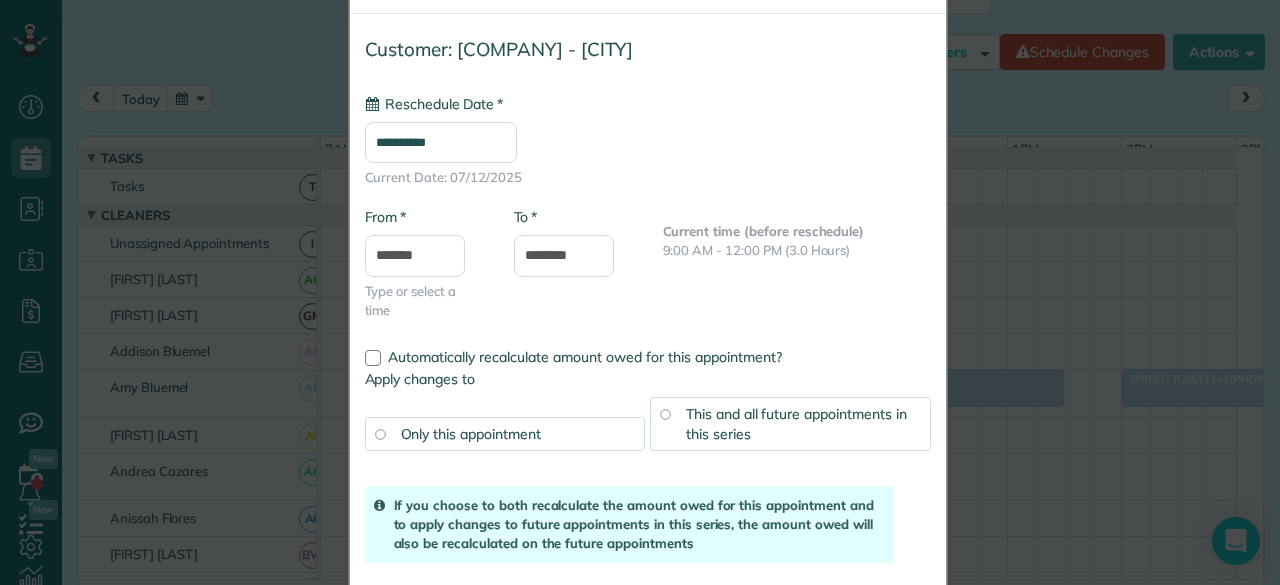scroll, scrollTop: 0, scrollLeft: 0, axis: both 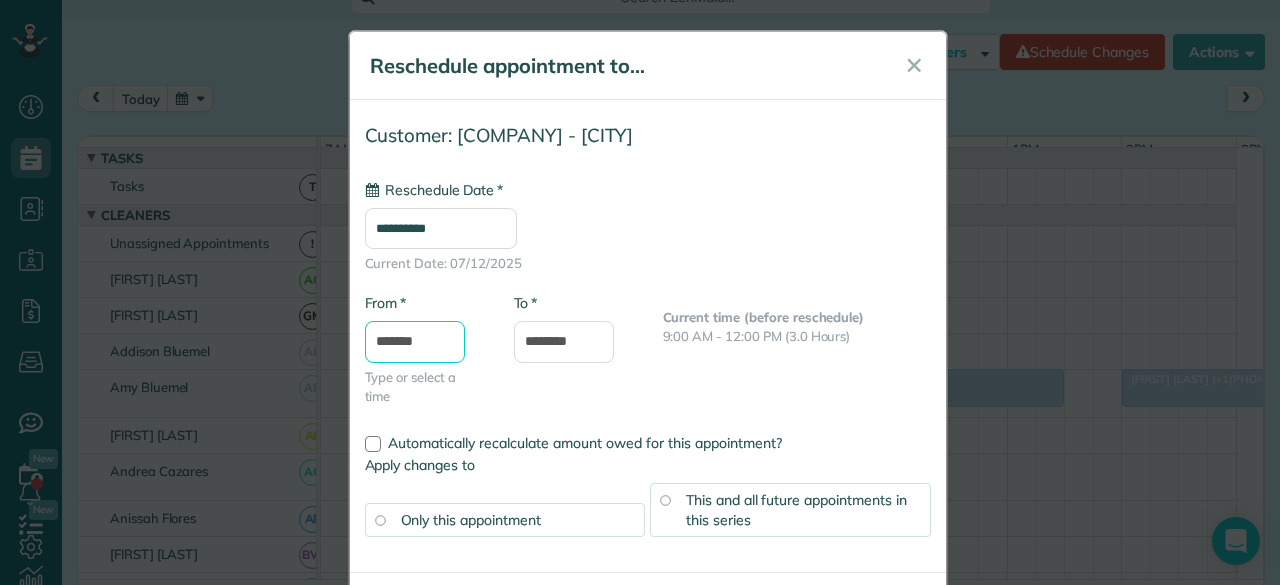 click on "*******" at bounding box center (415, 342) 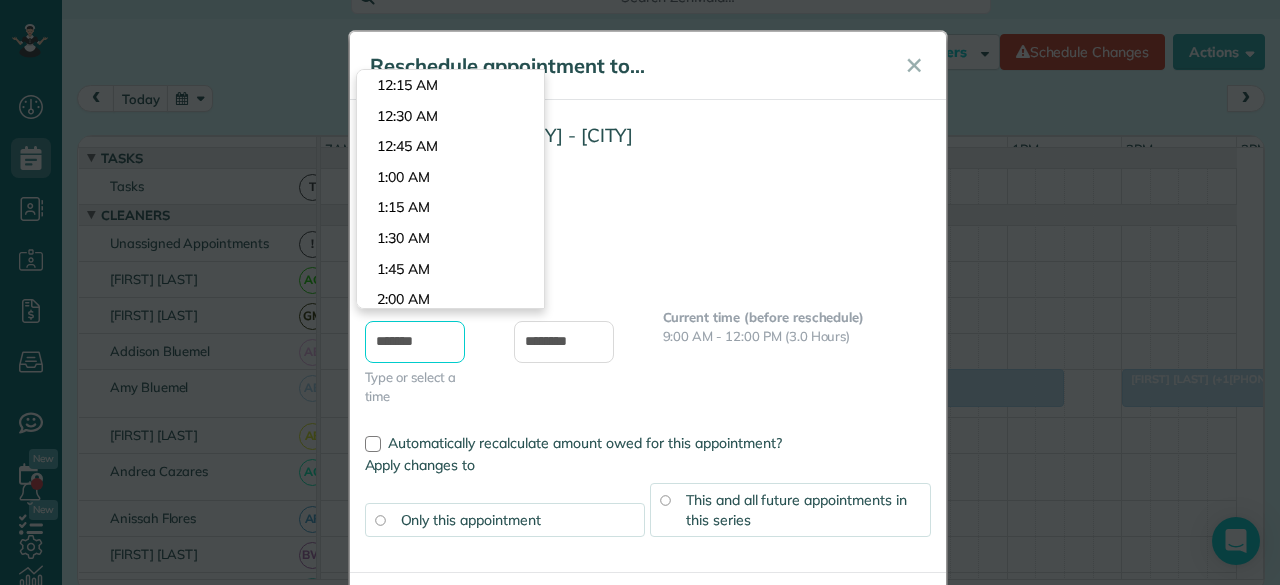 scroll, scrollTop: 977, scrollLeft: 0, axis: vertical 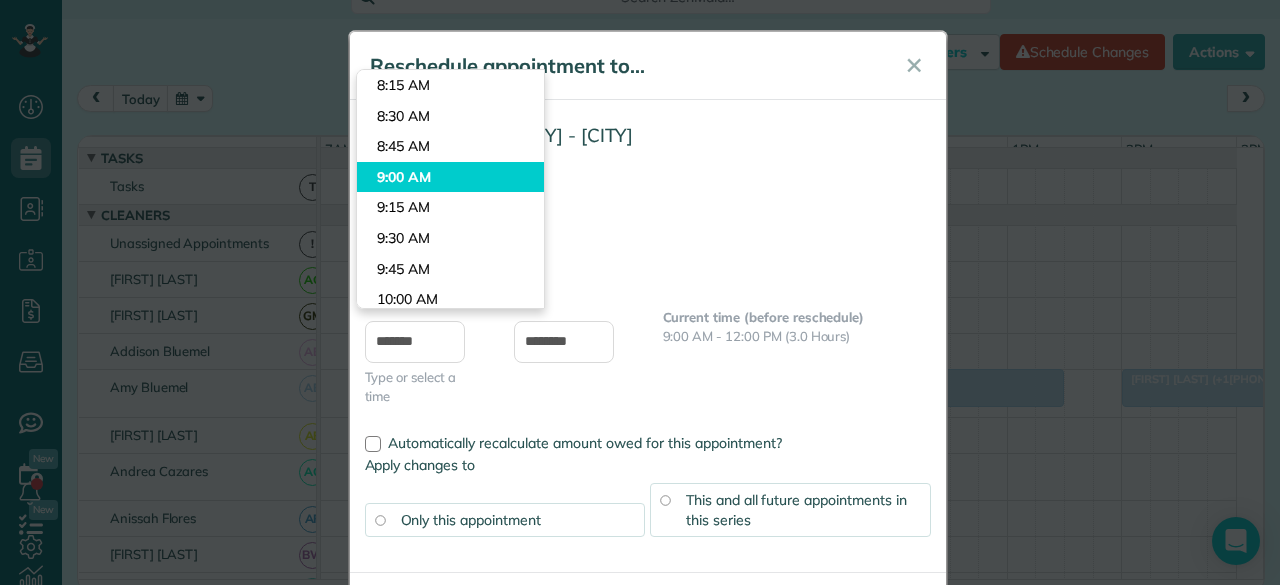 type on "*******" 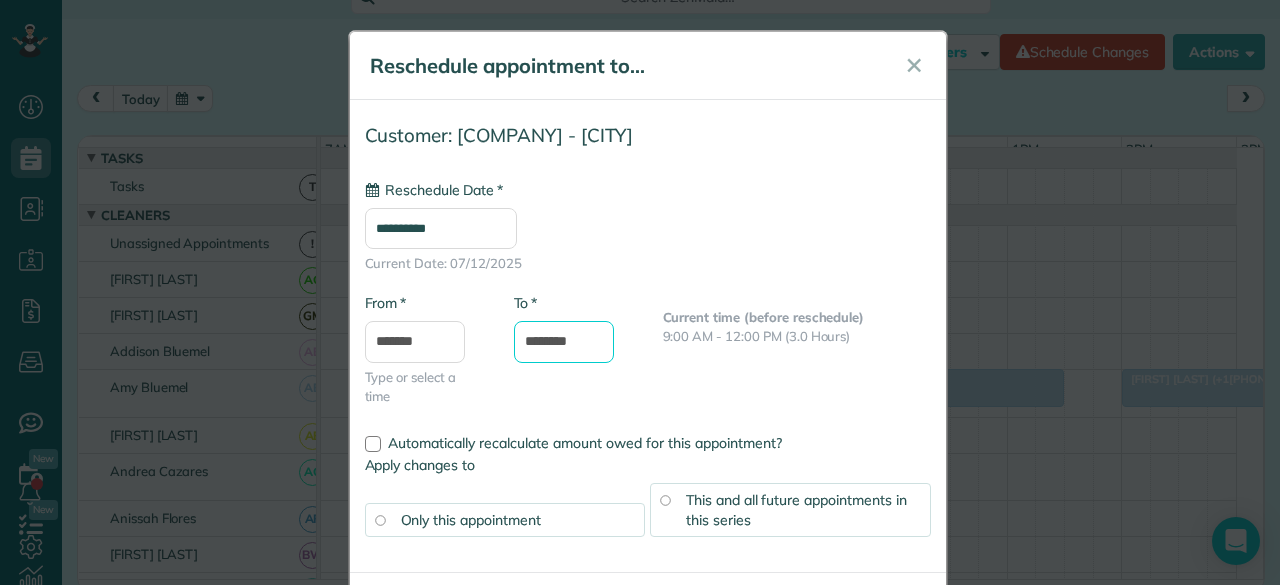 drag, startPoint x: 596, startPoint y: 332, endPoint x: 563, endPoint y: 335, distance: 33.13608 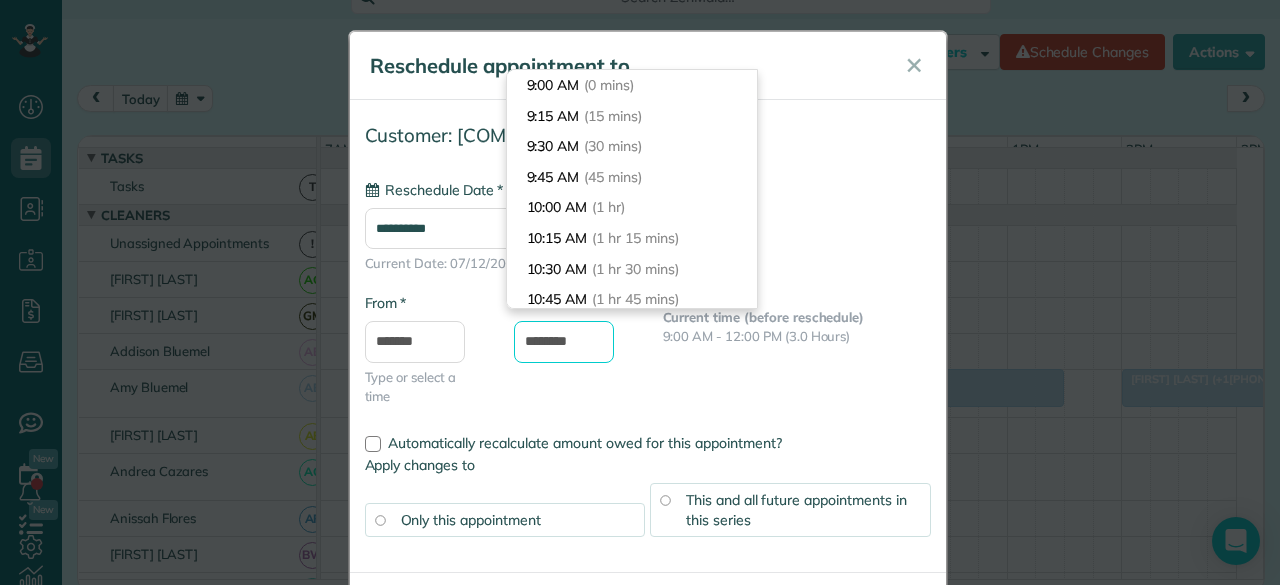 scroll, scrollTop: 128, scrollLeft: 0, axis: vertical 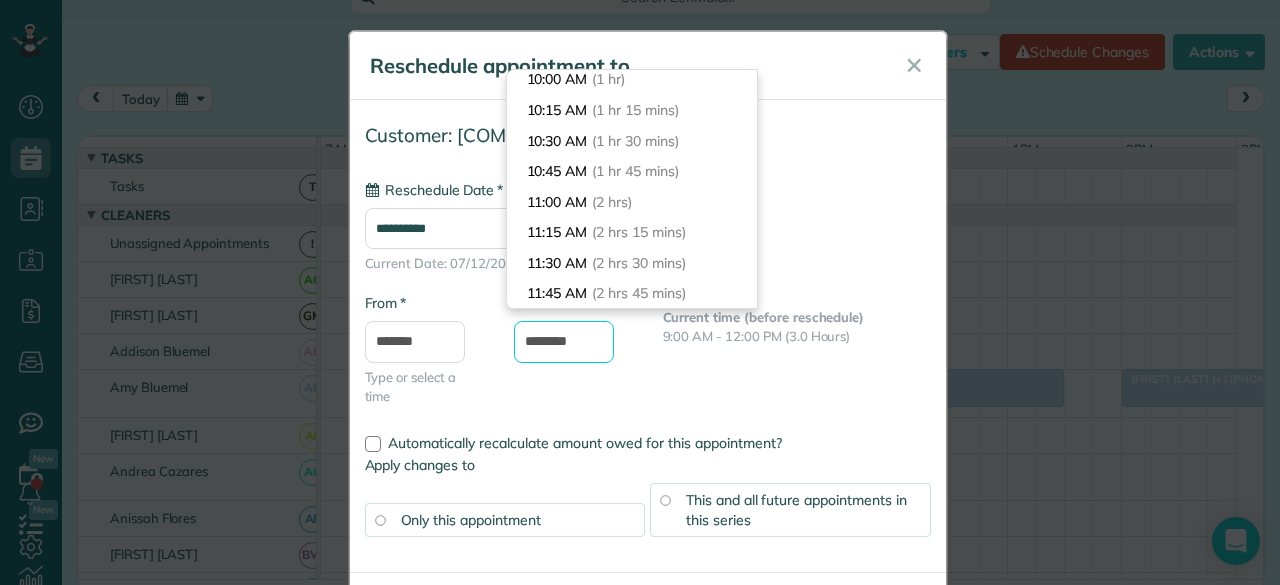 click on "********" at bounding box center [564, 342] 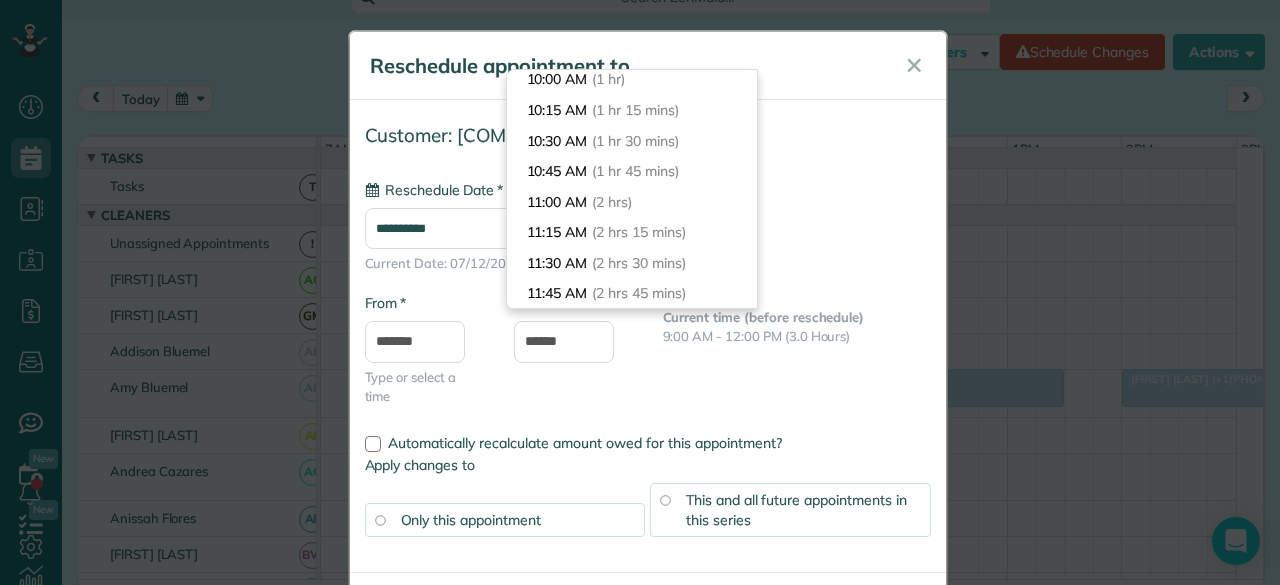 type on "********" 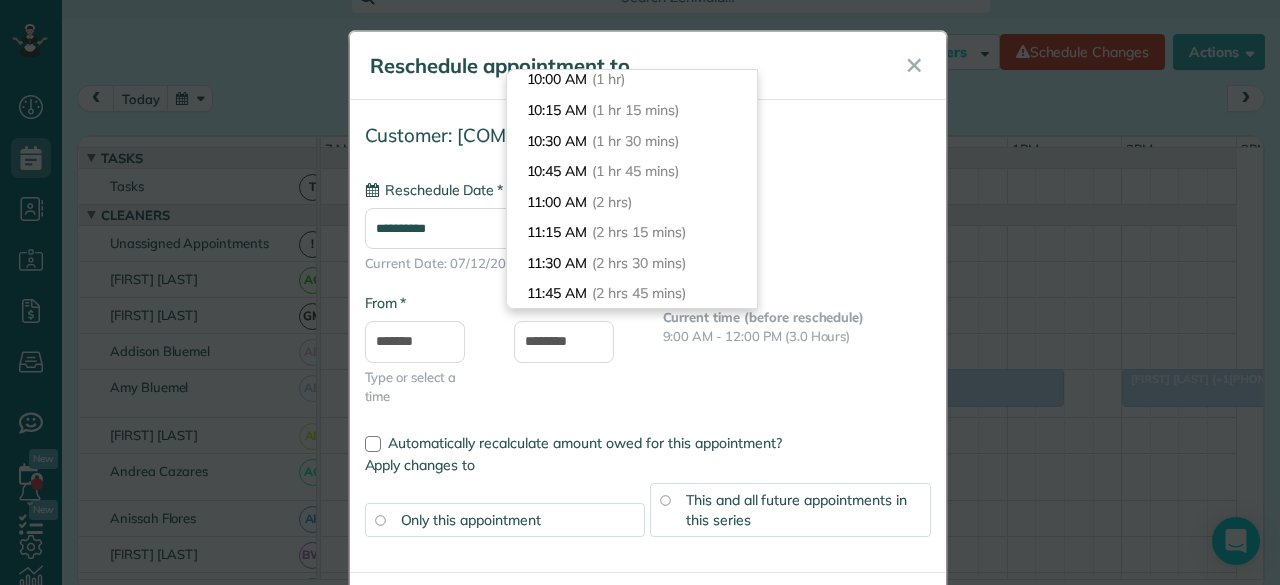 click on "**********" at bounding box center (648, 270) 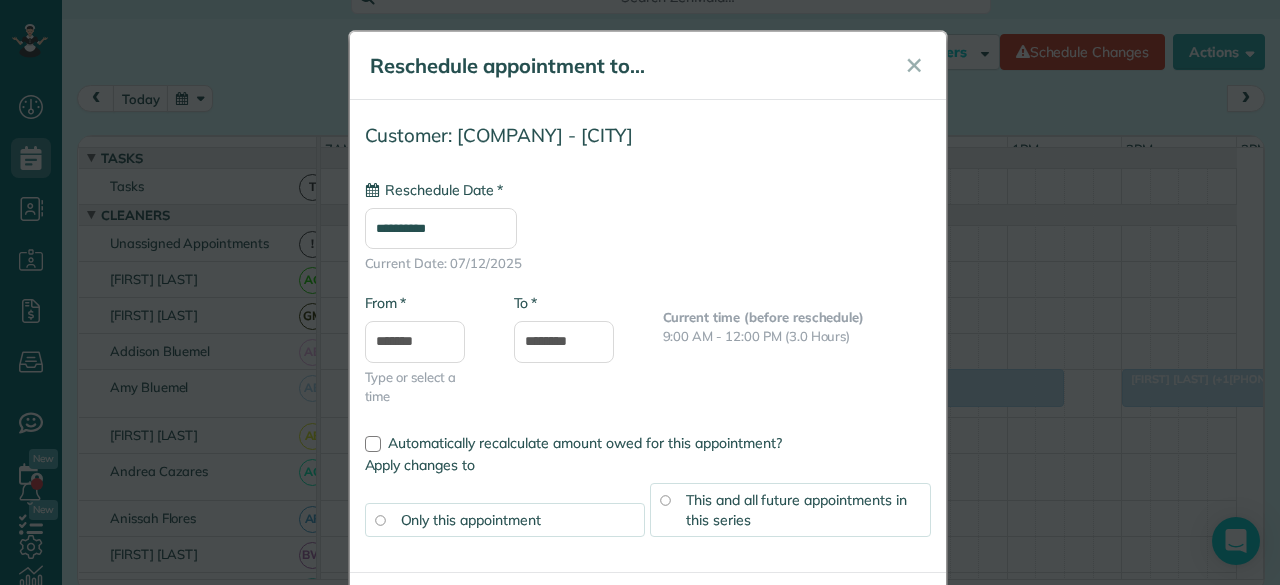 click on "**********" at bounding box center [441, 228] 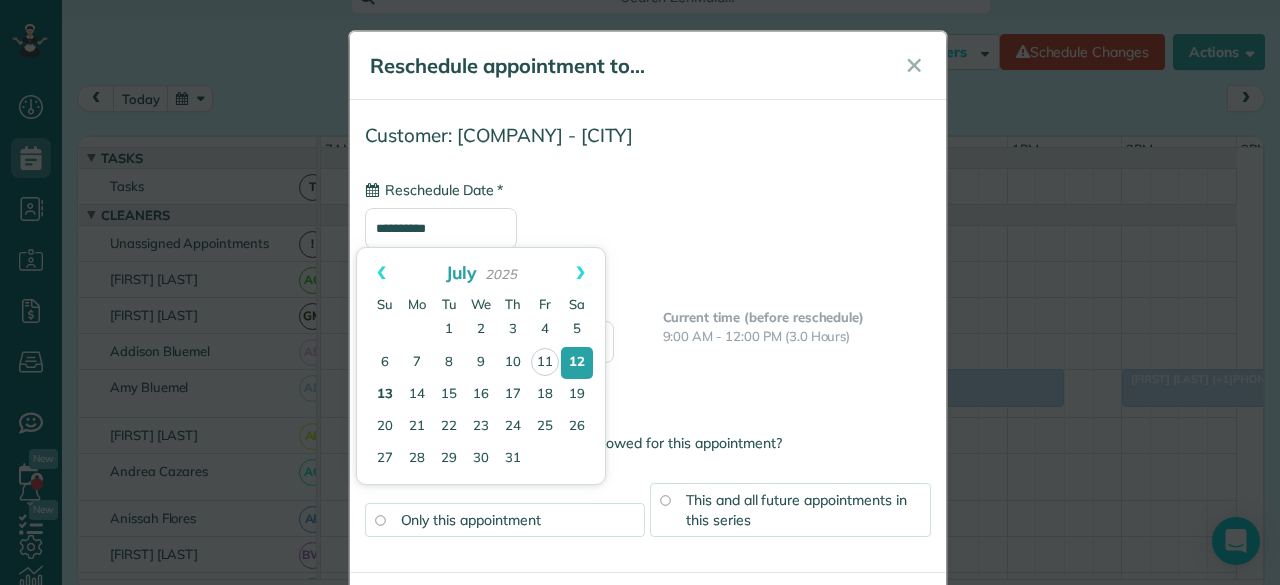 click on "13" at bounding box center [385, 395] 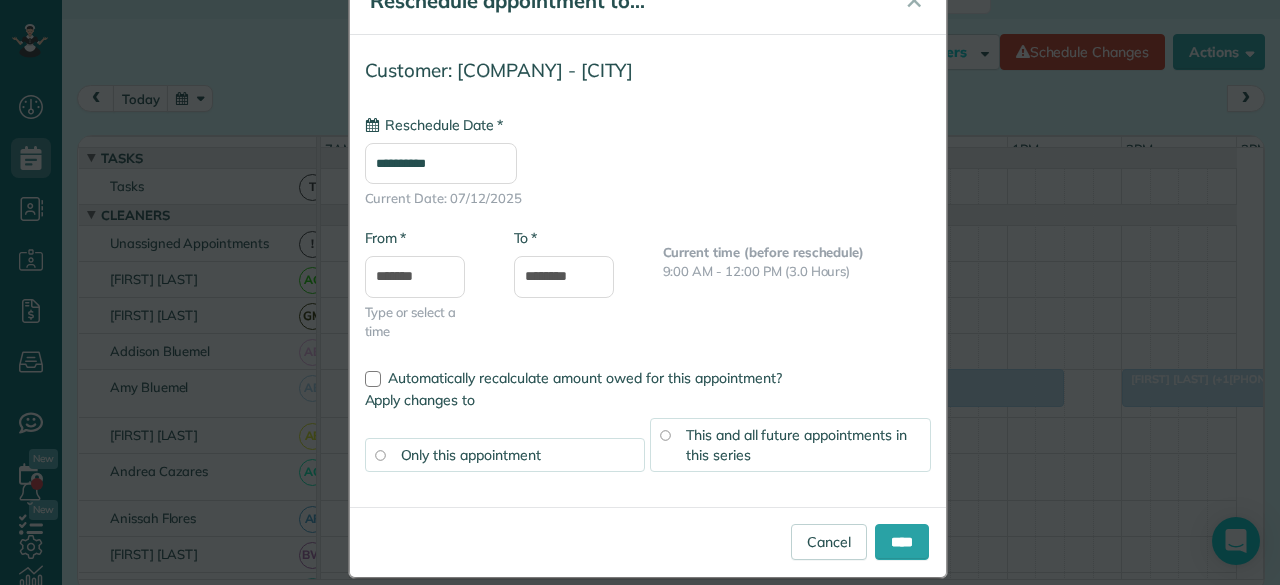 scroll, scrollTop: 86, scrollLeft: 0, axis: vertical 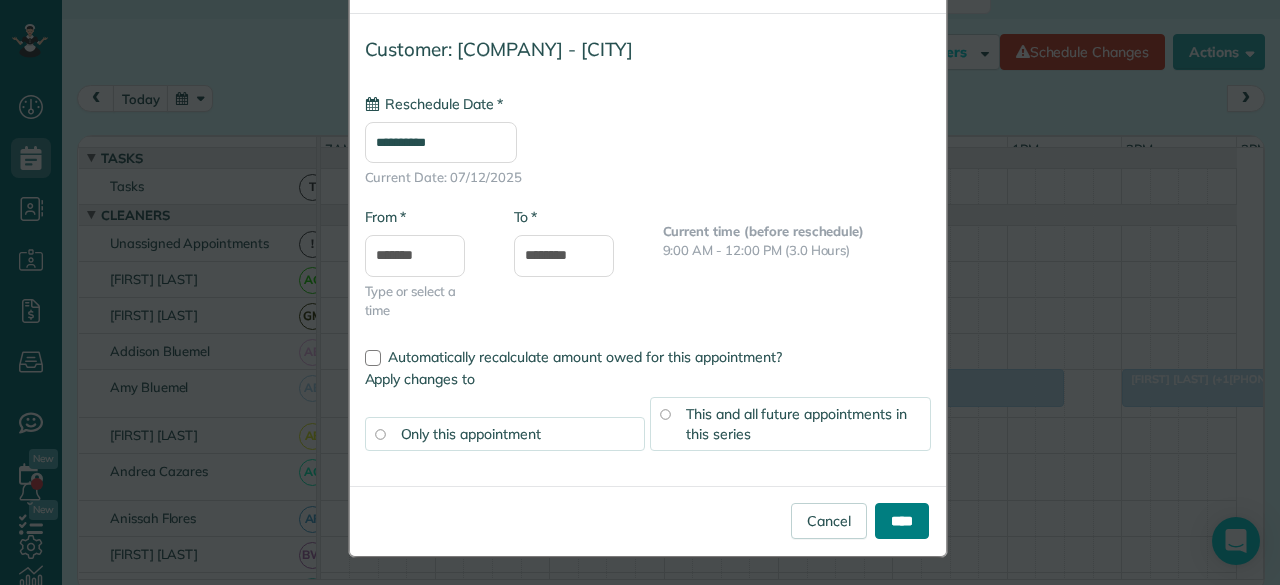 click on "****" at bounding box center (902, 521) 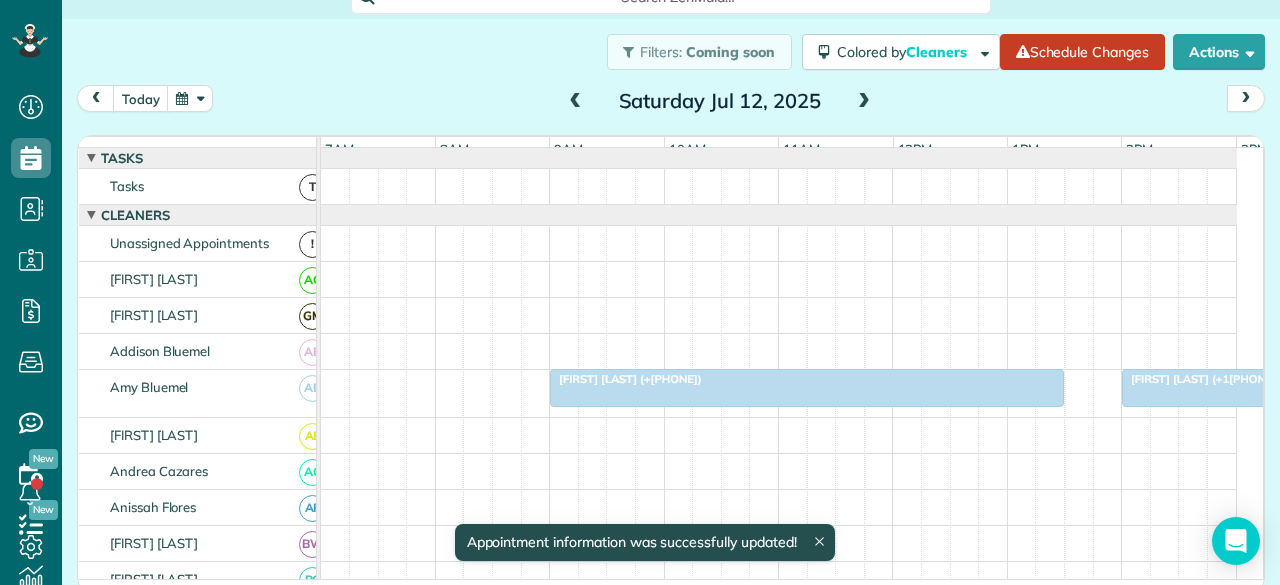 scroll, scrollTop: 69, scrollLeft: 0, axis: vertical 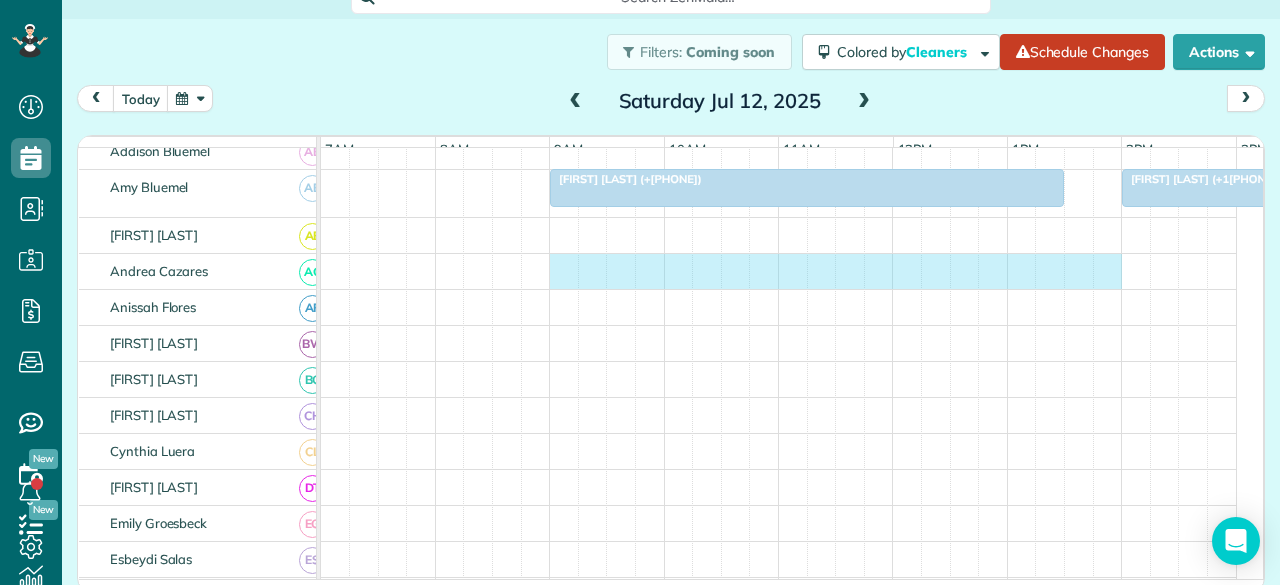 drag, startPoint x: 552, startPoint y: 282, endPoint x: 1112, endPoint y: 283, distance: 560.0009 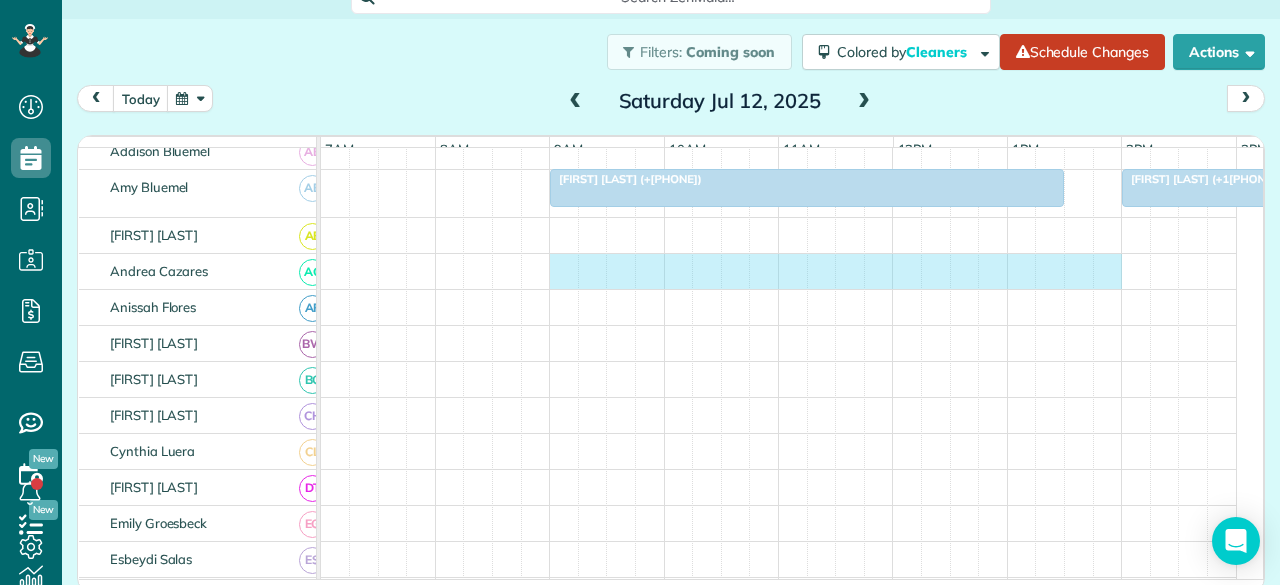 click at bounding box center [779, 271] 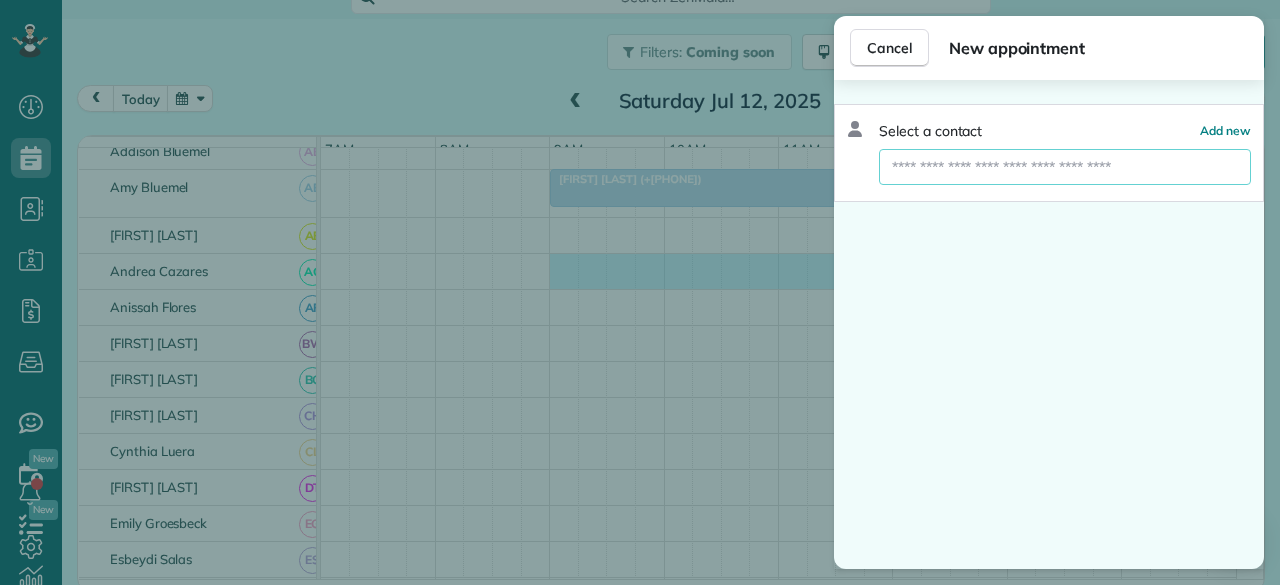 click at bounding box center [1065, 167] 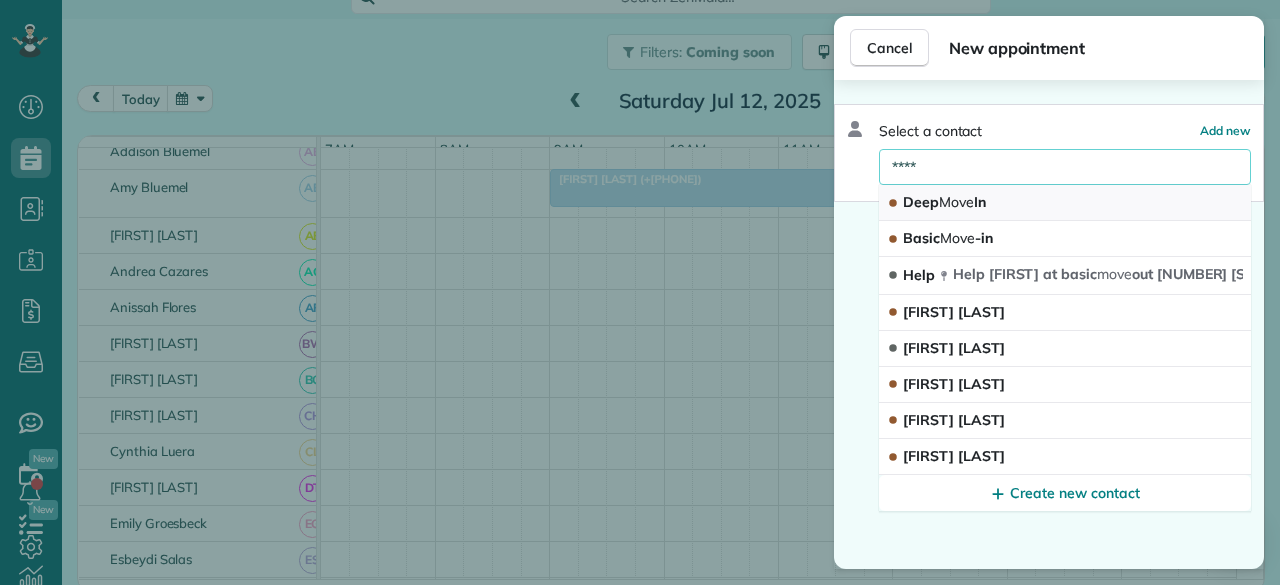 type on "****" 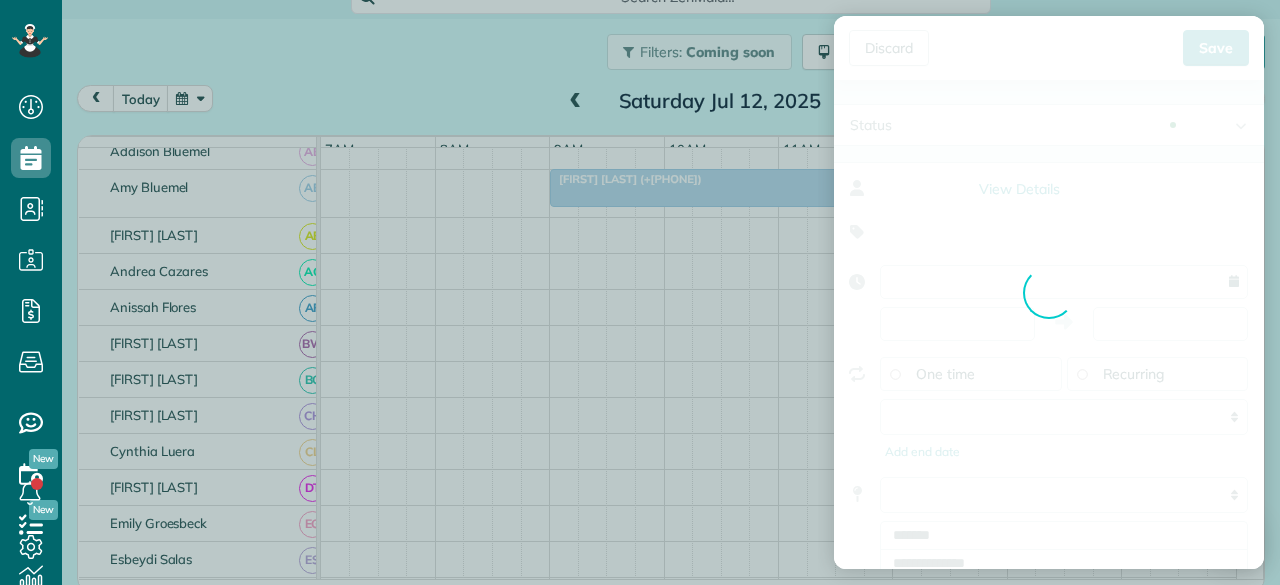 type on "**********" 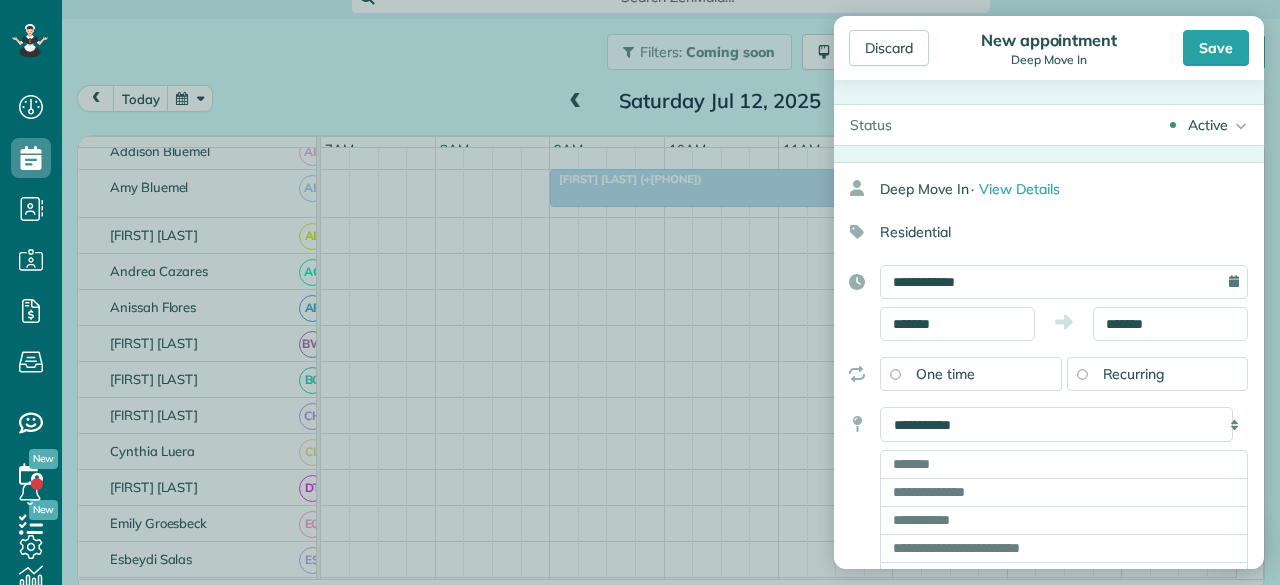 scroll, scrollTop: 100, scrollLeft: 0, axis: vertical 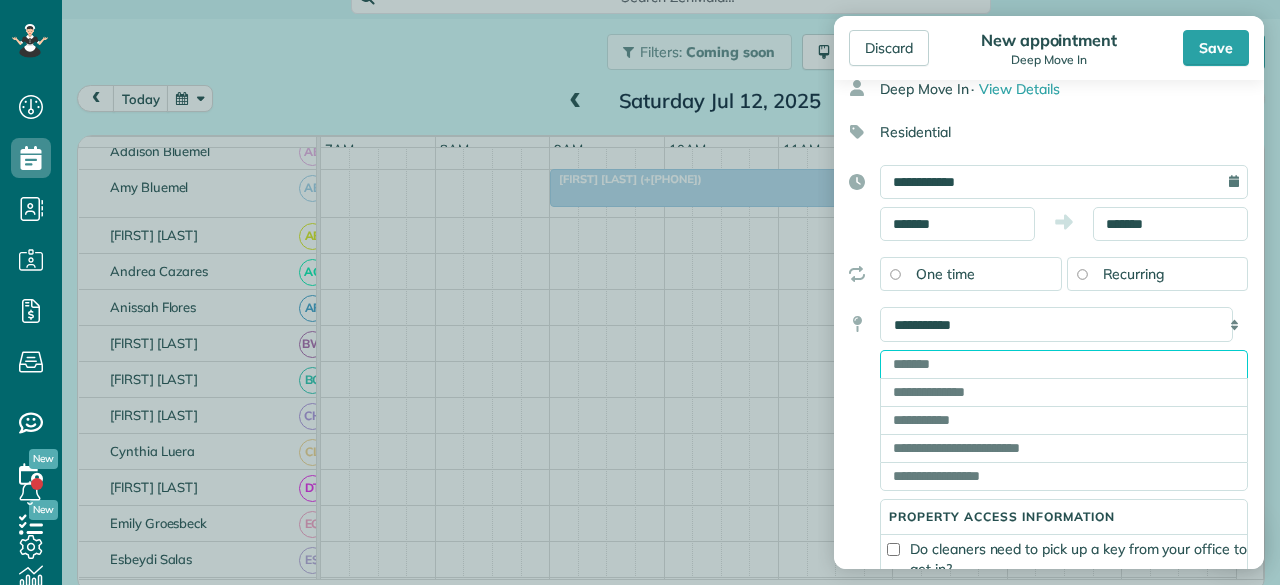 click at bounding box center [1064, 364] 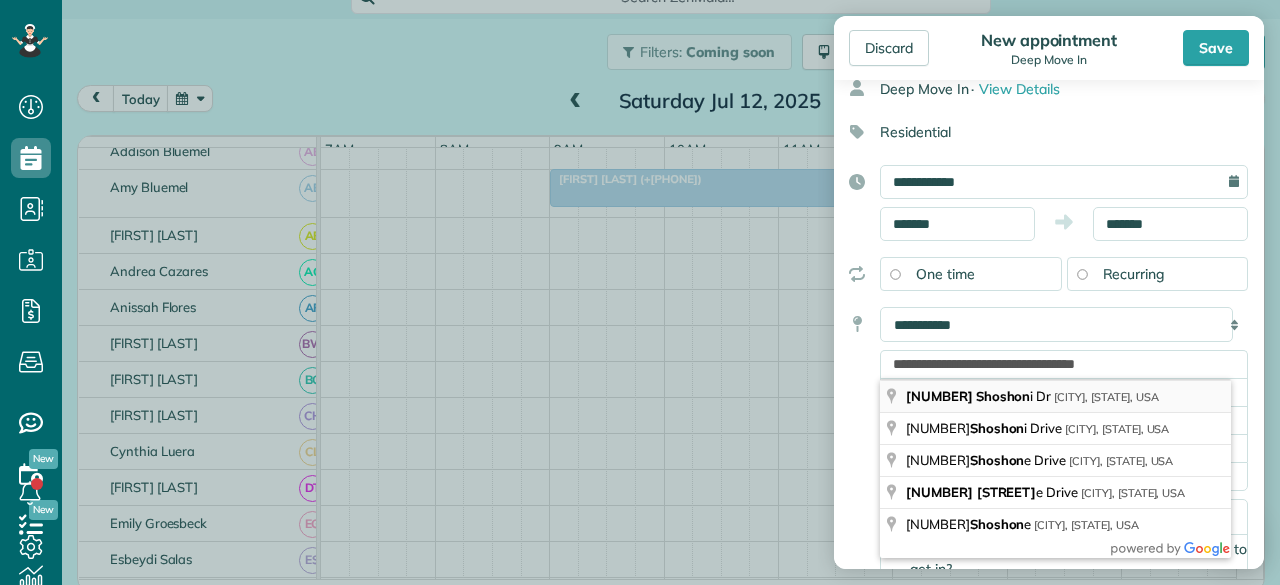 type on "**********" 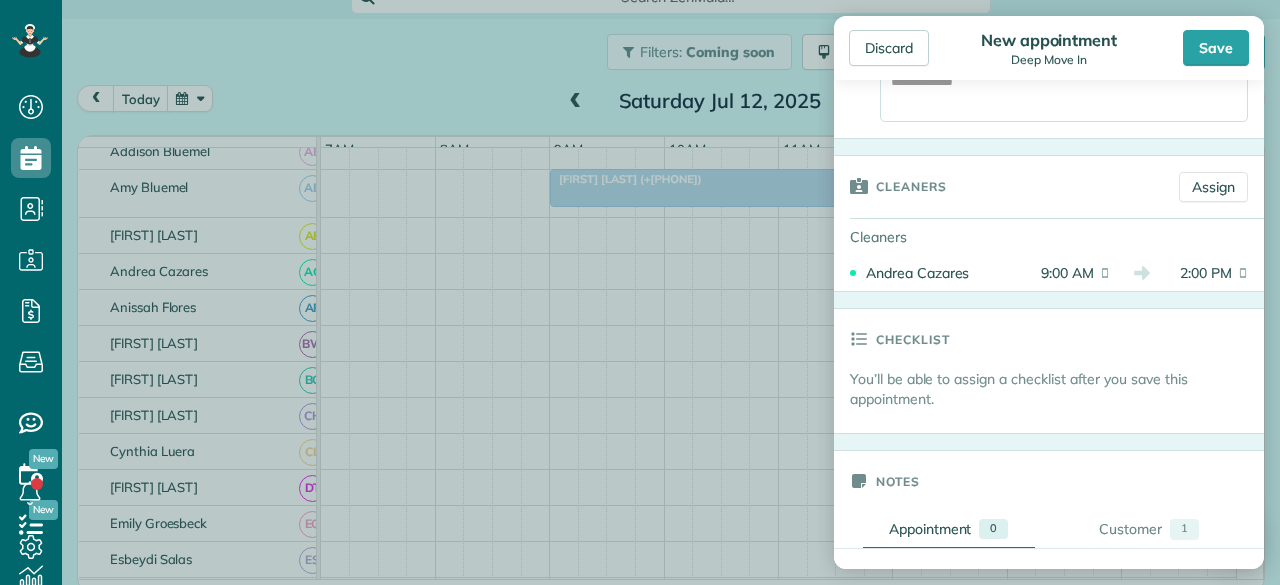 scroll, scrollTop: 700, scrollLeft: 0, axis: vertical 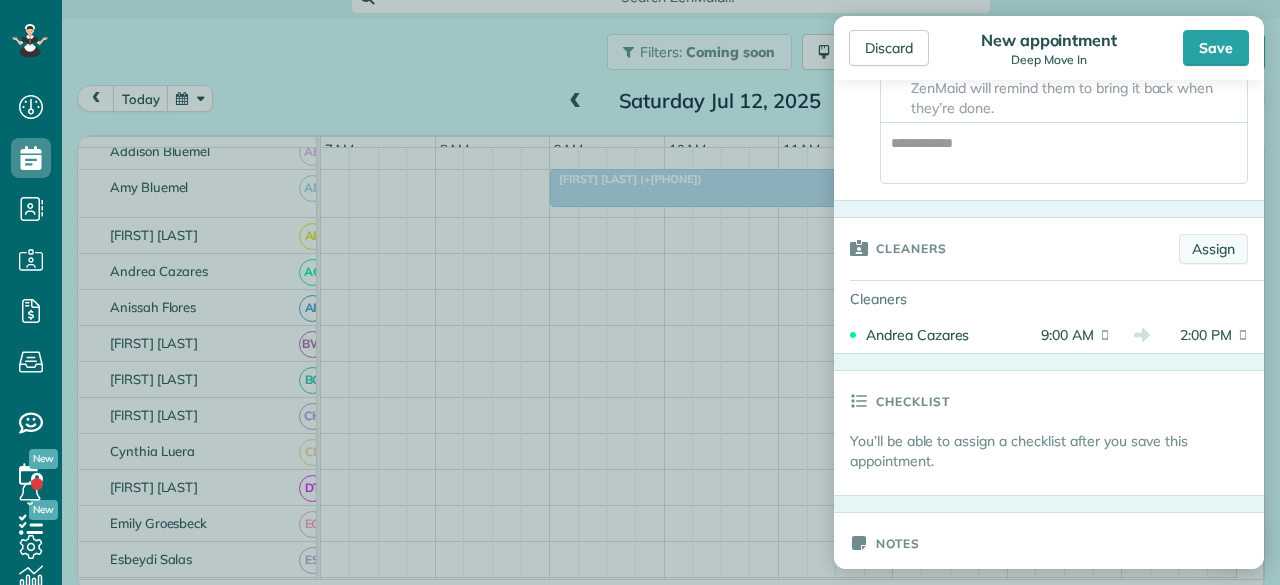 click on "Assign" at bounding box center [1213, 249] 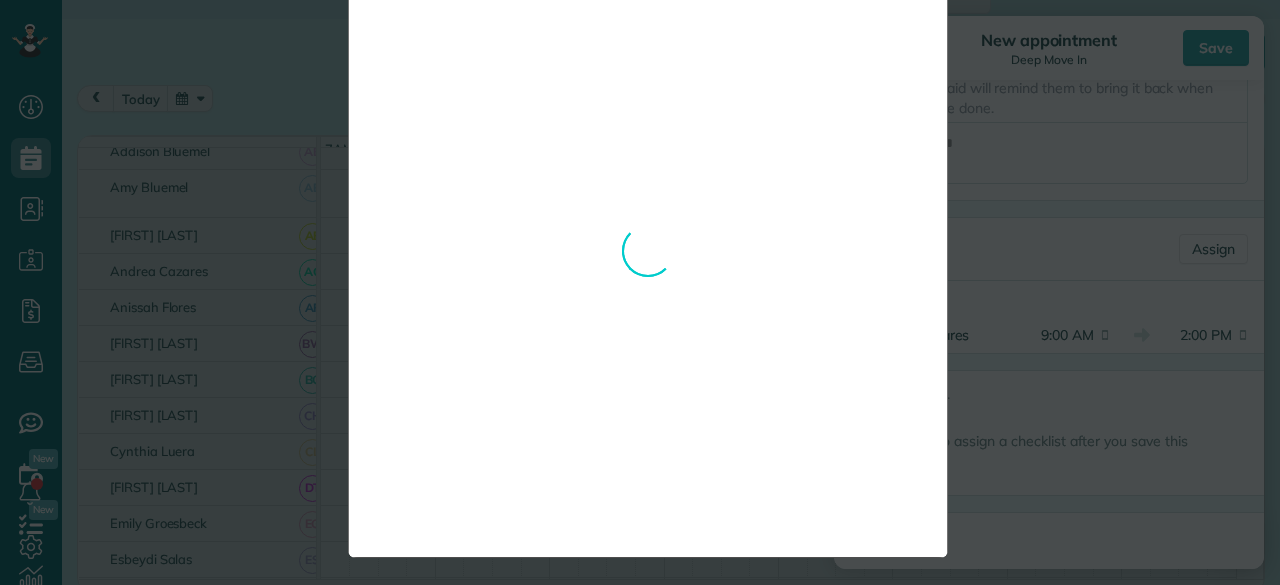 scroll, scrollTop: 0, scrollLeft: 0, axis: both 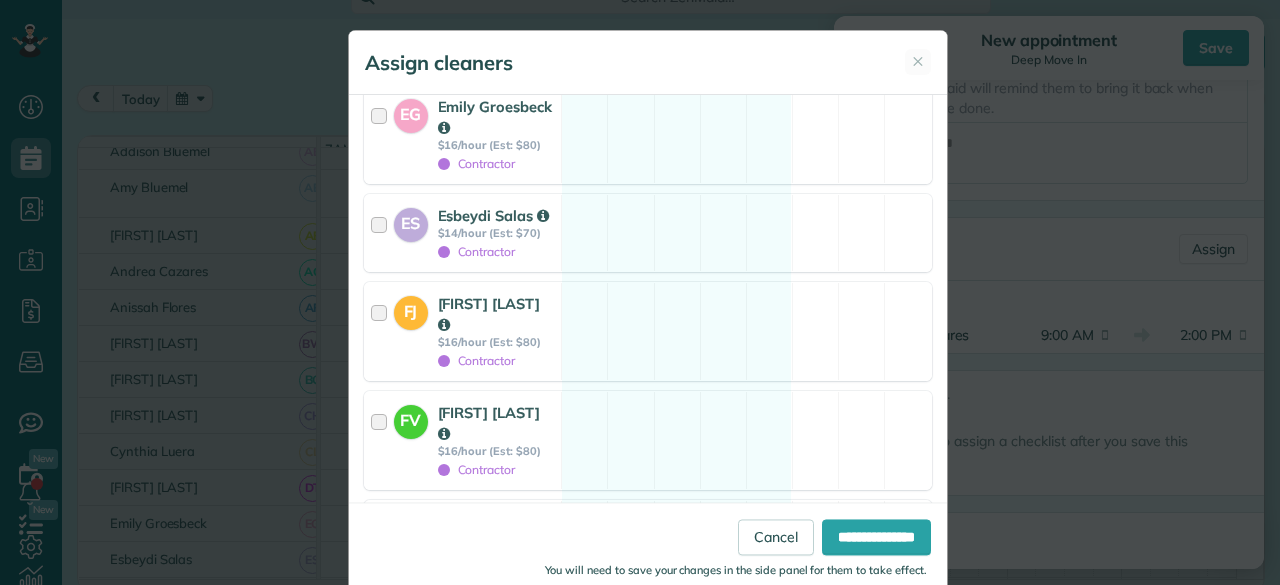 click on "Geide Guevara" at bounding box center (489, 532) 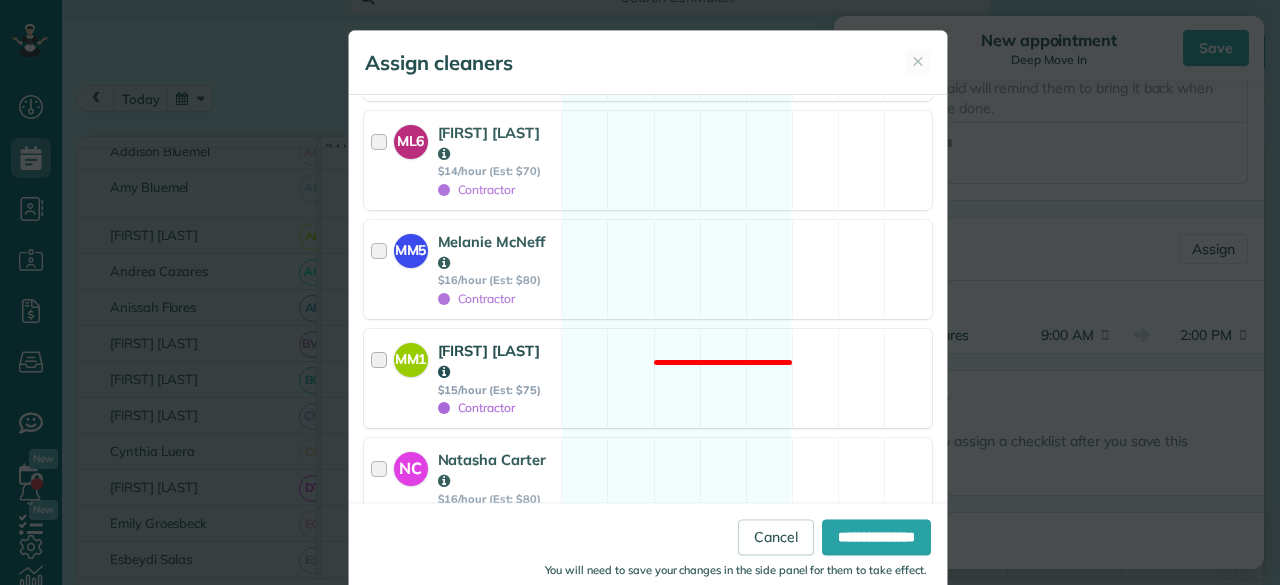 scroll, scrollTop: 3000, scrollLeft: 0, axis: vertical 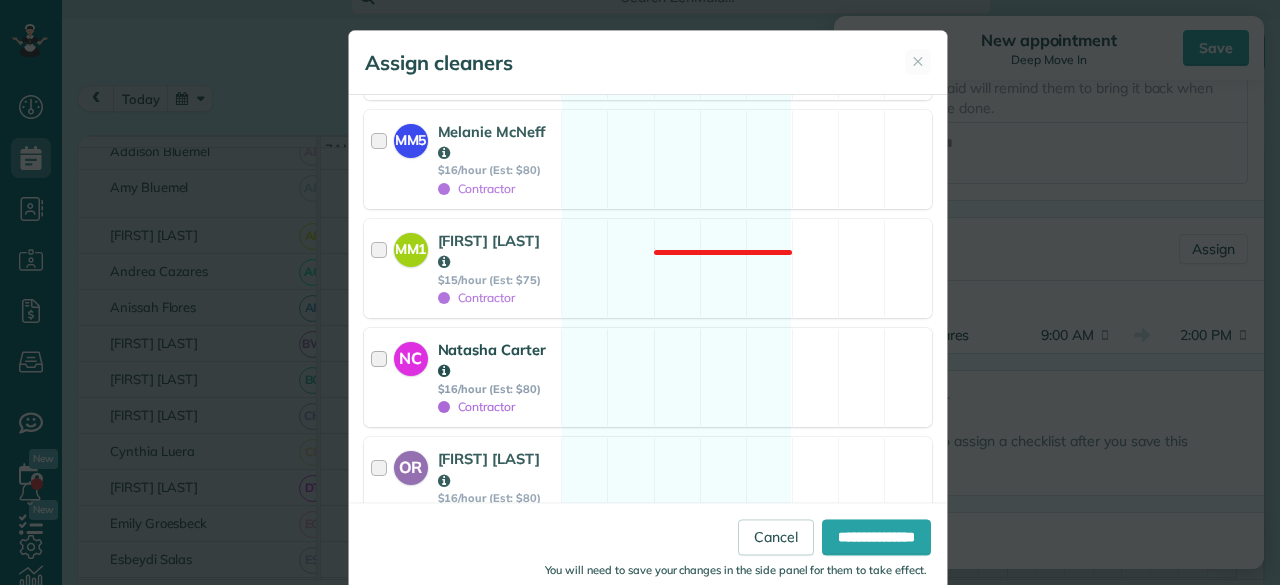click on "Natasha Carter" at bounding box center (497, 360) 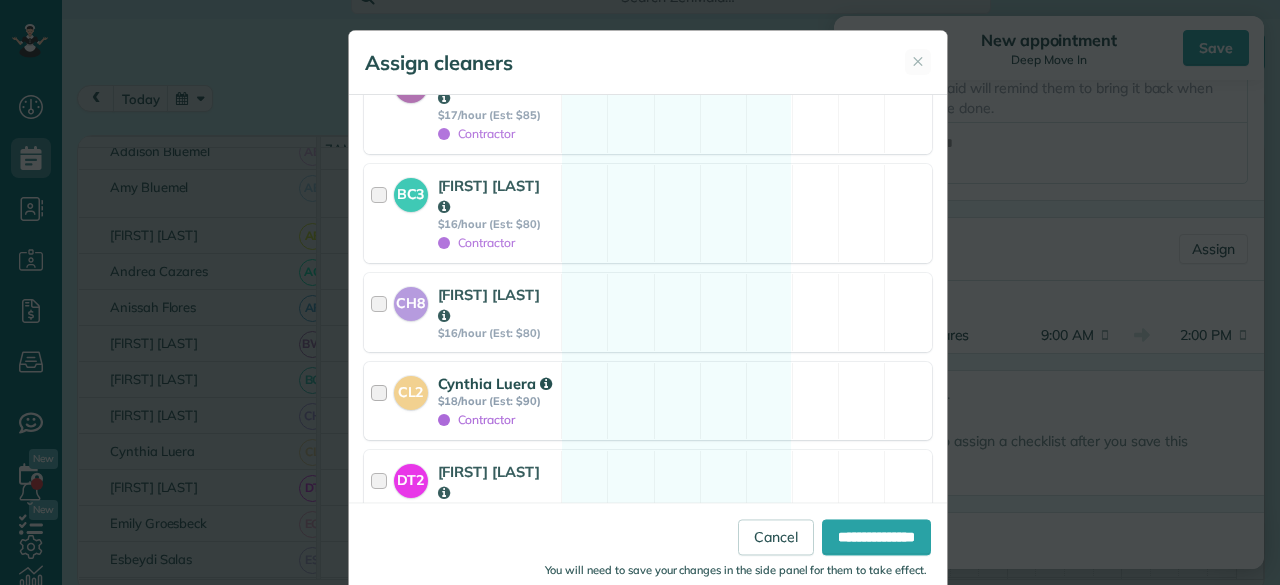 scroll, scrollTop: 1000, scrollLeft: 0, axis: vertical 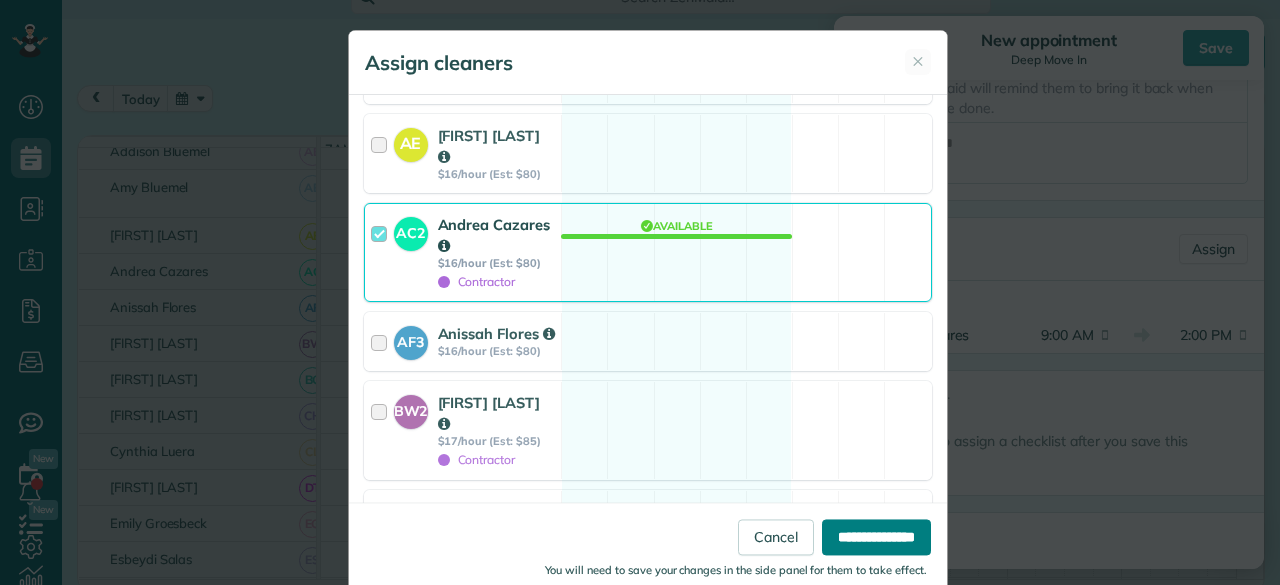 click on "**********" at bounding box center (876, 537) 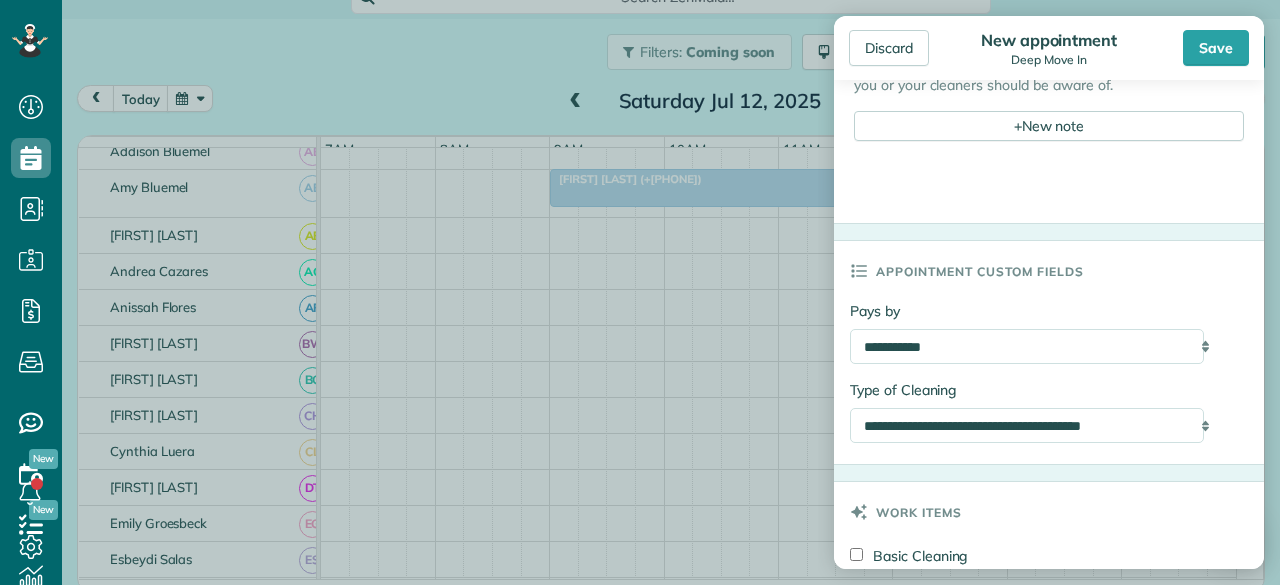 scroll, scrollTop: 1400, scrollLeft: 0, axis: vertical 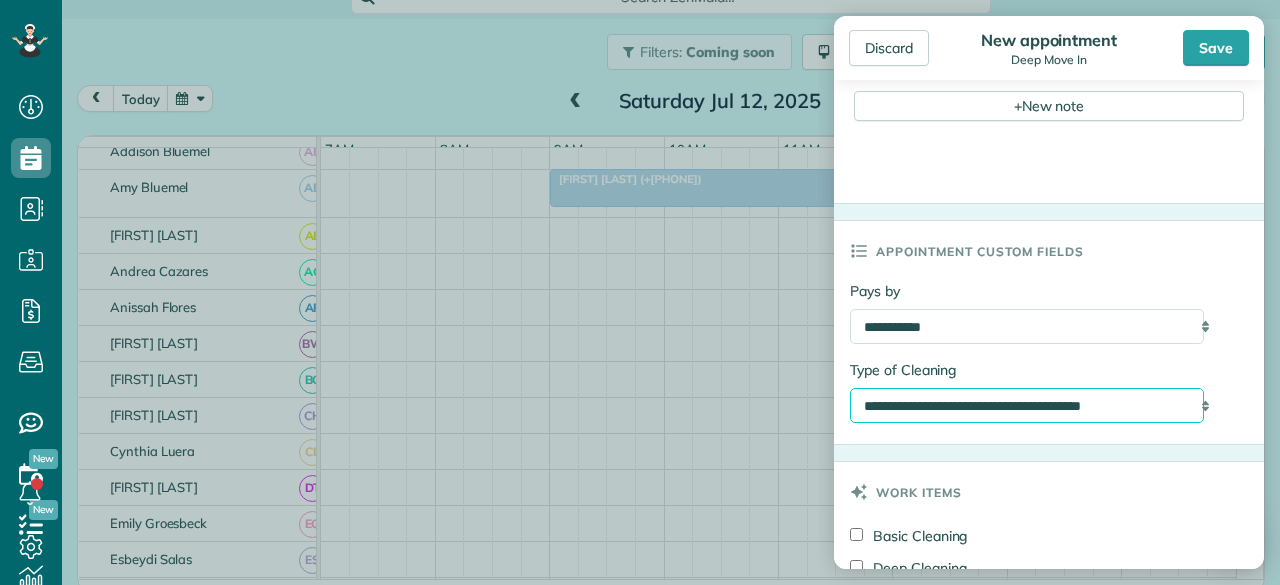 click on "**********" at bounding box center (1027, 405) 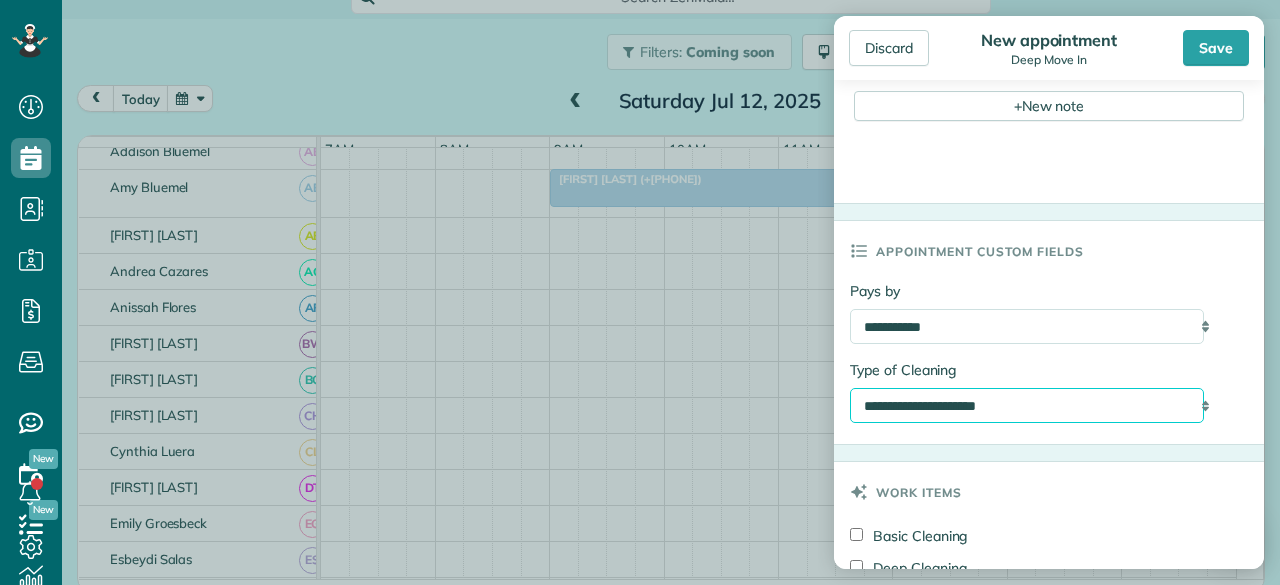 click on "**********" at bounding box center (1027, 405) 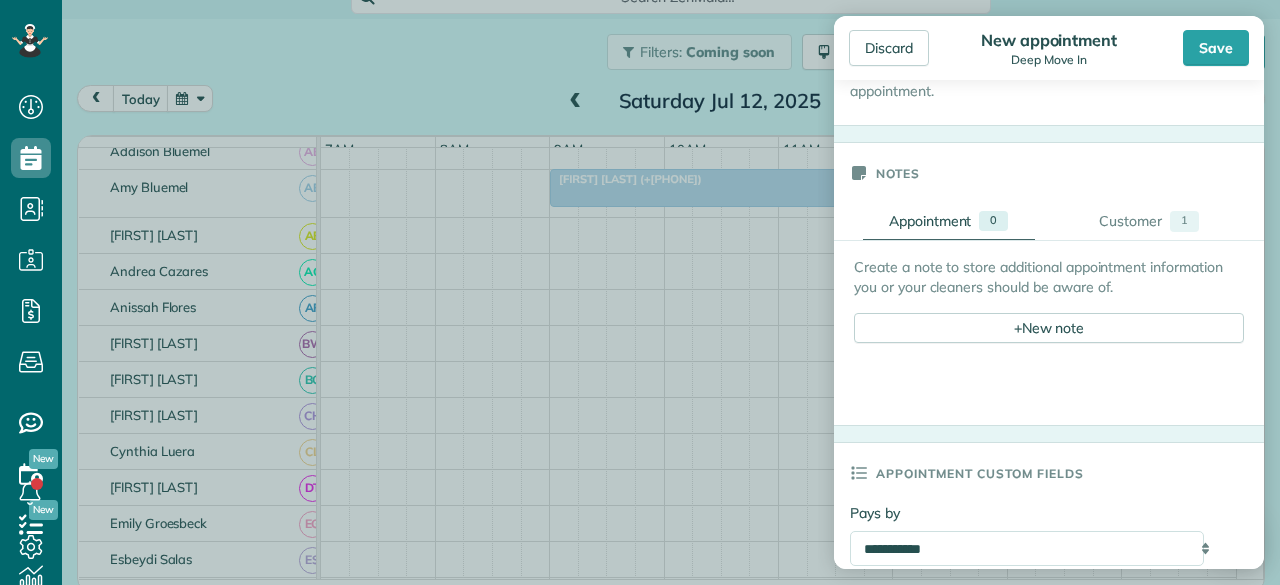 scroll, scrollTop: 1400, scrollLeft: 0, axis: vertical 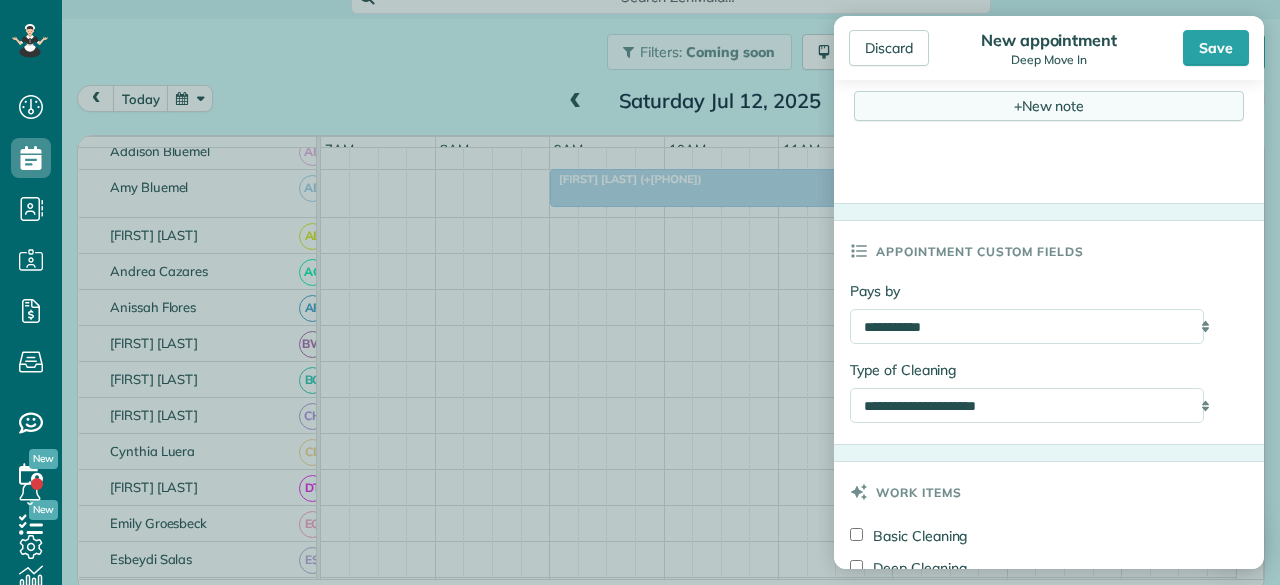 click on "+ New note" at bounding box center (1049, 106) 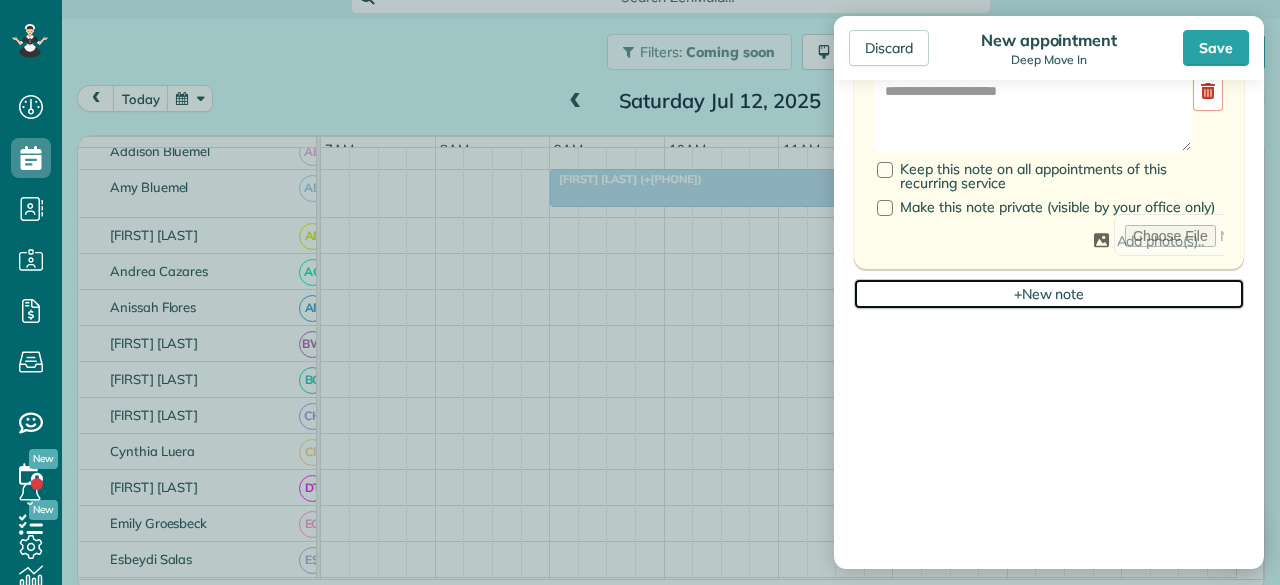 scroll, scrollTop: 1236, scrollLeft: 0, axis: vertical 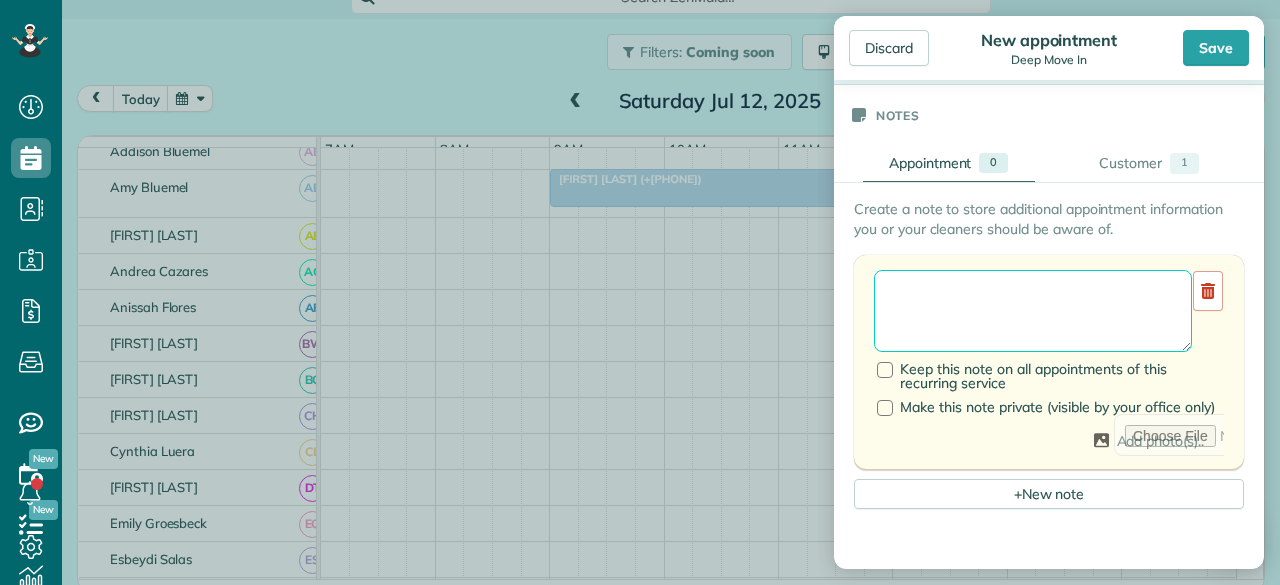 click at bounding box center (1033, 311) 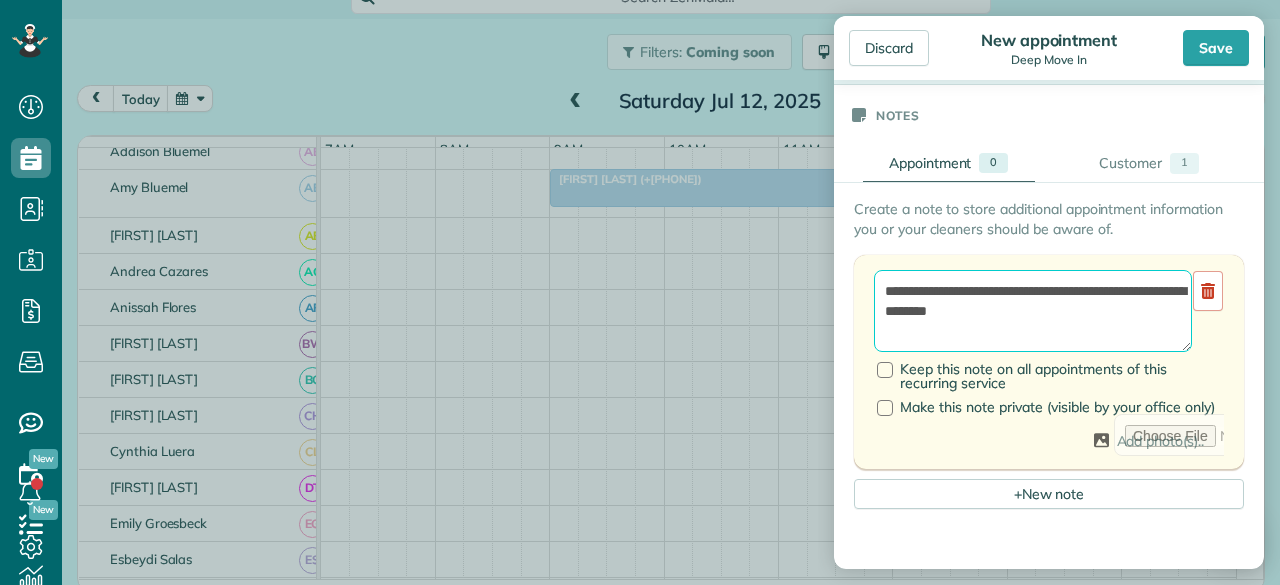 click on "**********" at bounding box center (1033, 311) 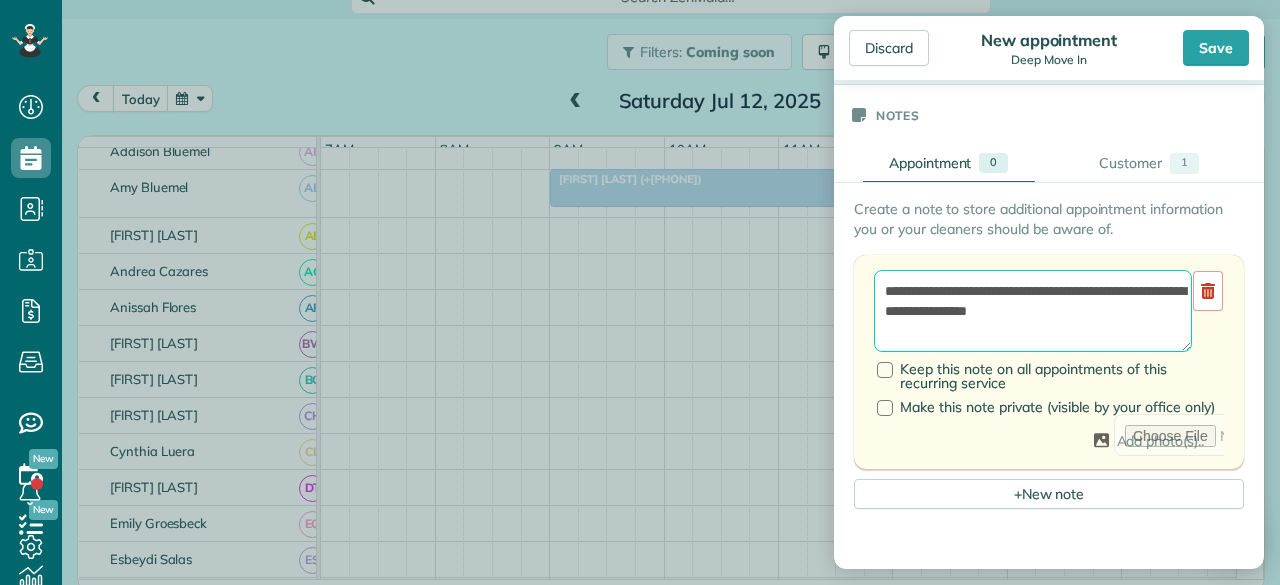click on "**********" at bounding box center (1033, 311) 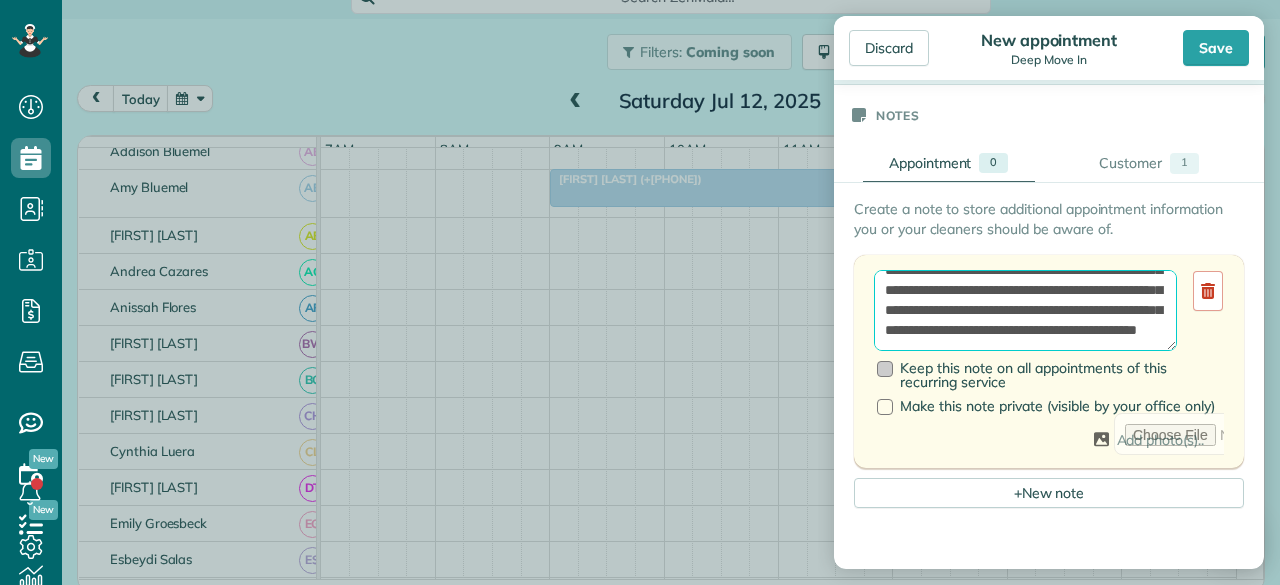 scroll, scrollTop: 100, scrollLeft: 0, axis: vertical 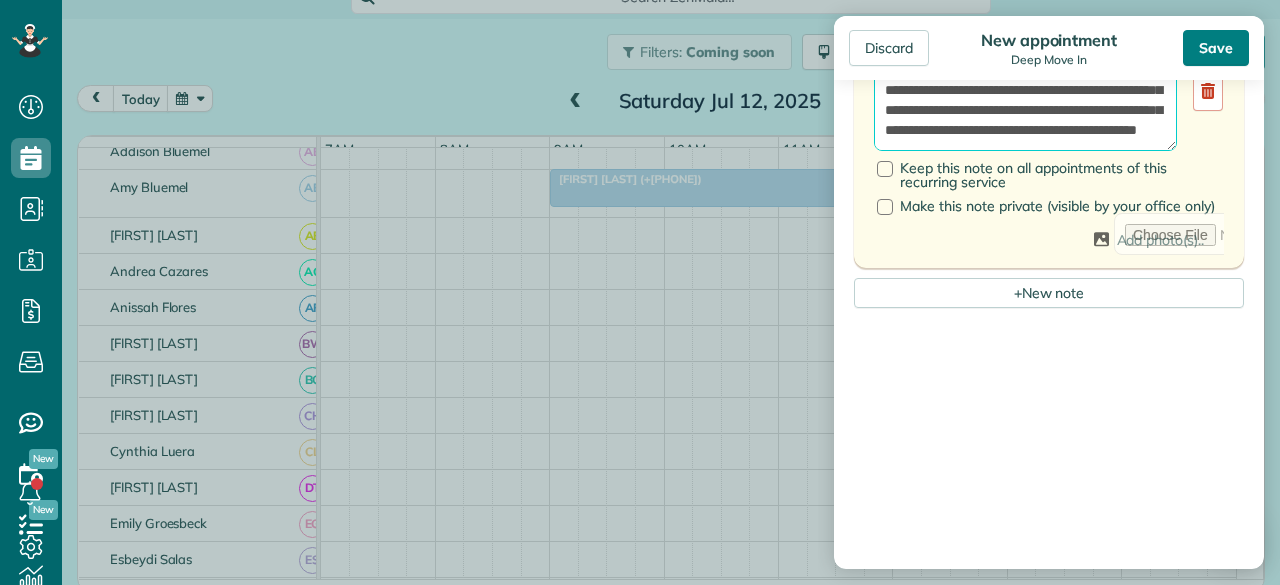 type on "**********" 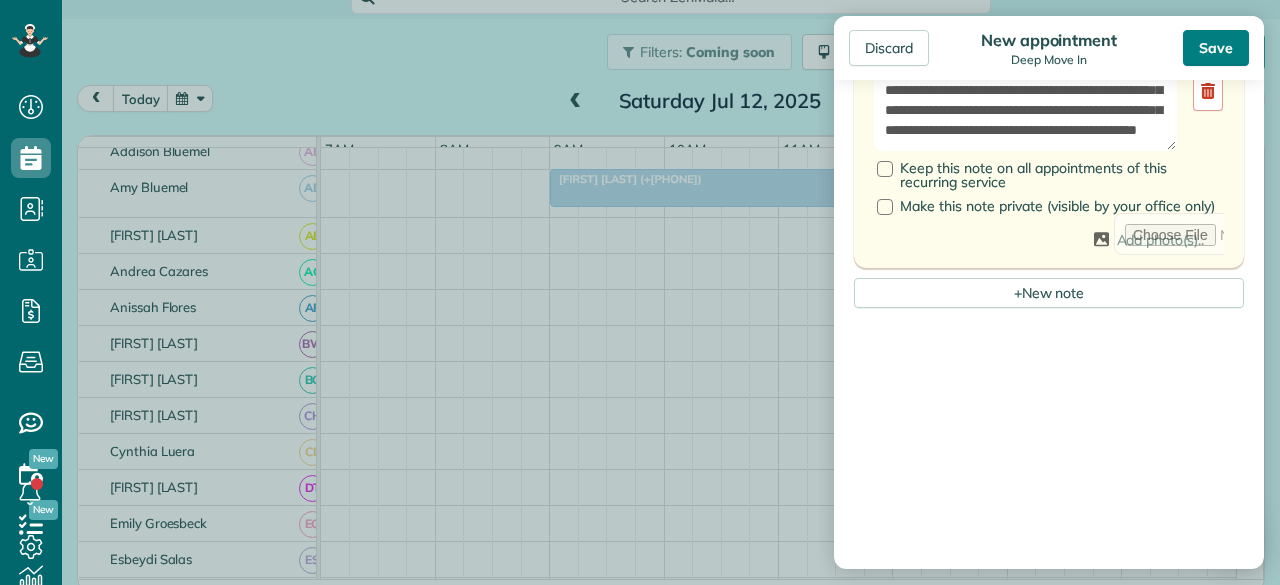 click on "Save" at bounding box center (1216, 48) 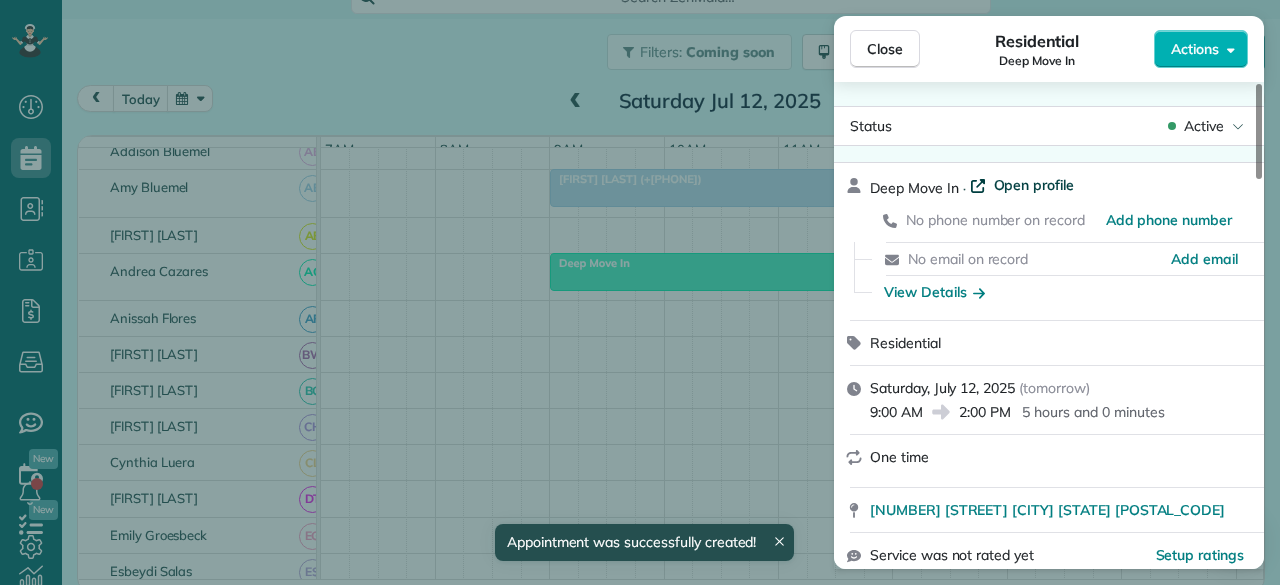 click on "Open profile" at bounding box center [1034, 185] 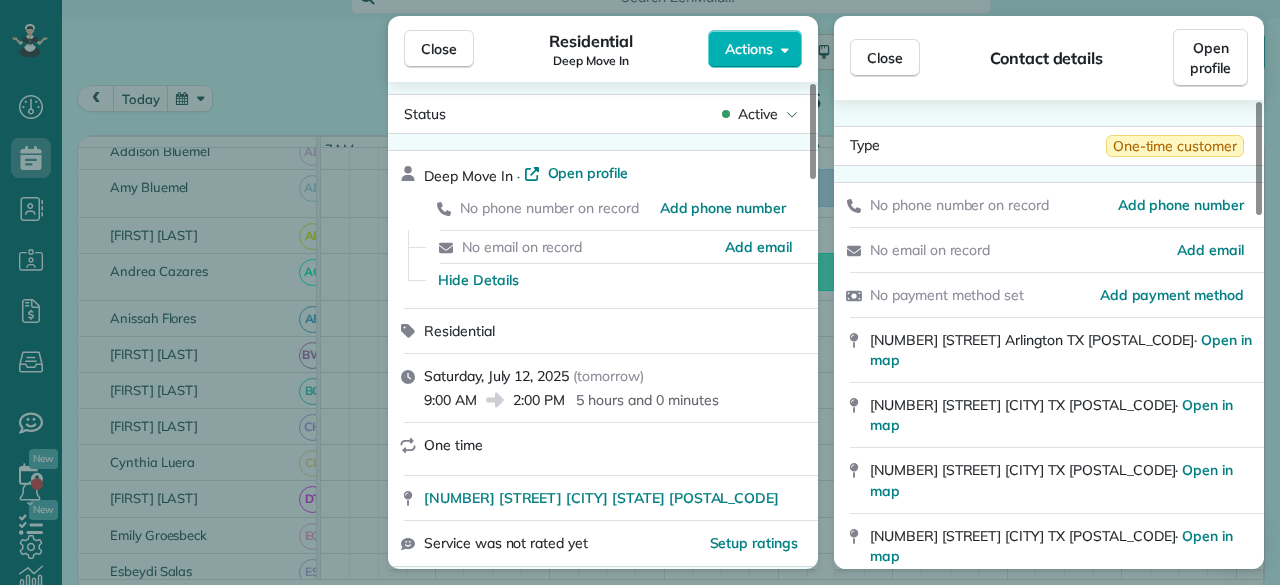 scroll, scrollTop: 0, scrollLeft: 0, axis: both 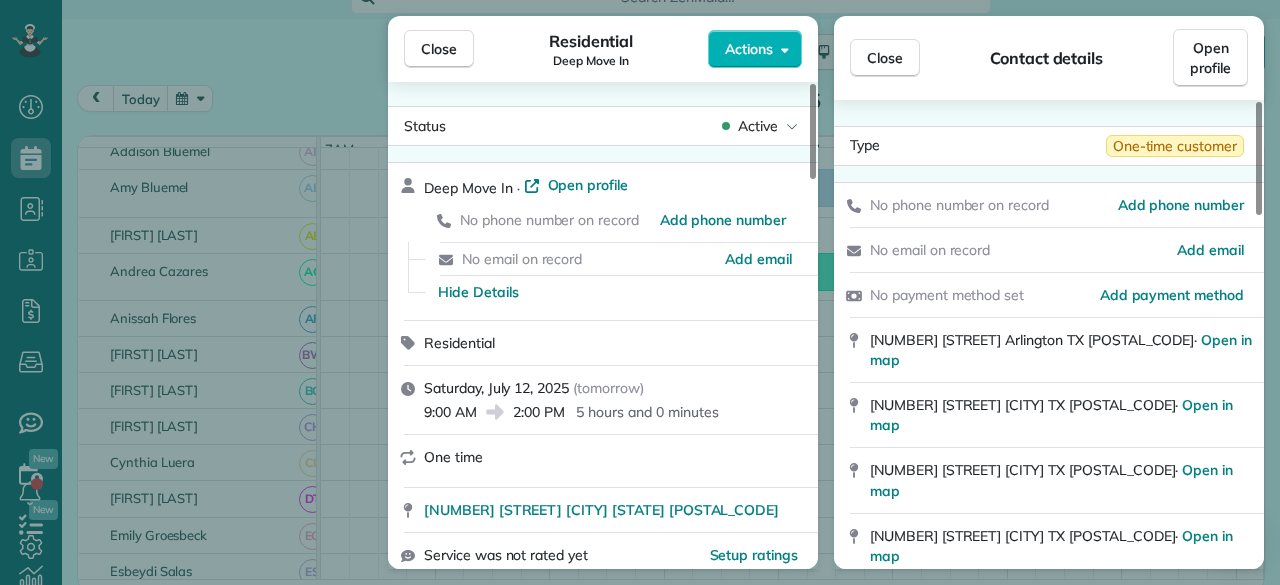 drag, startPoint x: 436, startPoint y: 48, endPoint x: 630, endPoint y: 145, distance: 216.89859 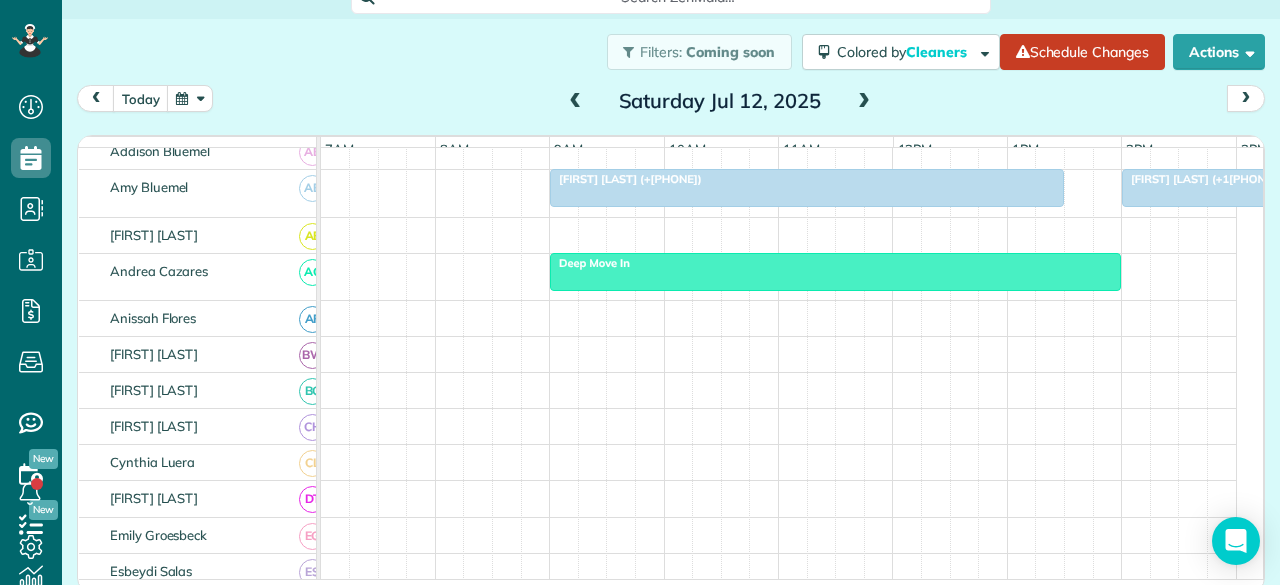 click on "Deep Move In" at bounding box center [590, 263] 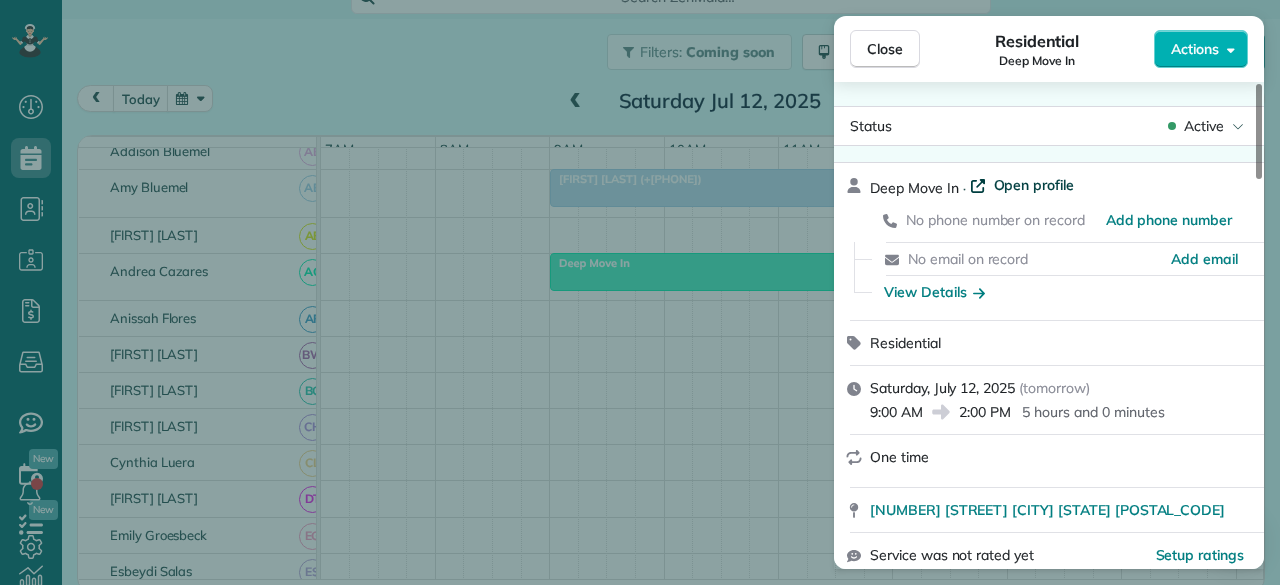 click on "Open profile" at bounding box center (1034, 185) 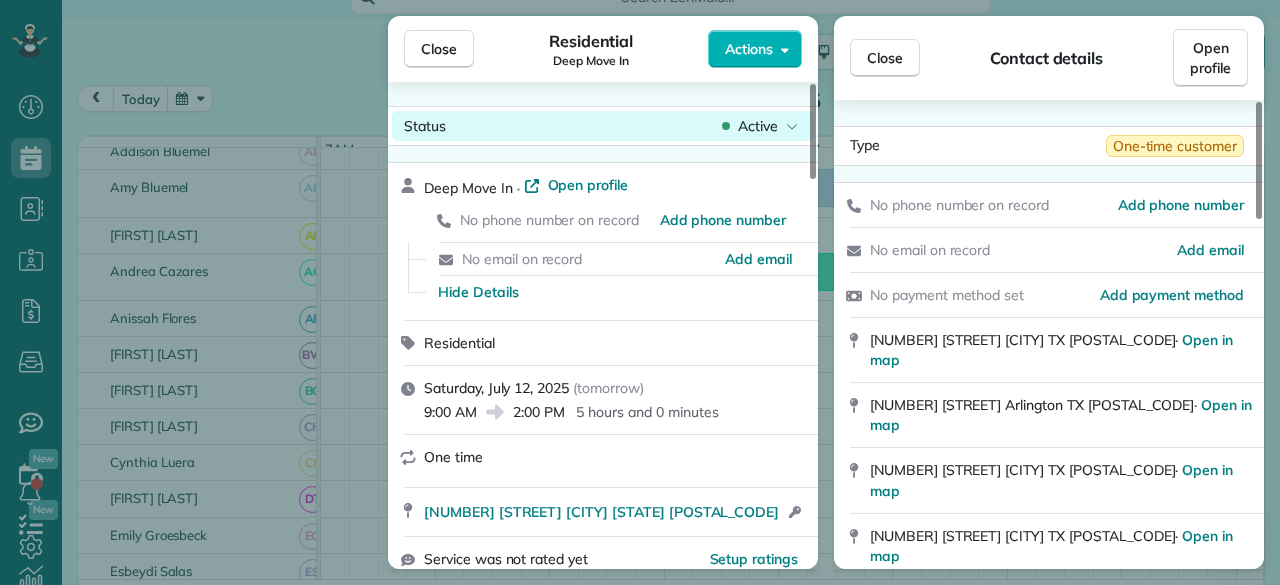 click on "Close" at bounding box center (439, 49) 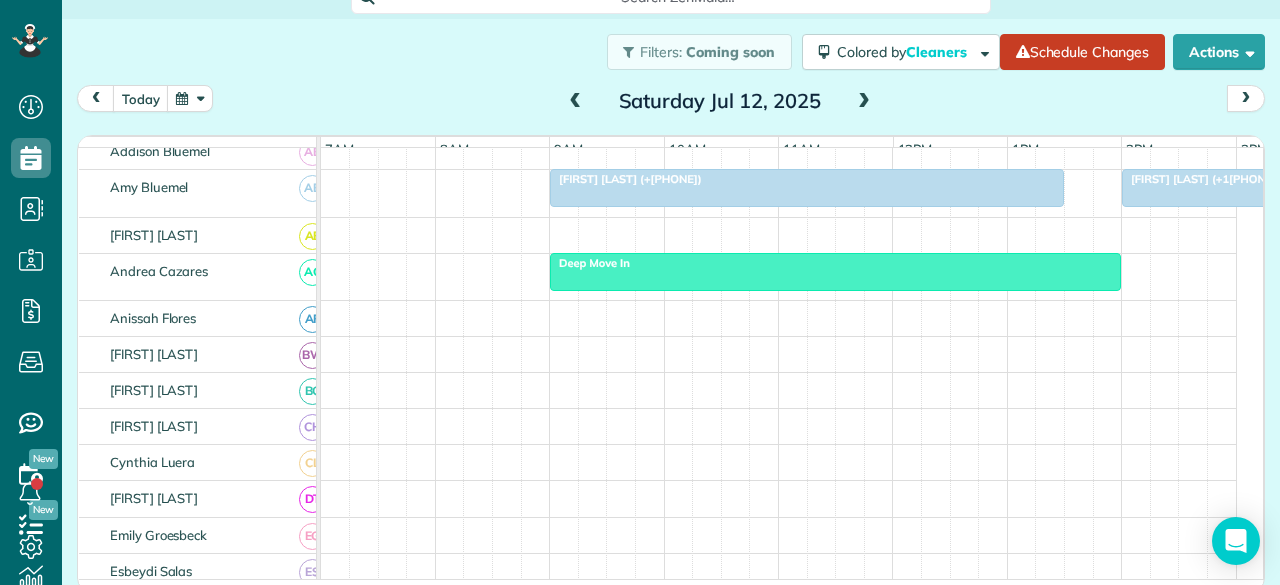 click at bounding box center [864, 102] 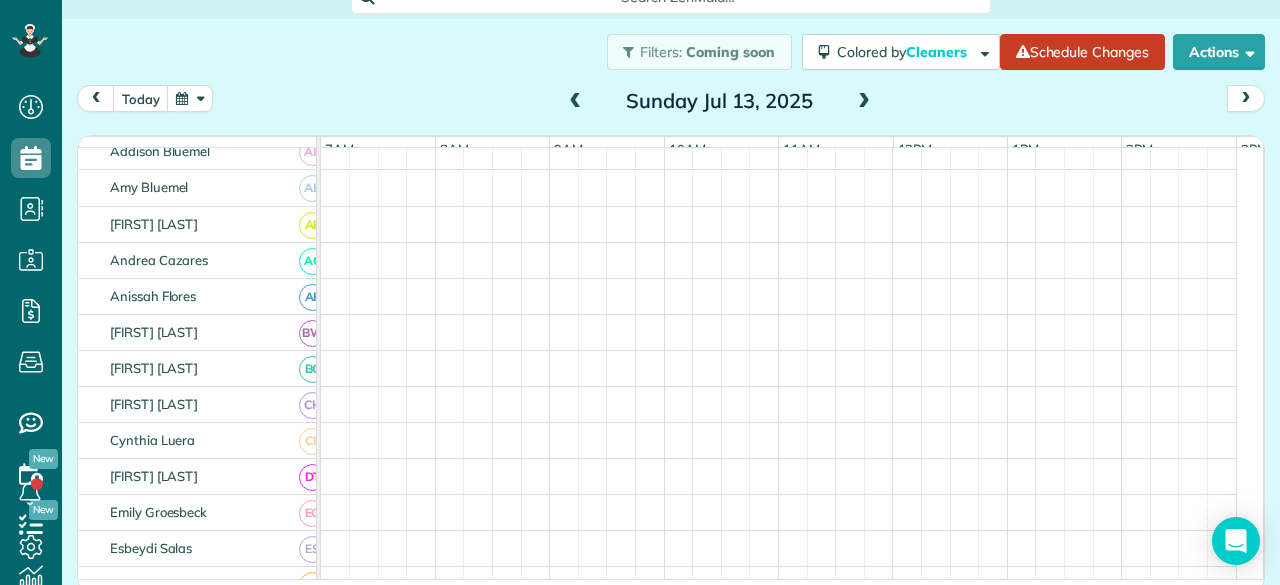 click at bounding box center (864, 102) 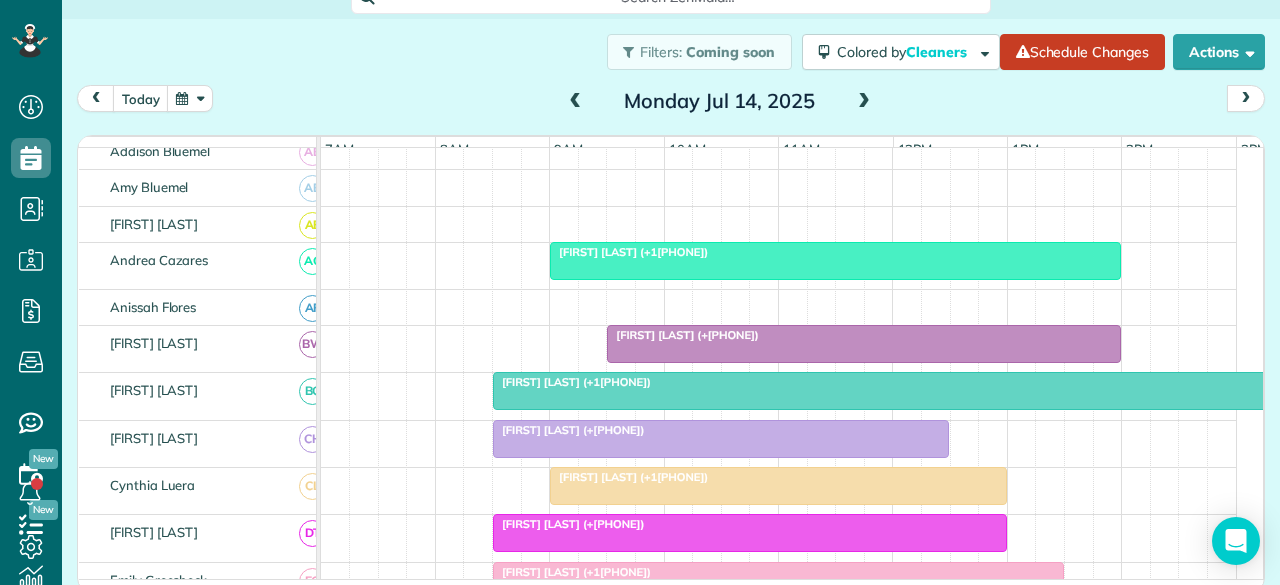 scroll, scrollTop: 54, scrollLeft: 0, axis: vertical 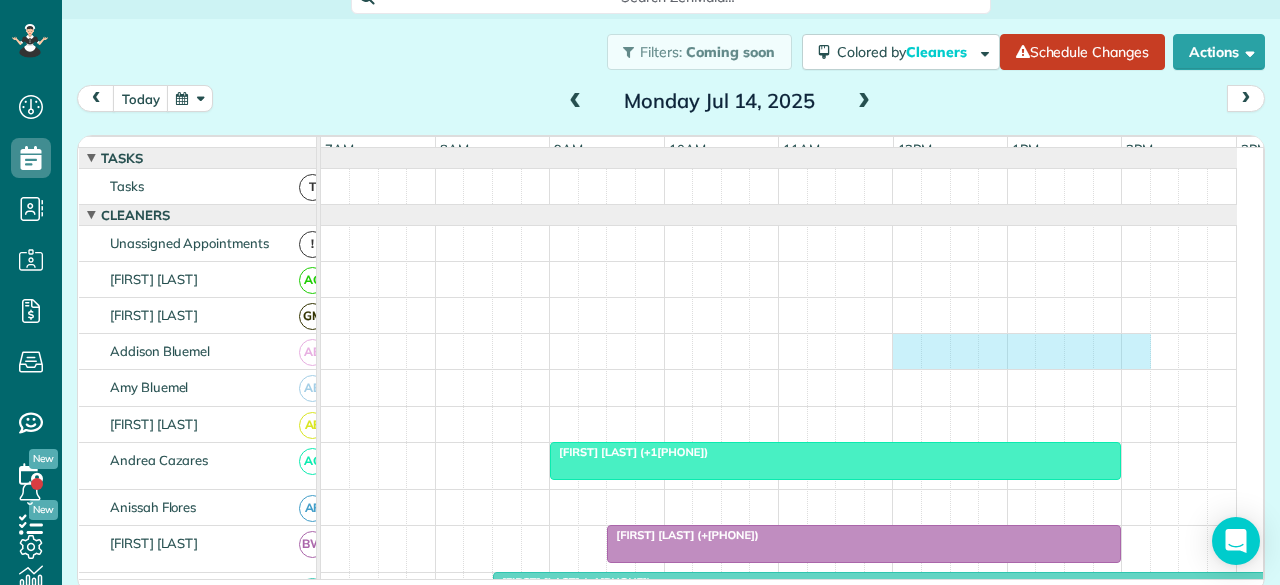 drag, startPoint x: 896, startPoint y: 355, endPoint x: 1134, endPoint y: 353, distance: 238.0084 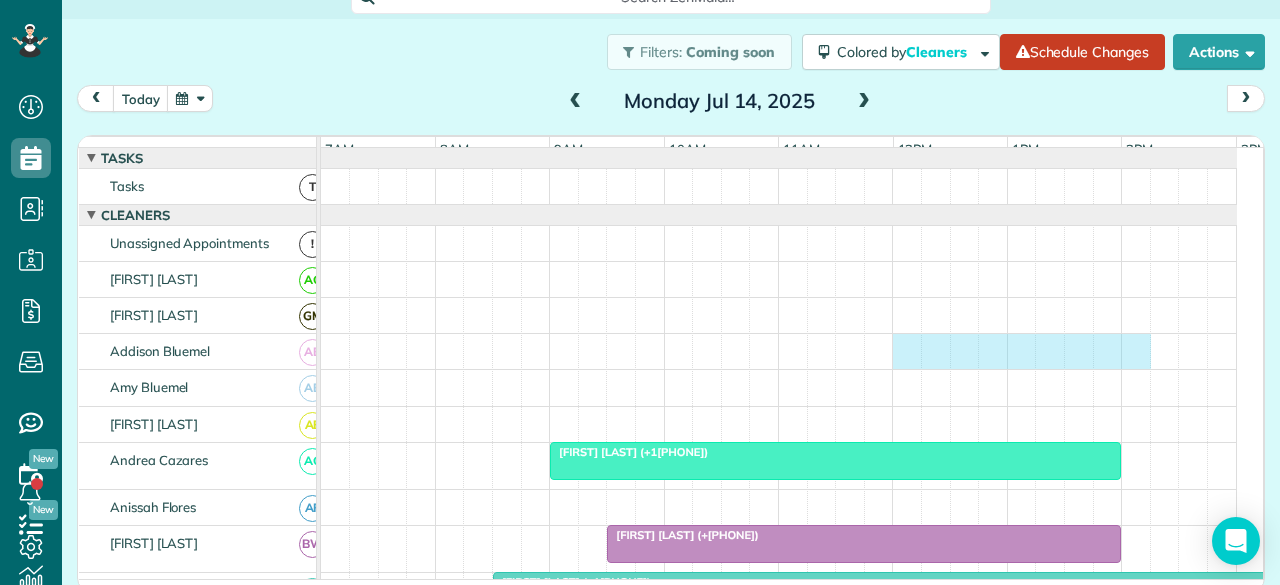 click at bounding box center [779, 351] 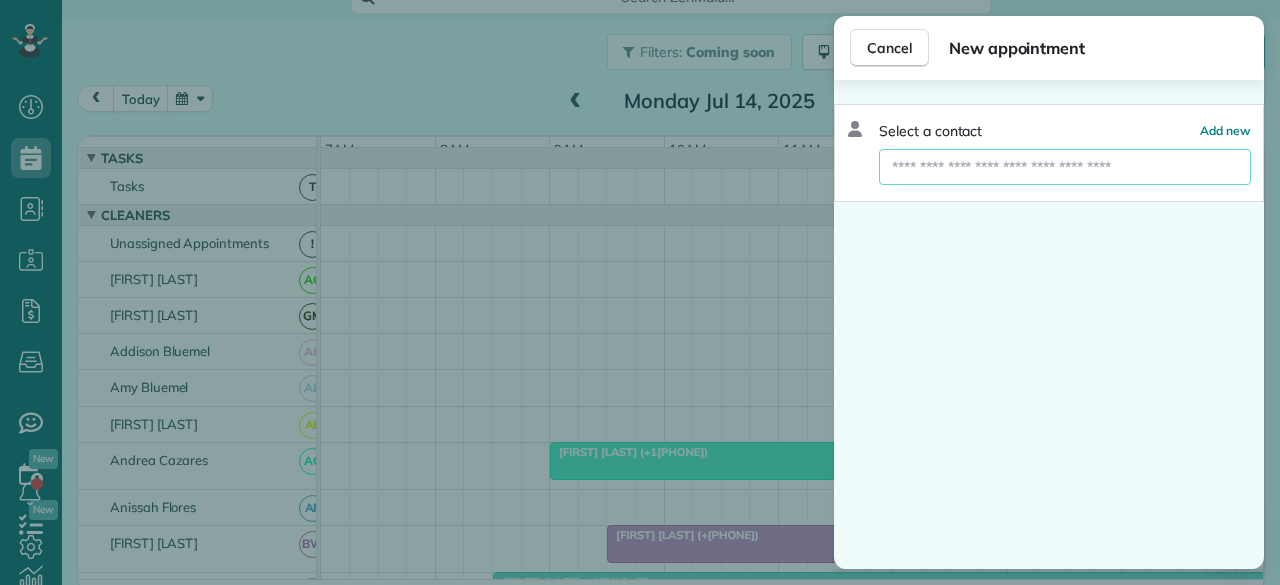 click at bounding box center (1065, 167) 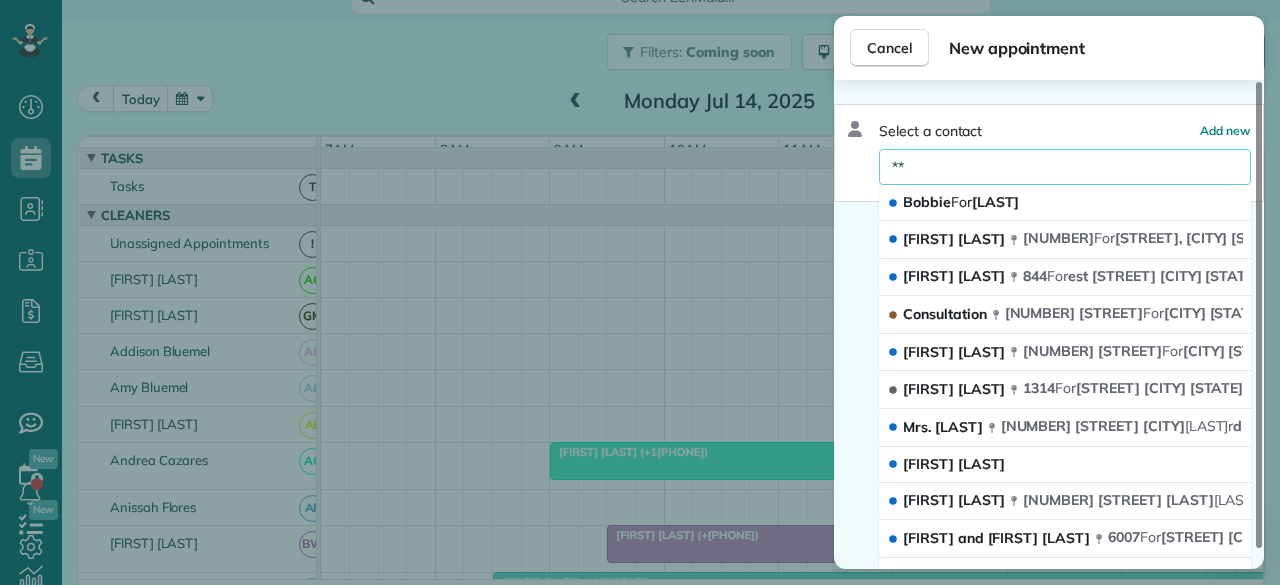 type on "*" 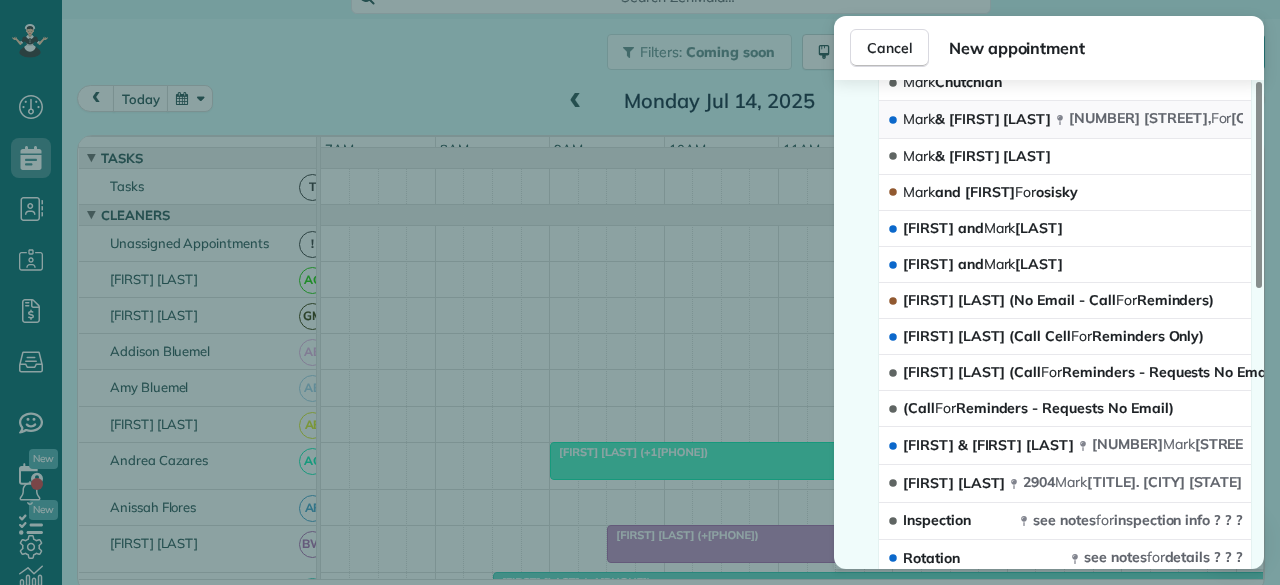 scroll, scrollTop: 600, scrollLeft: 0, axis: vertical 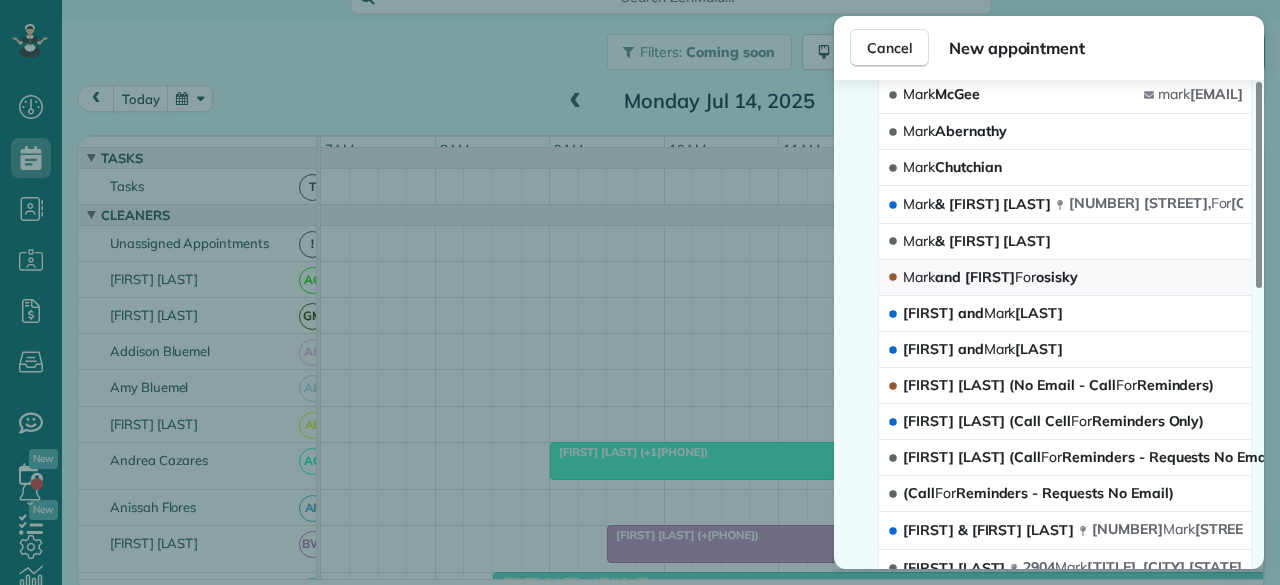 type on "********" 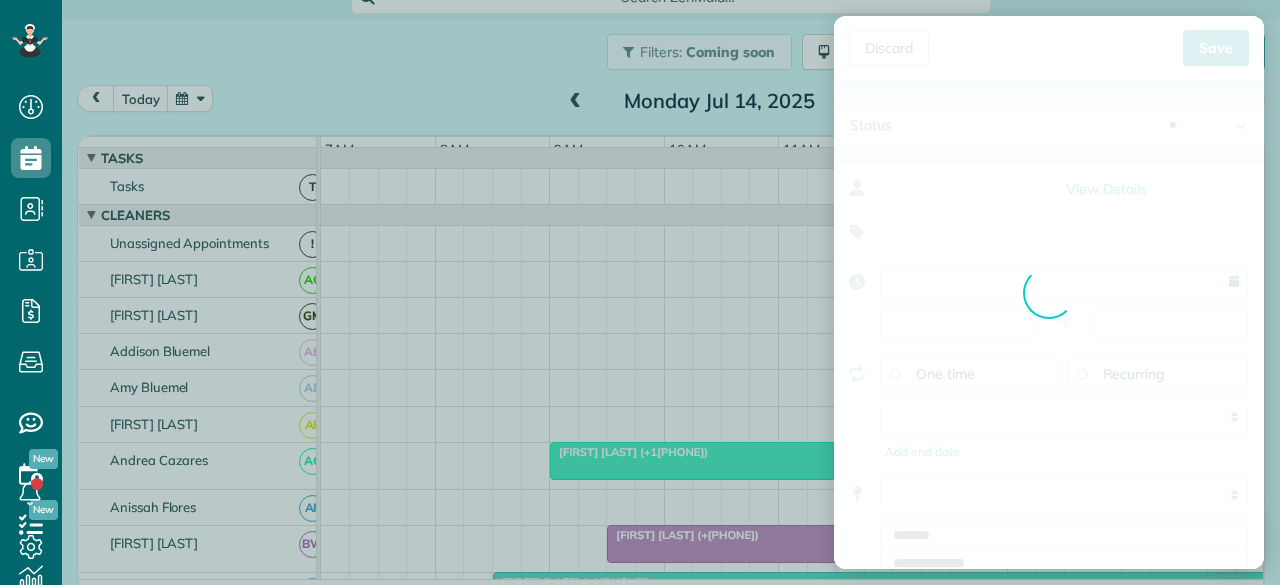 type on "**********" 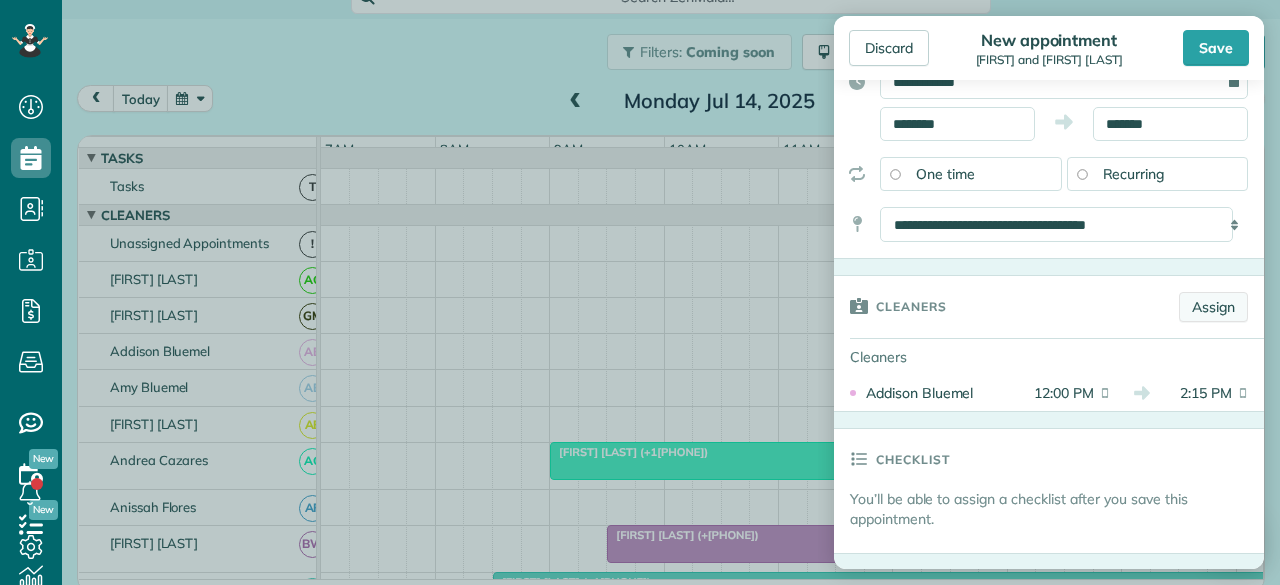 click on "Assign" at bounding box center [1213, 307] 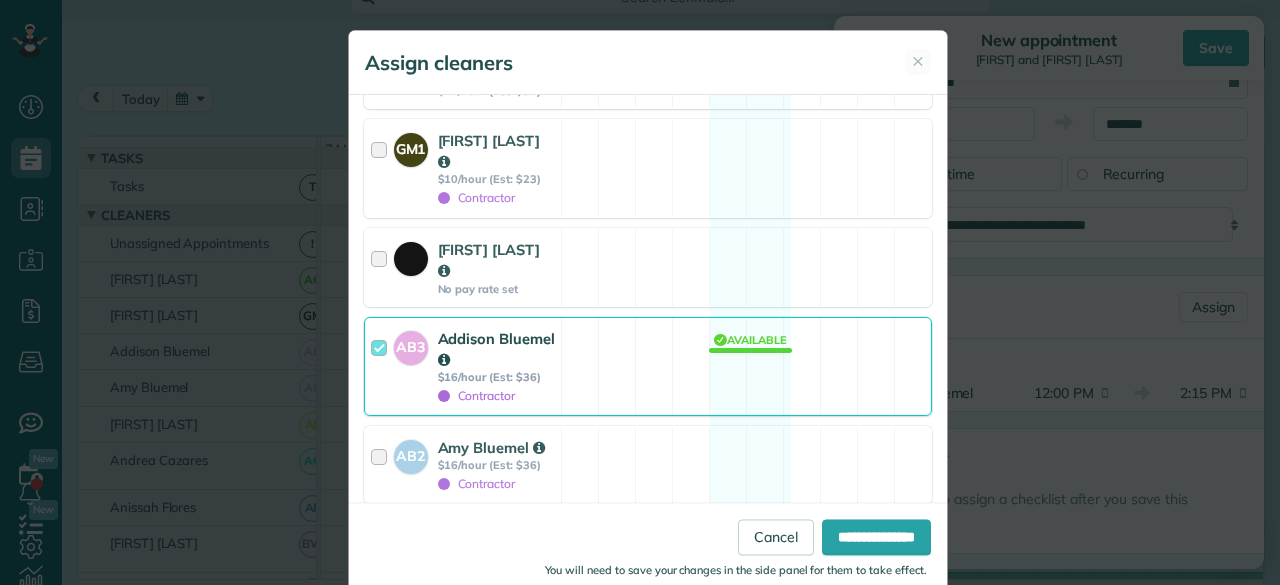 scroll, scrollTop: 700, scrollLeft: 0, axis: vertical 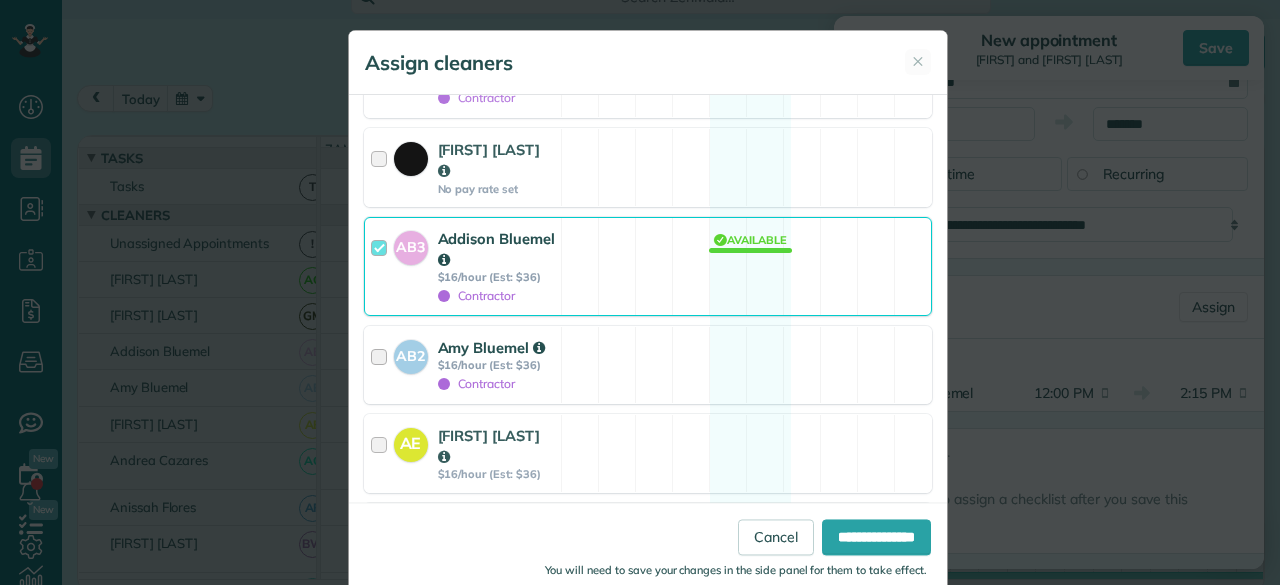 click on "$16/hour (Est: $36)" at bounding box center (497, 365) 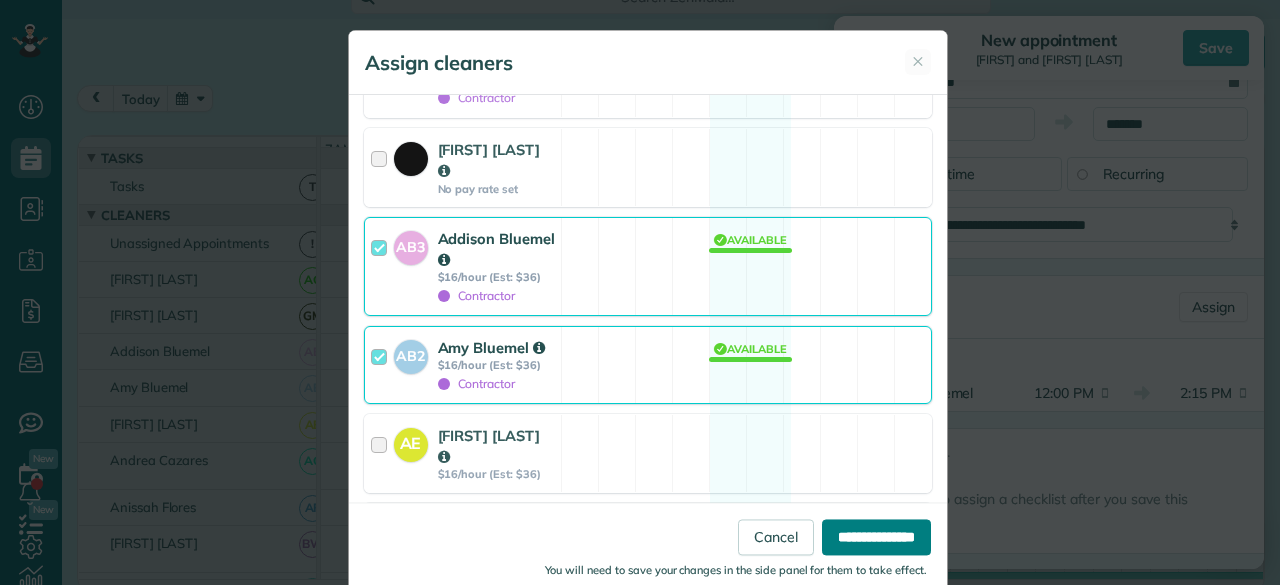 click on "**********" at bounding box center [876, 537] 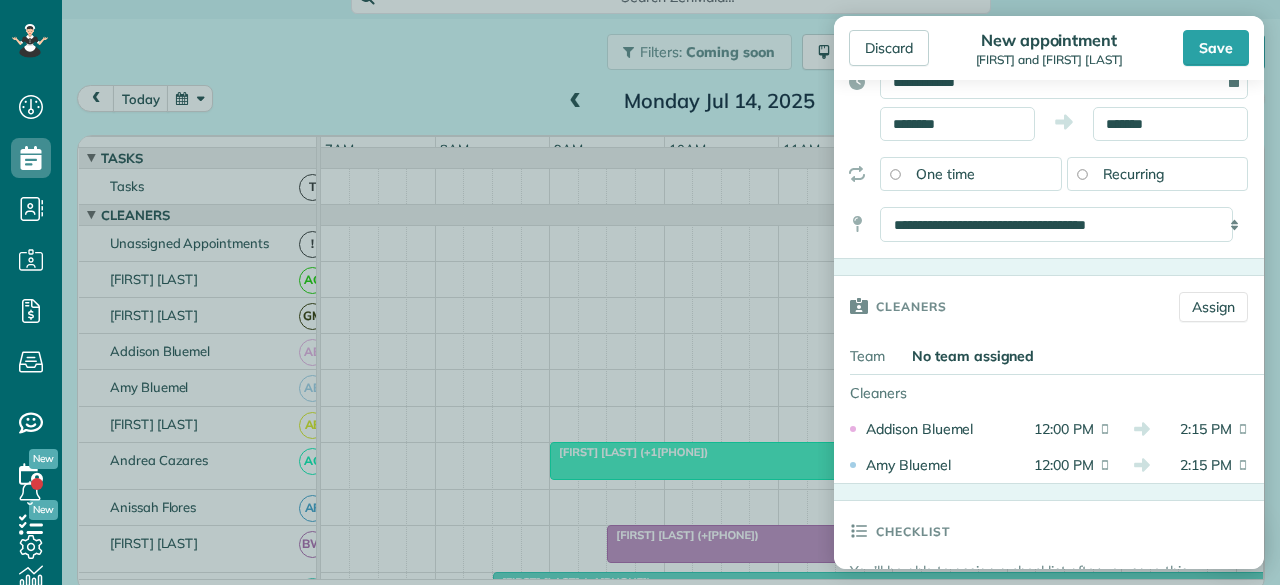 click on "Save" at bounding box center [1216, 48] 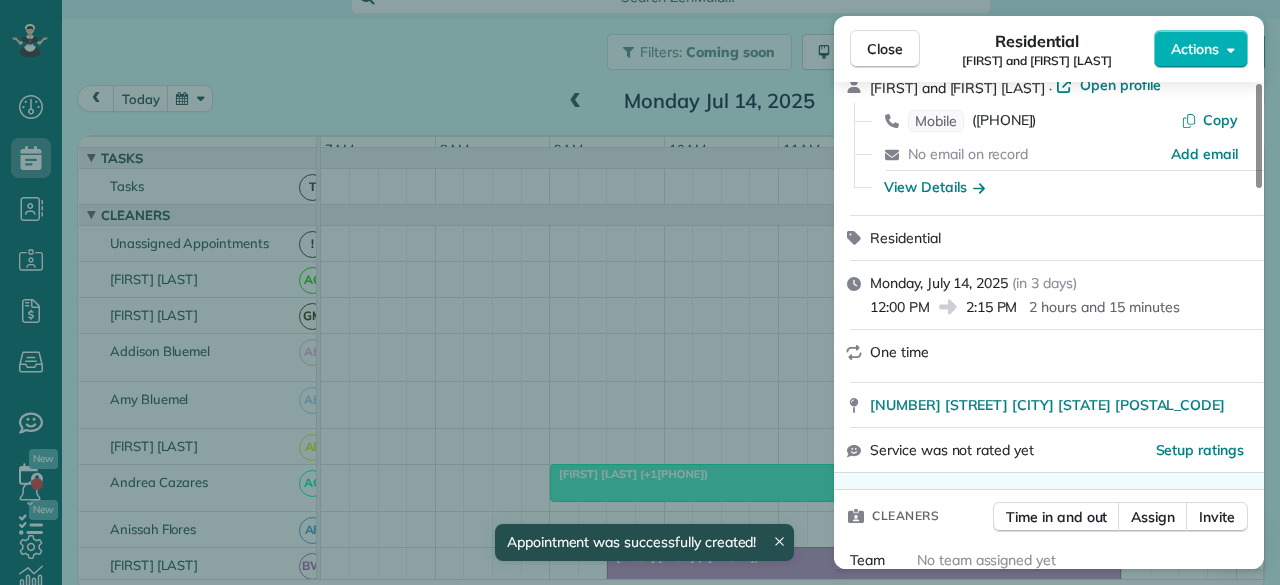 scroll, scrollTop: 200, scrollLeft: 0, axis: vertical 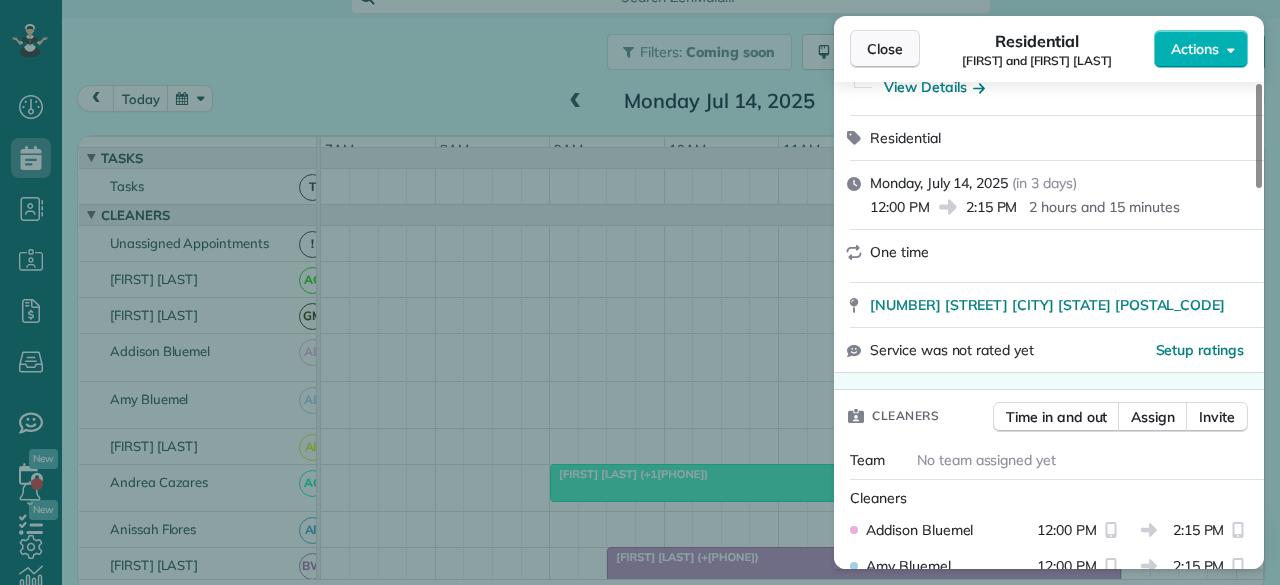 click on "Close" at bounding box center [885, 49] 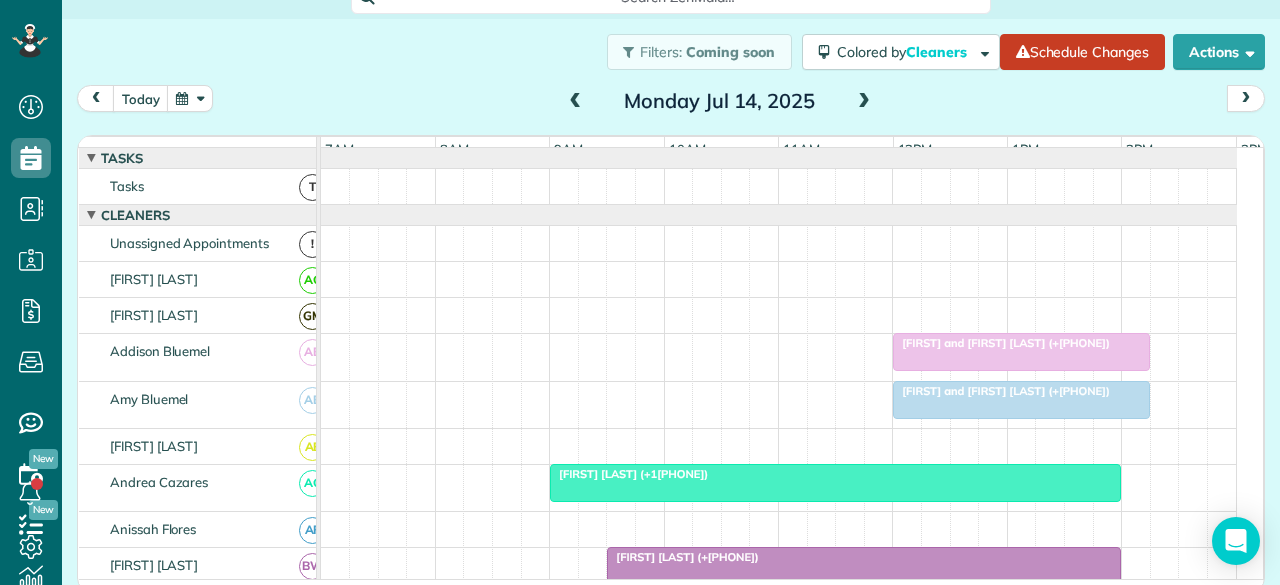 scroll, scrollTop: 148, scrollLeft: 0, axis: vertical 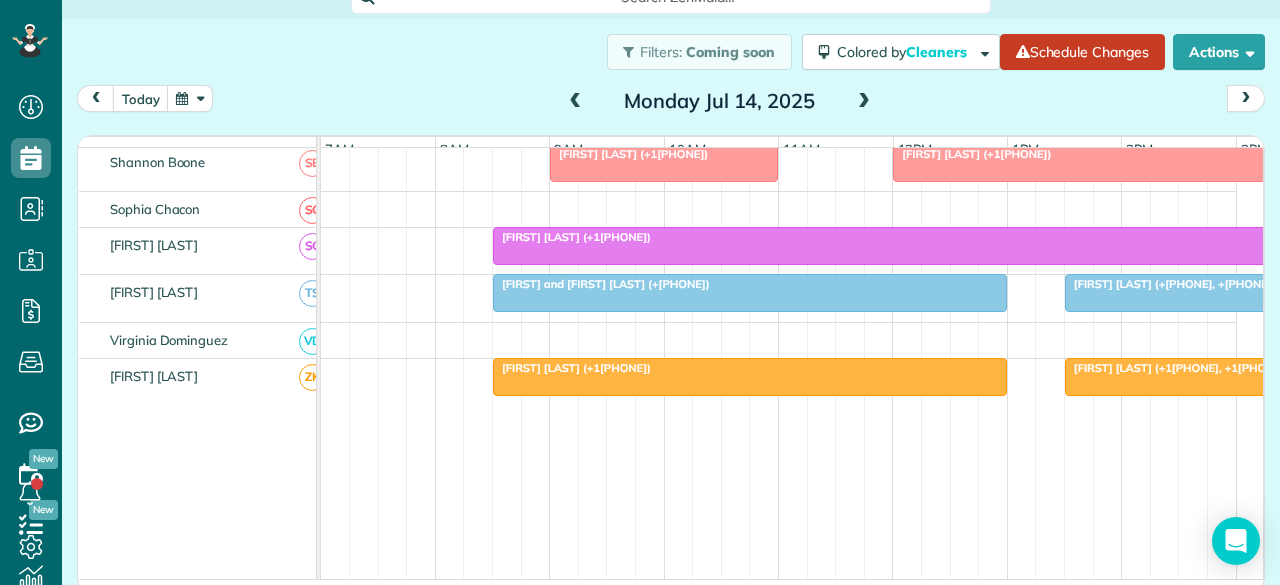 click on "Mark and Nancy Forosisky (+18179462639)" at bounding box center [601, 284] 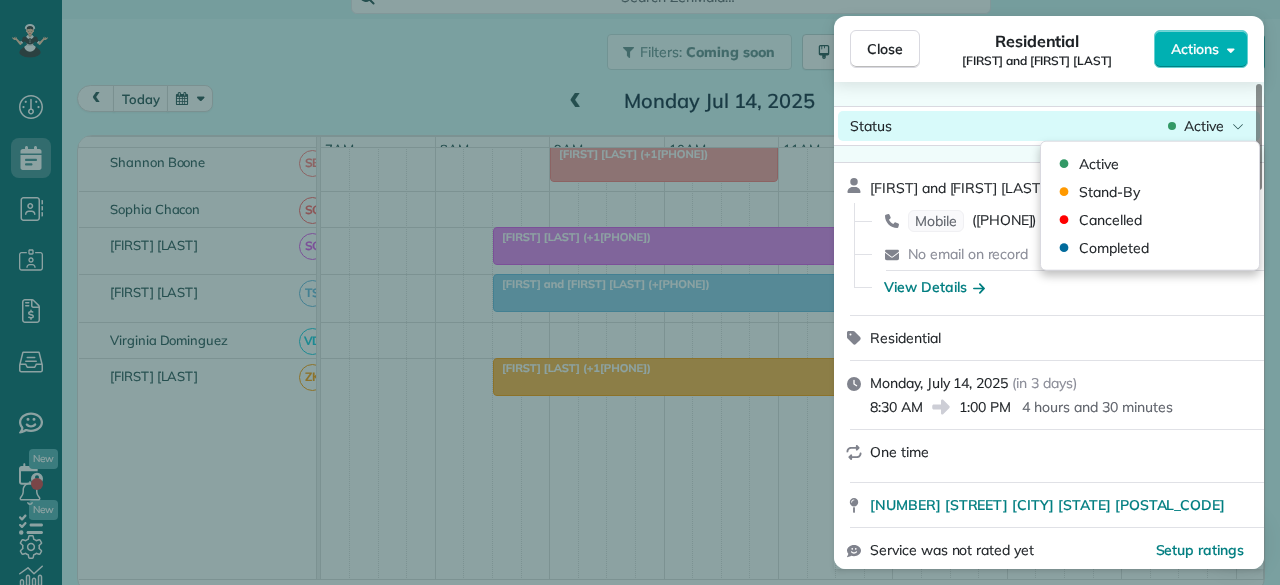 click on "Active" at bounding box center [1204, 126] 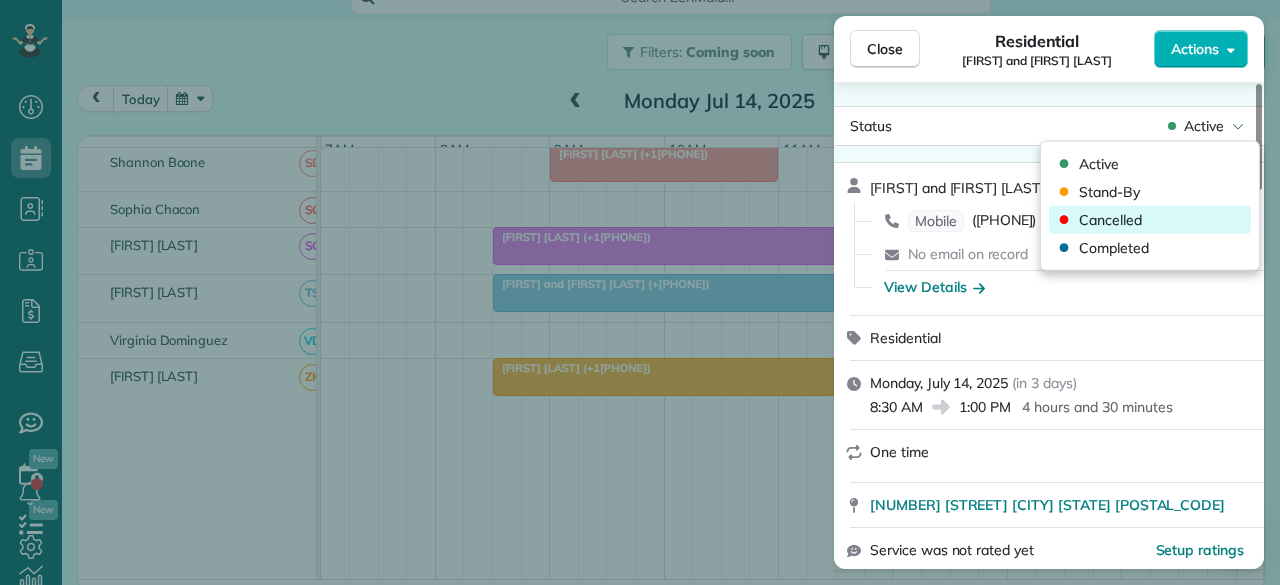 click on "Cancelled" at bounding box center (1110, 220) 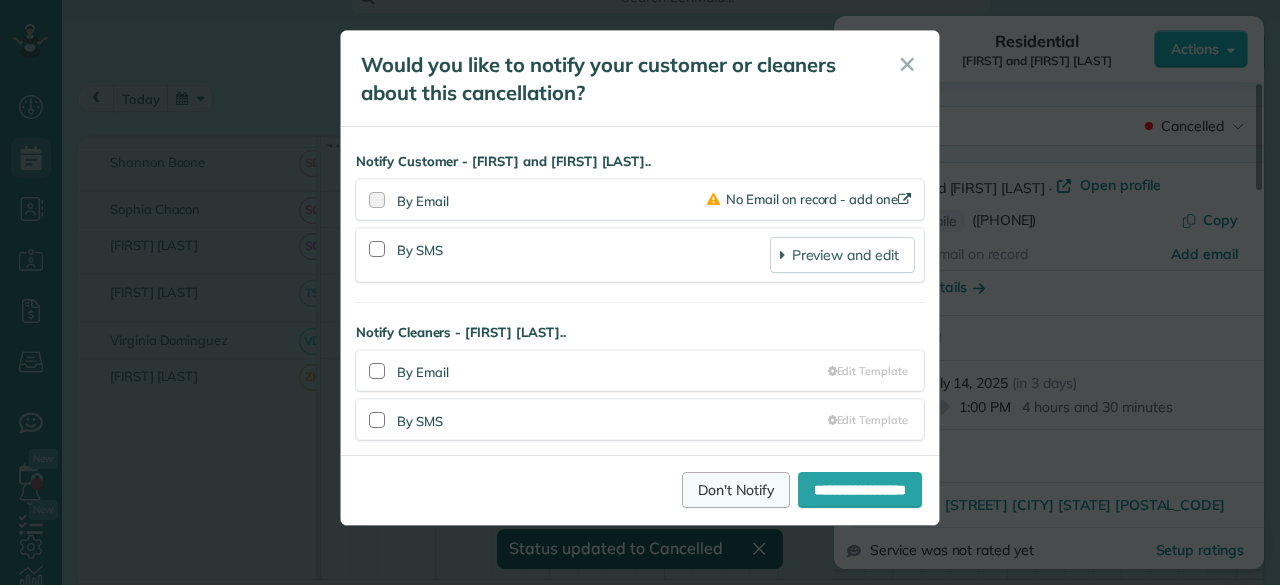 click on "Don't Notify" at bounding box center [736, 490] 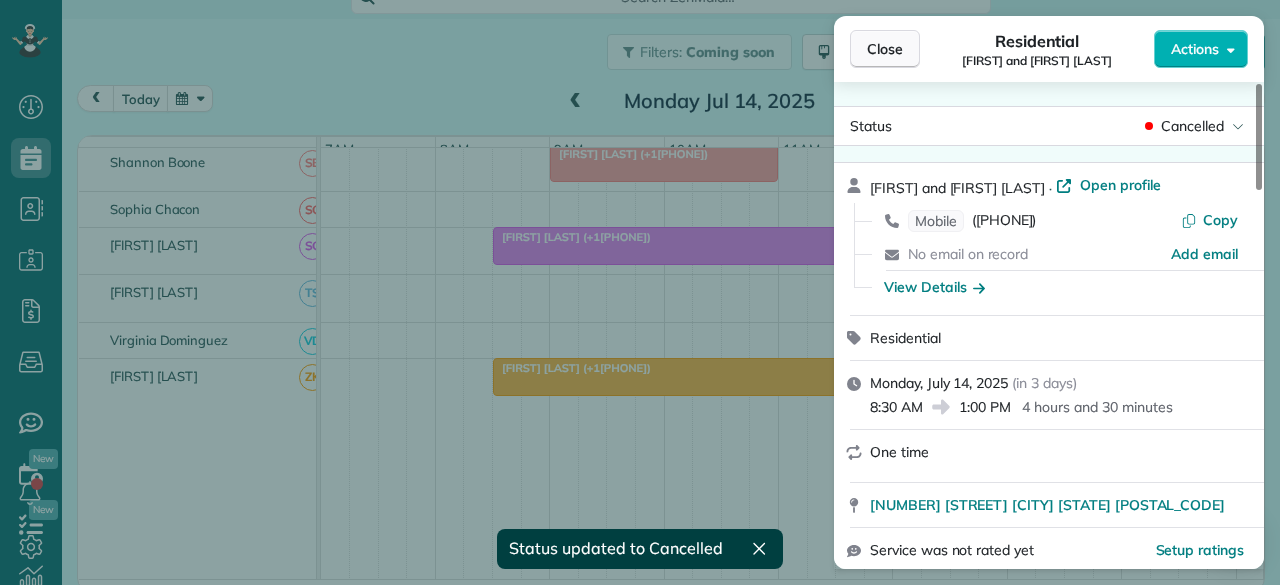 drag, startPoint x: 886, startPoint y: 44, endPoint x: 882, endPoint y: 153, distance: 109.07337 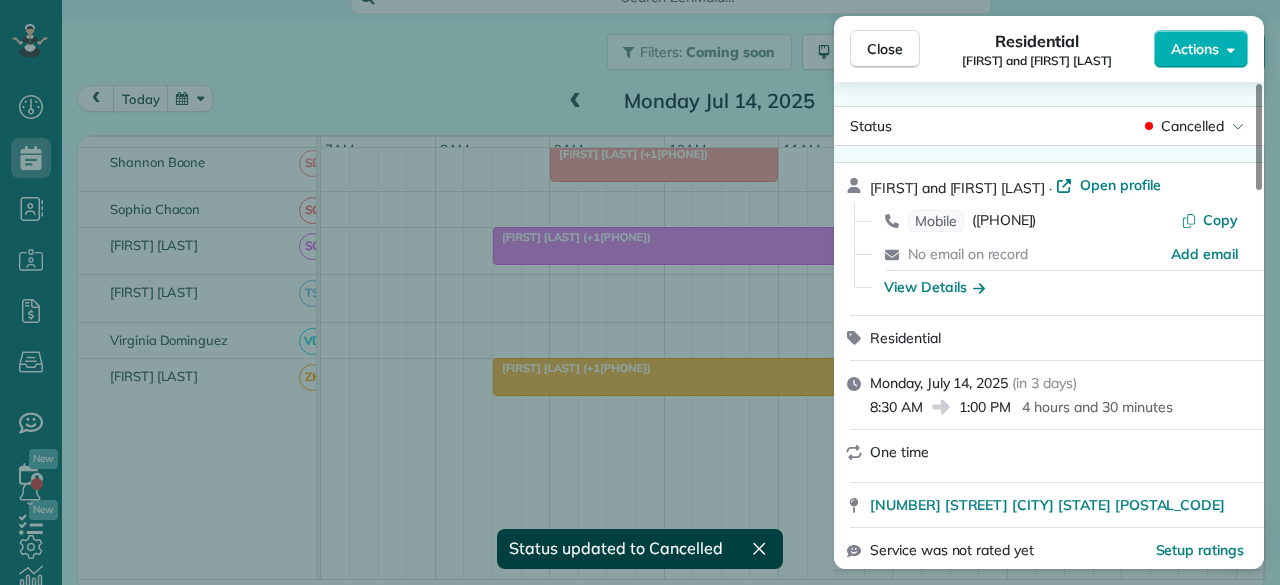 click on "Close" at bounding box center [885, 49] 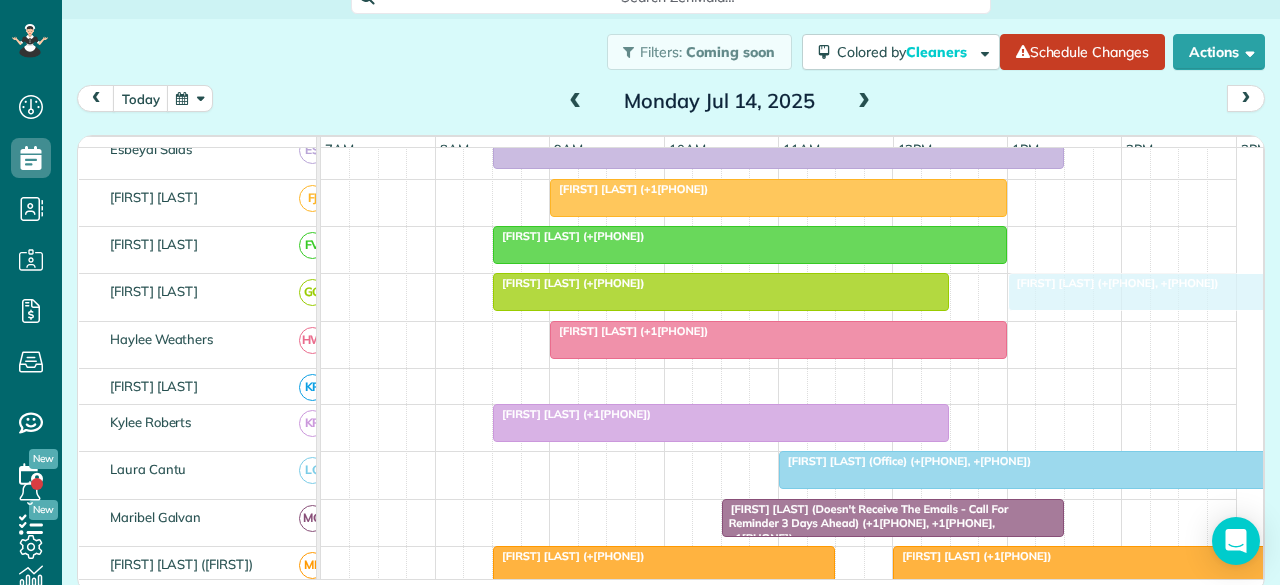 drag, startPoint x: 1116, startPoint y: 294, endPoint x: 1068, endPoint y: 299, distance: 48.259712 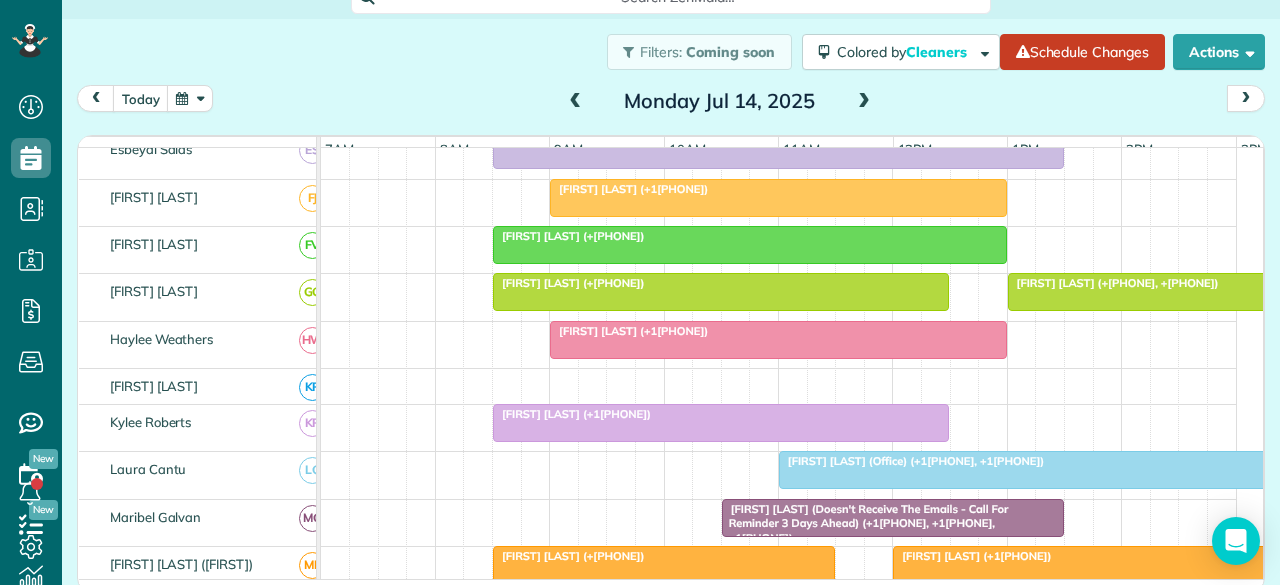 scroll, scrollTop: 781, scrollLeft: 0, axis: vertical 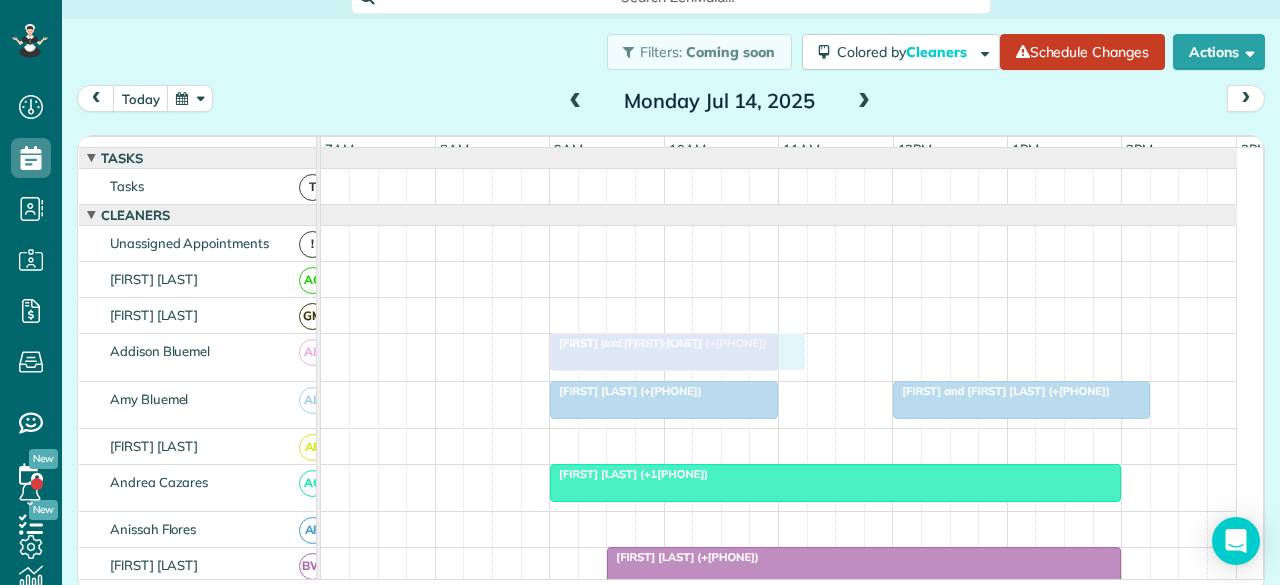 drag, startPoint x: 968, startPoint y: 358, endPoint x: 627, endPoint y: 363, distance: 341.03665 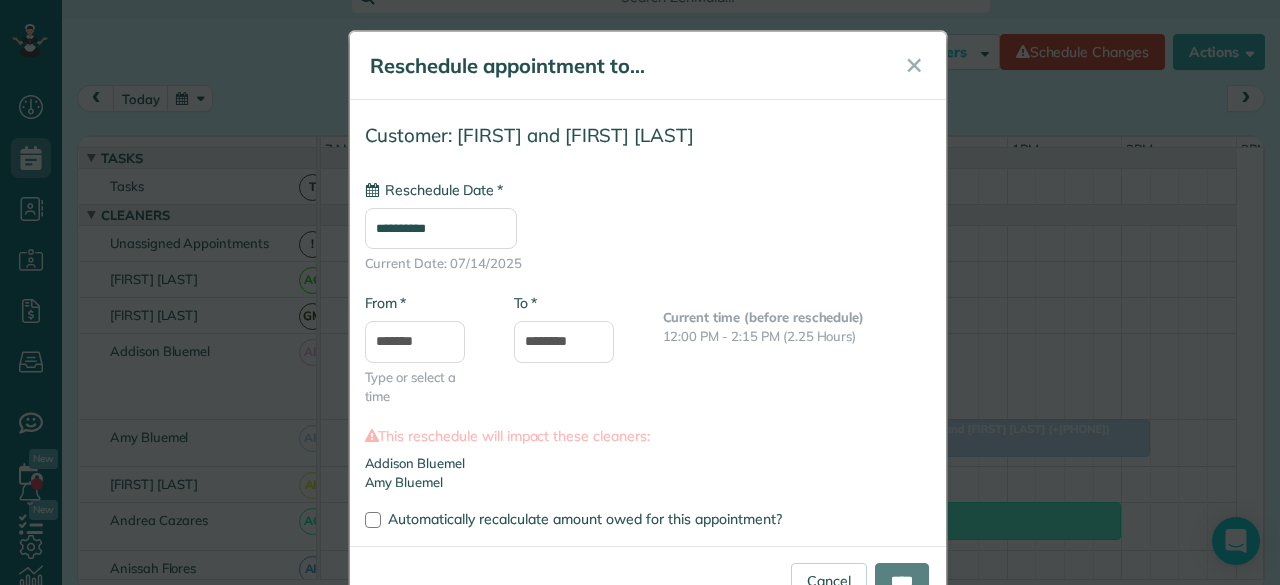 type on "**********" 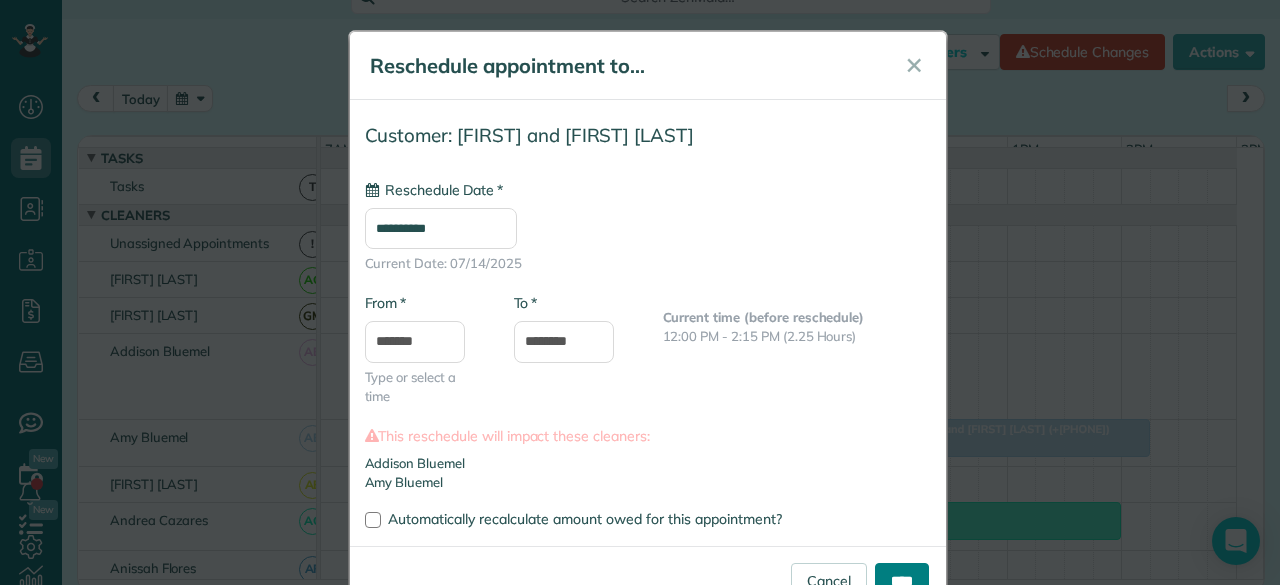 click on "****" at bounding box center (902, 581) 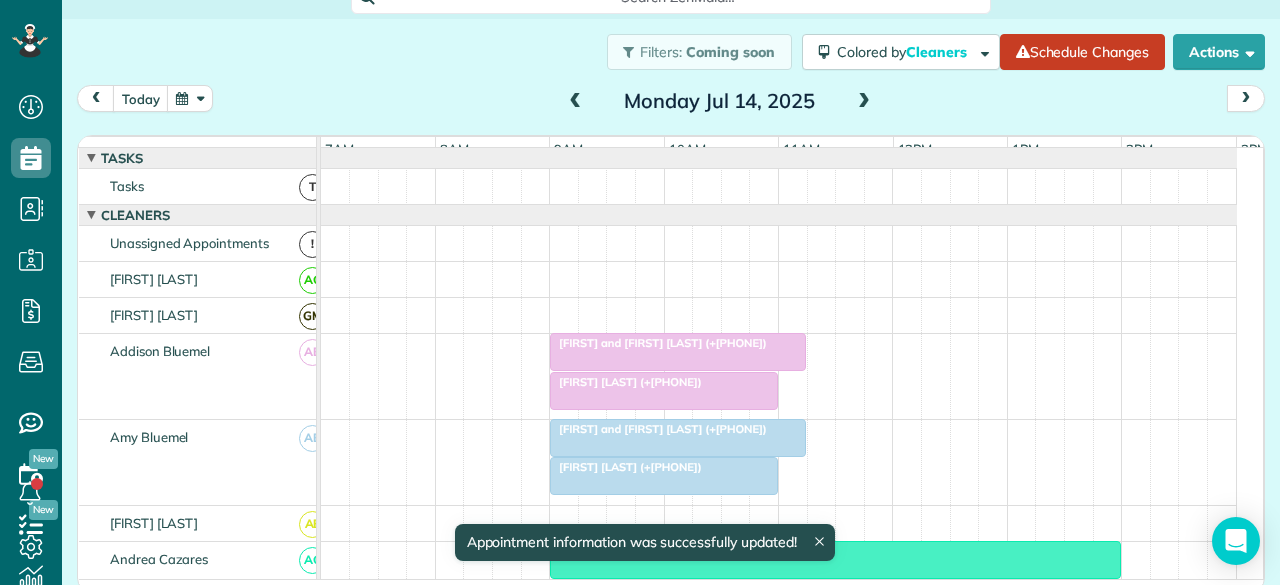 click at bounding box center [664, 391] 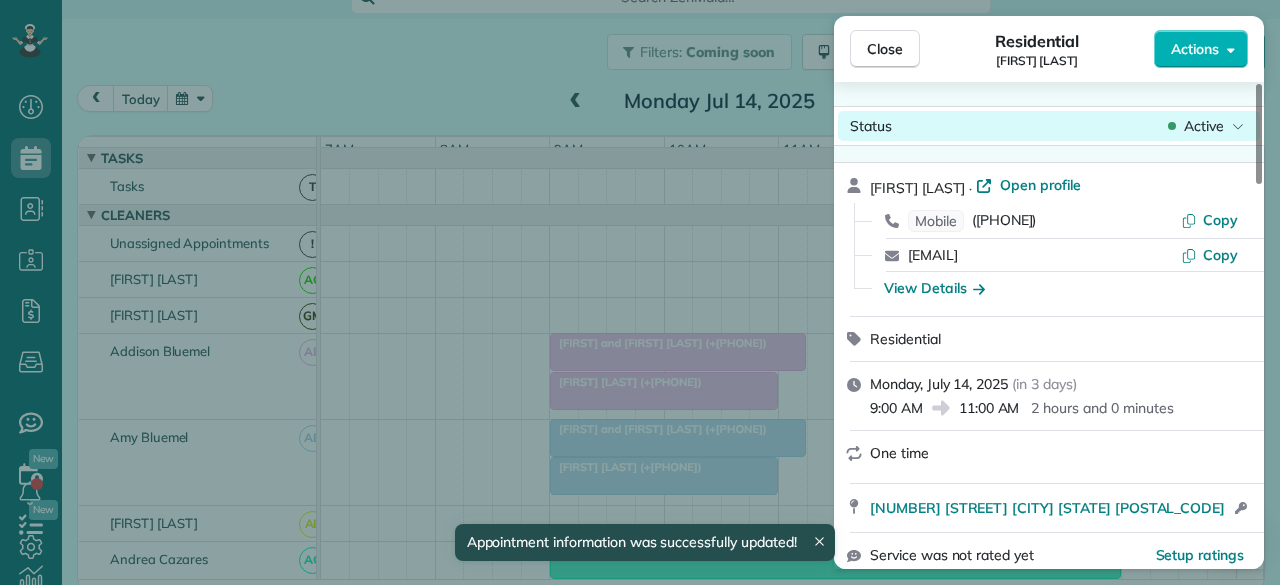 click on "Active" at bounding box center (1204, 126) 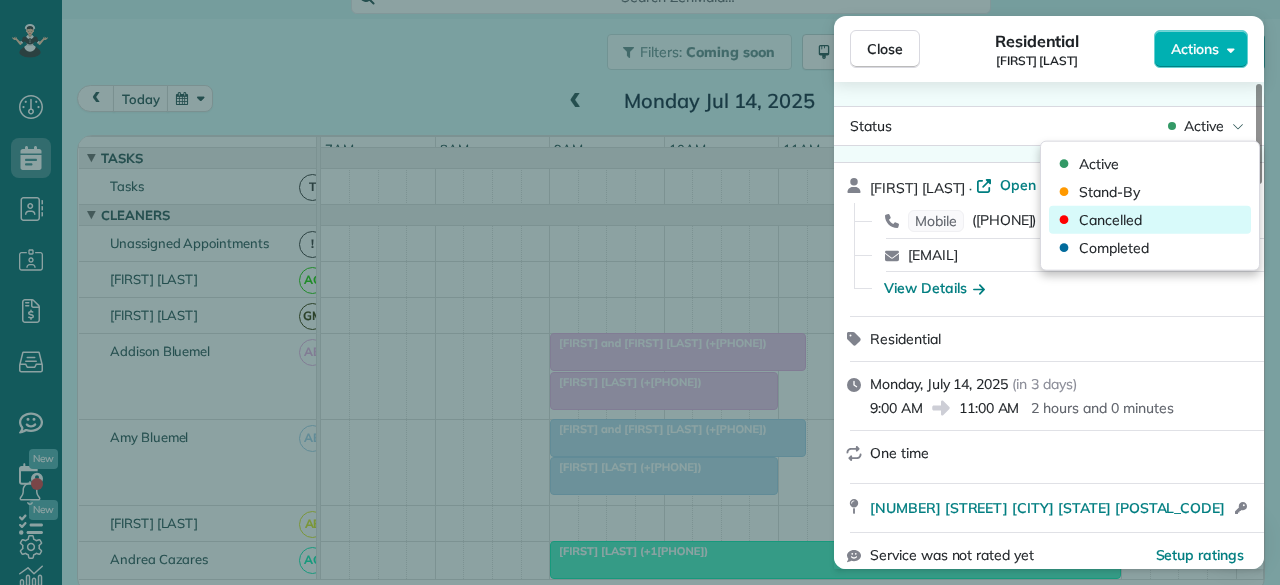 click on "Cancelled" at bounding box center (1150, 220) 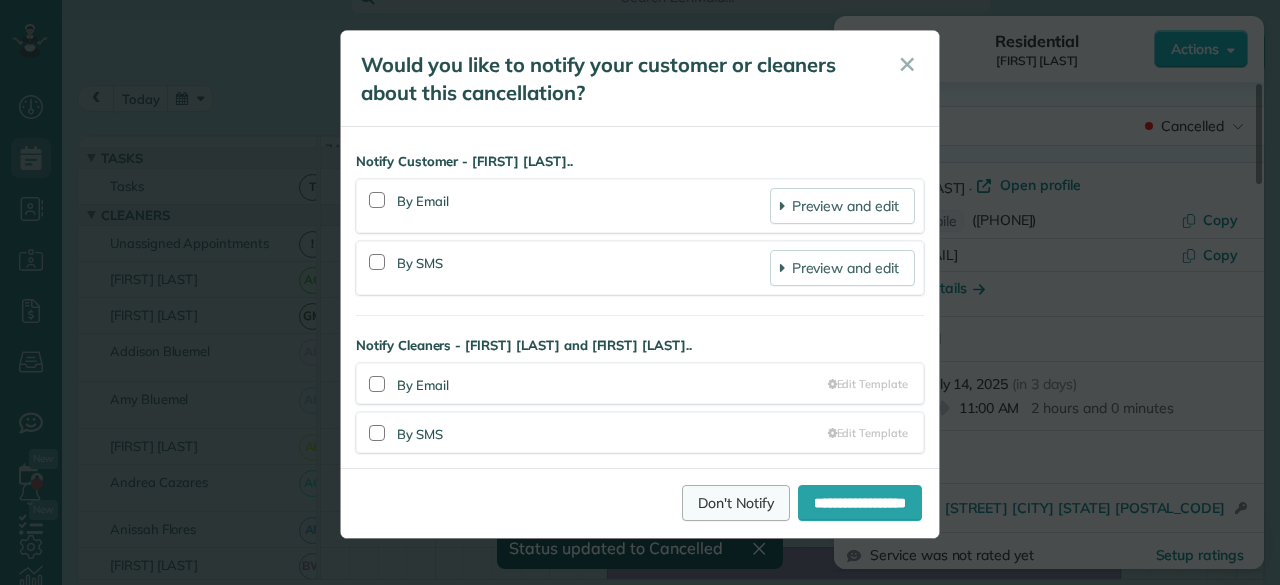 click on "Don't Notify" at bounding box center [736, 503] 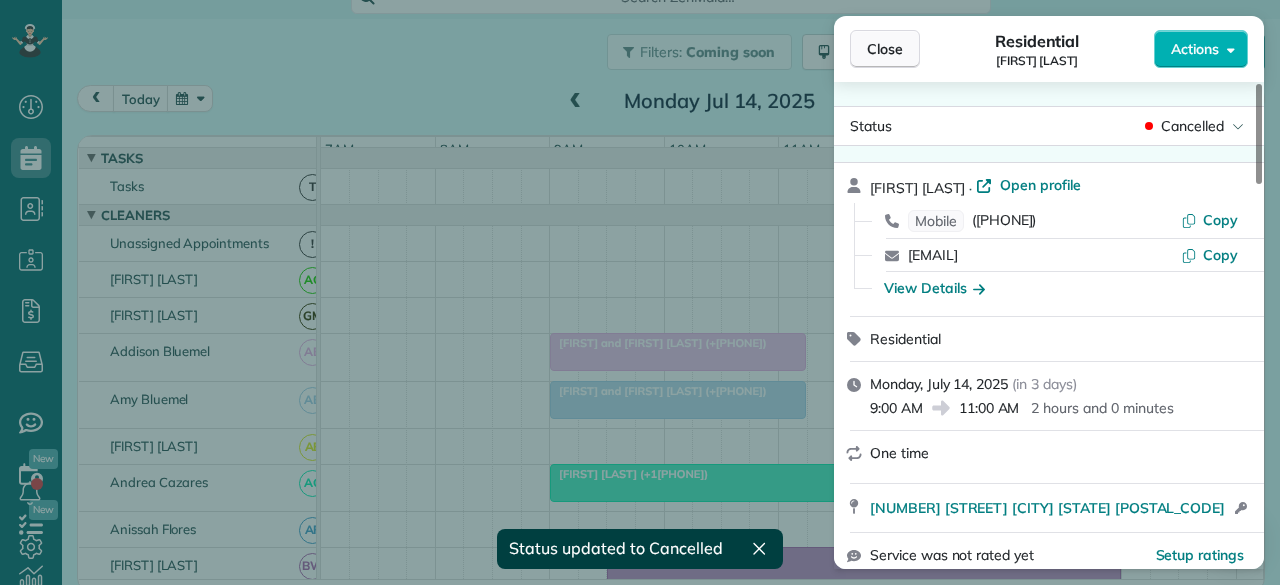 click on "Close" at bounding box center [885, 49] 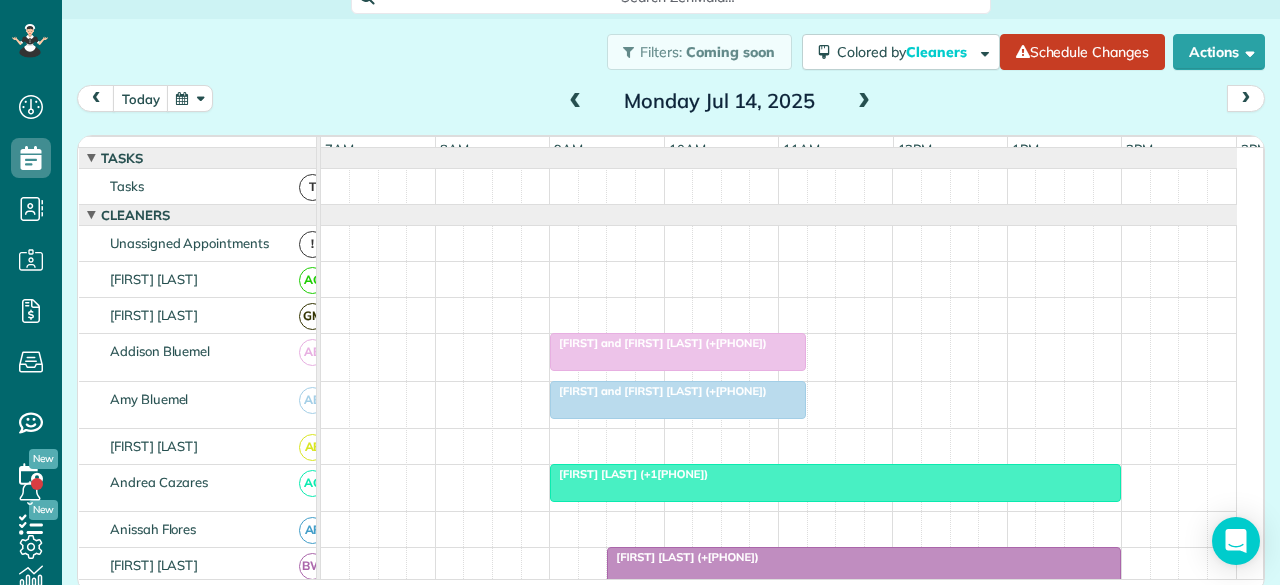 click at bounding box center (835, 483) 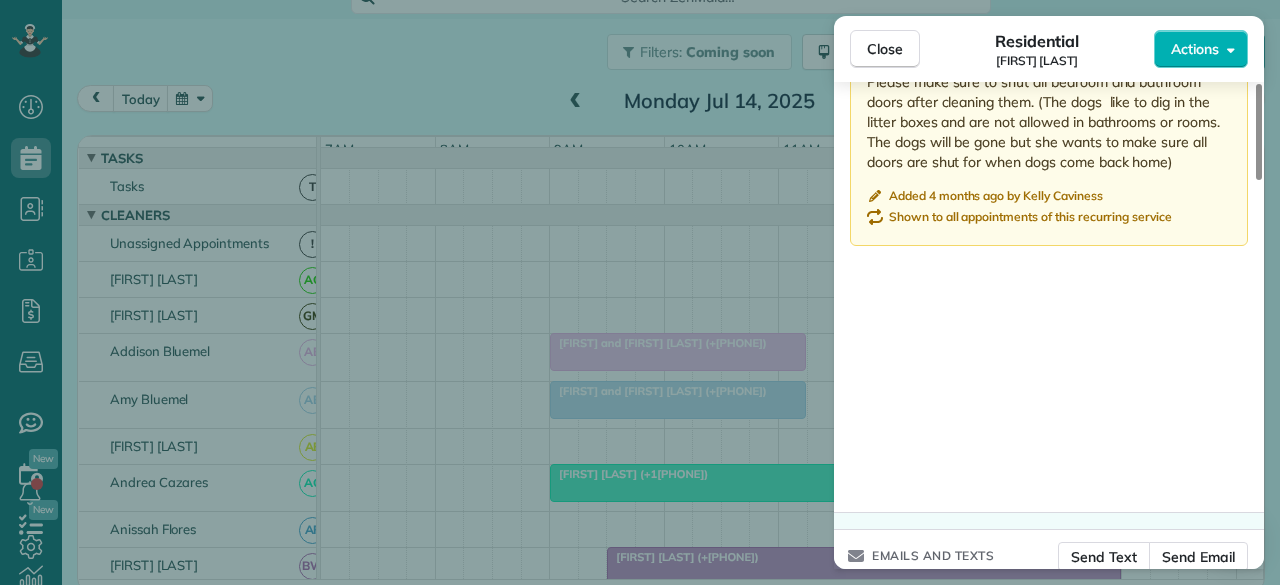 scroll, scrollTop: 1952, scrollLeft: 0, axis: vertical 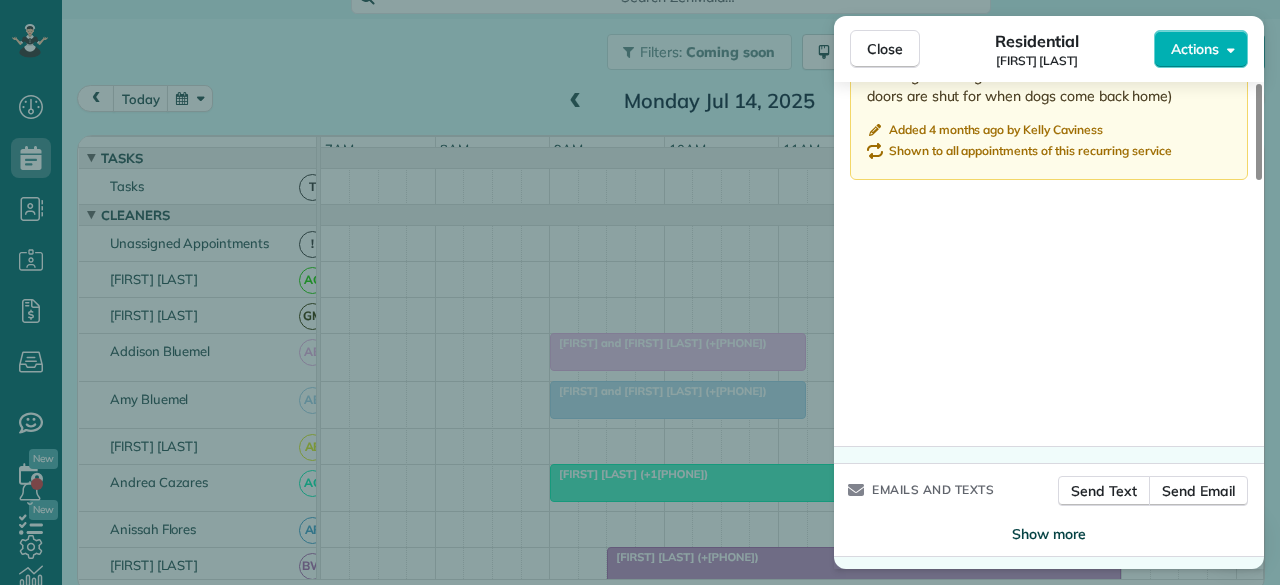 click on "Show more" at bounding box center [1049, 534] 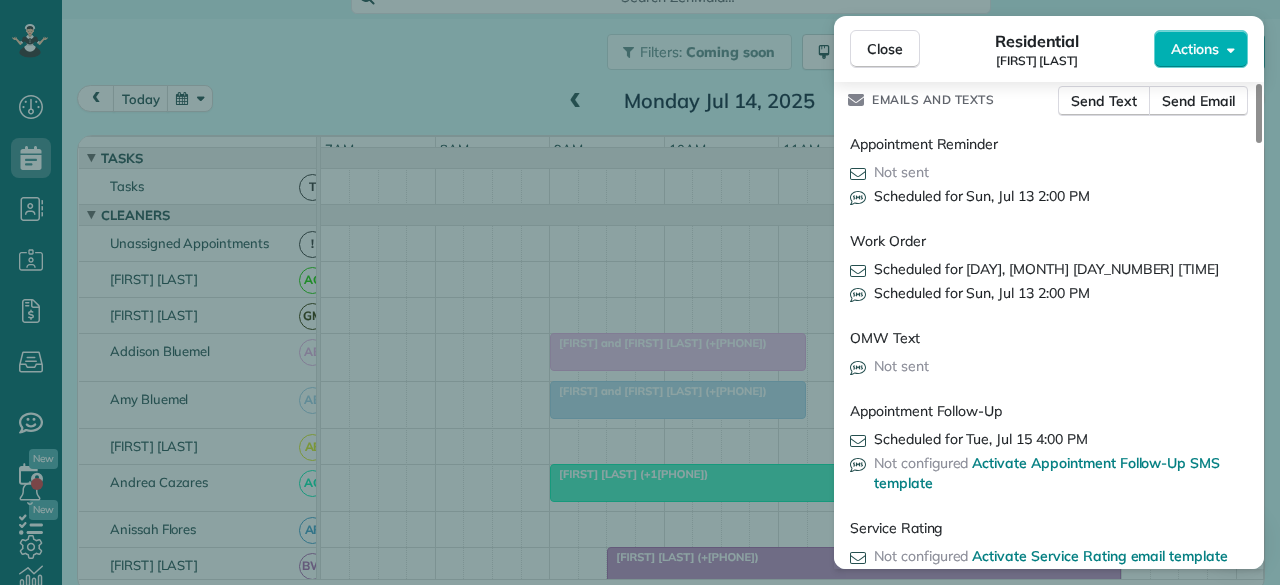 scroll, scrollTop: 2324, scrollLeft: 0, axis: vertical 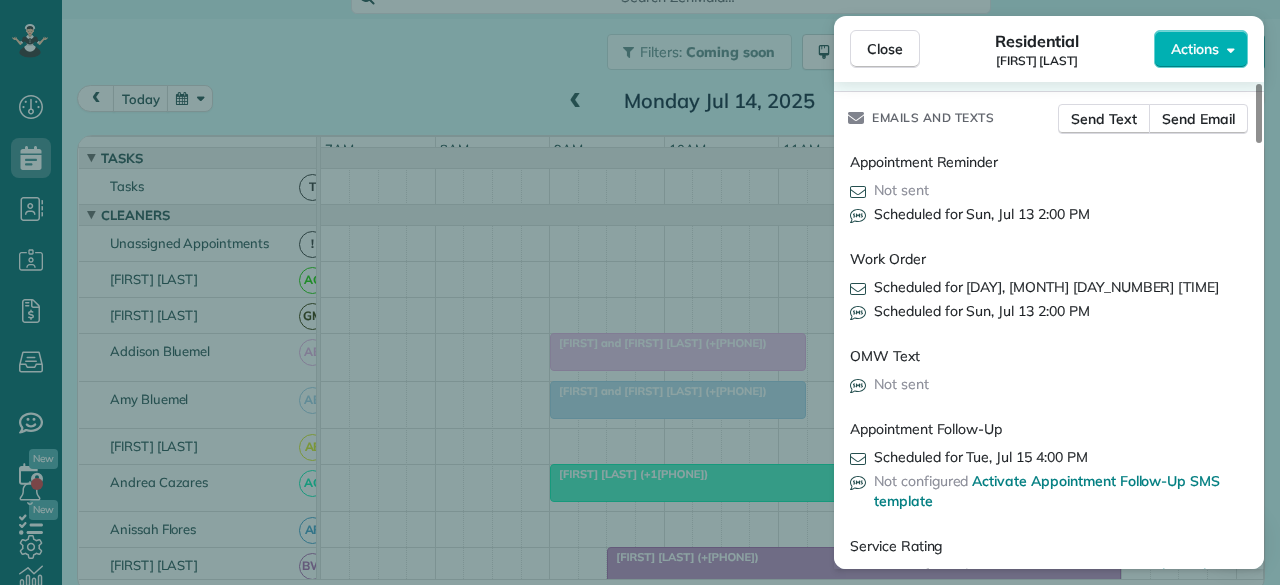 click on "Close" at bounding box center (885, 49) 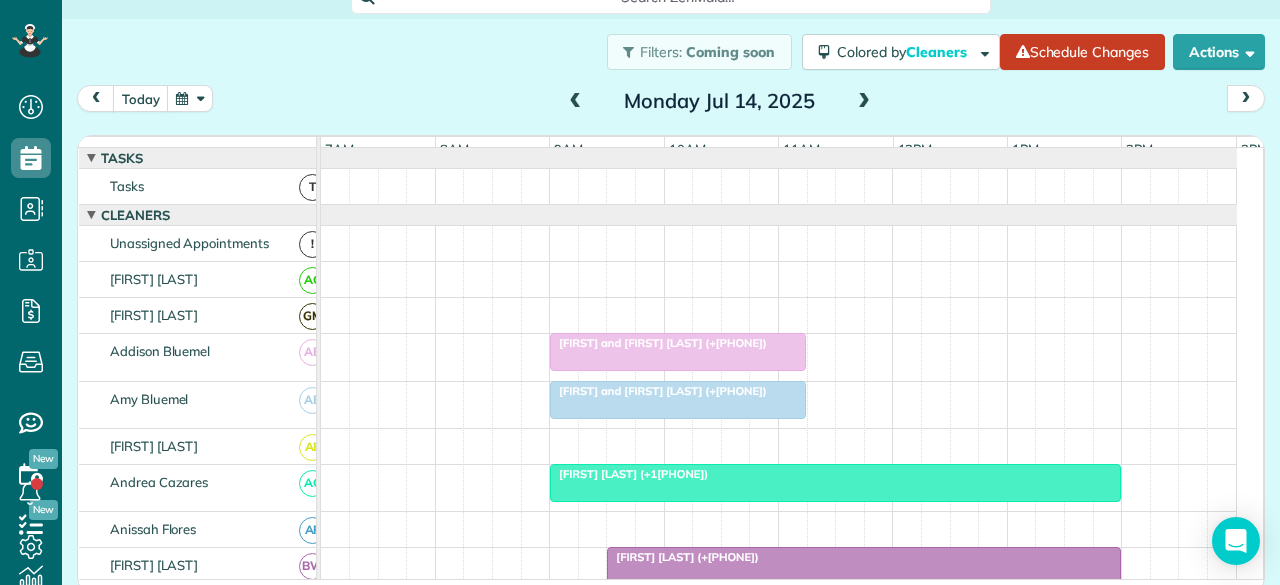 click at bounding box center (576, 102) 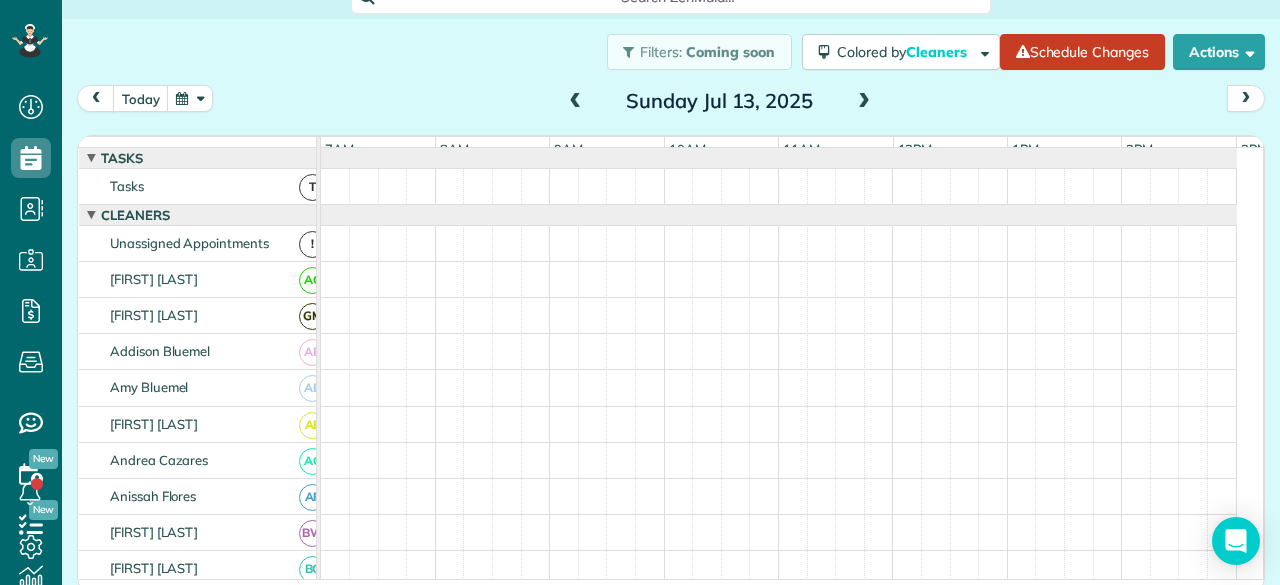 click at bounding box center (576, 102) 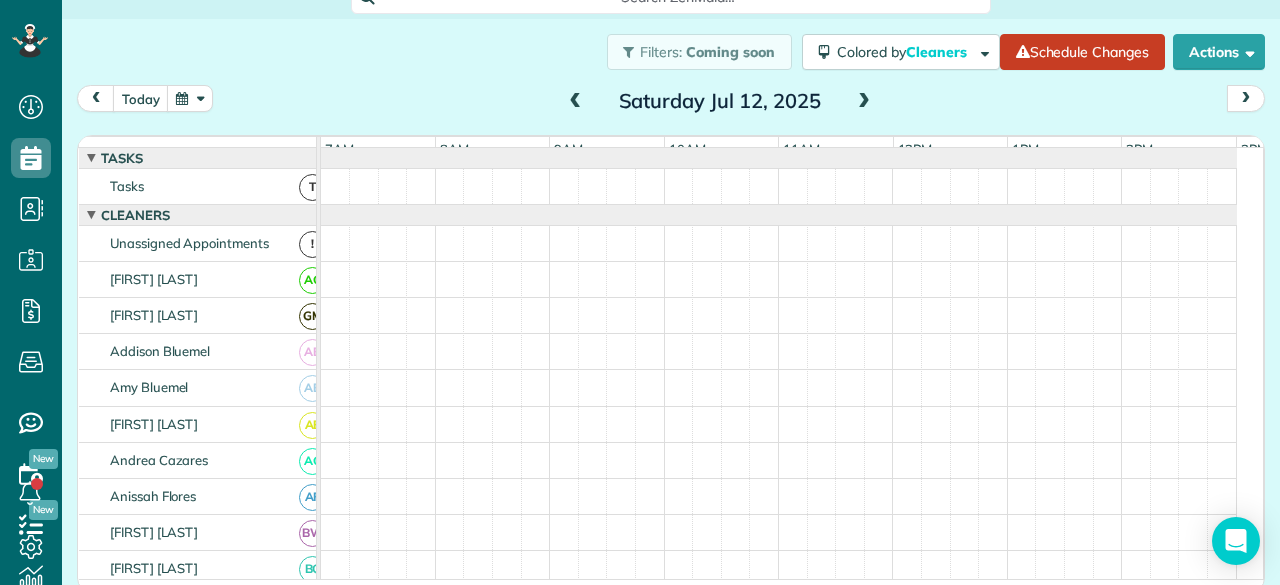 click at bounding box center (576, 102) 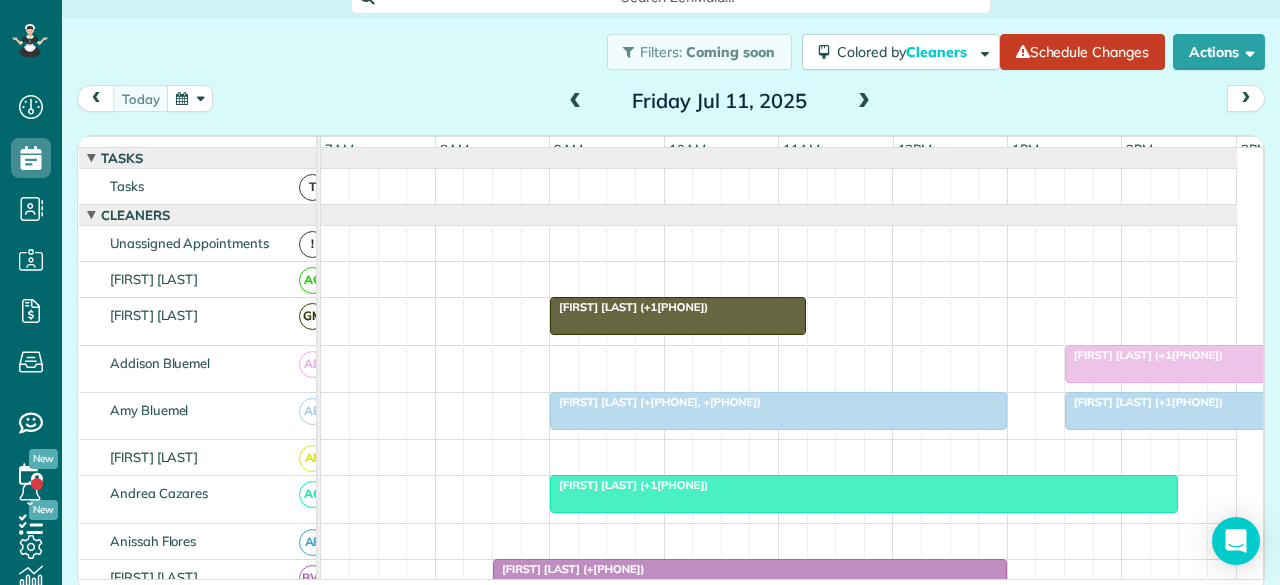 scroll, scrollTop: 120, scrollLeft: 0, axis: vertical 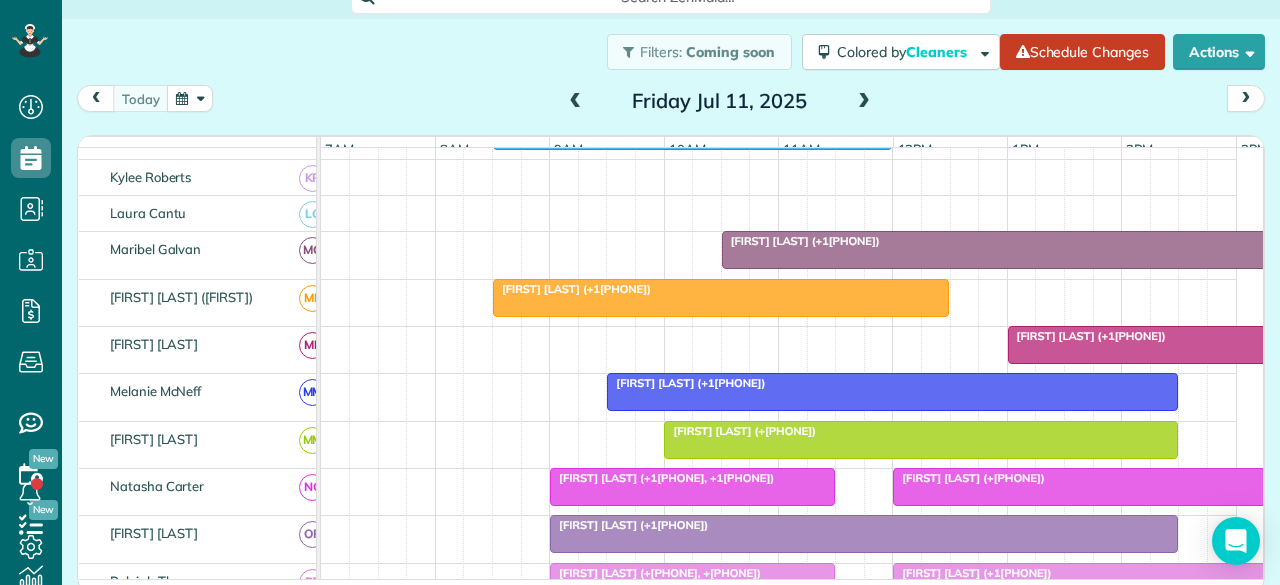 click at bounding box center (1036, 250) 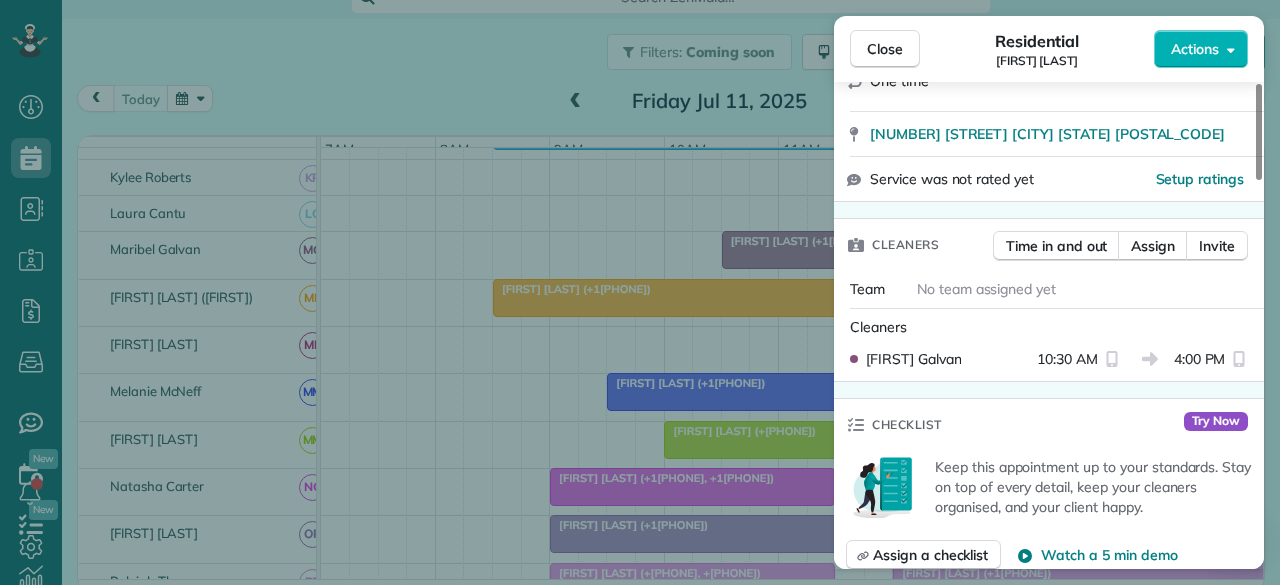 scroll, scrollTop: 400, scrollLeft: 0, axis: vertical 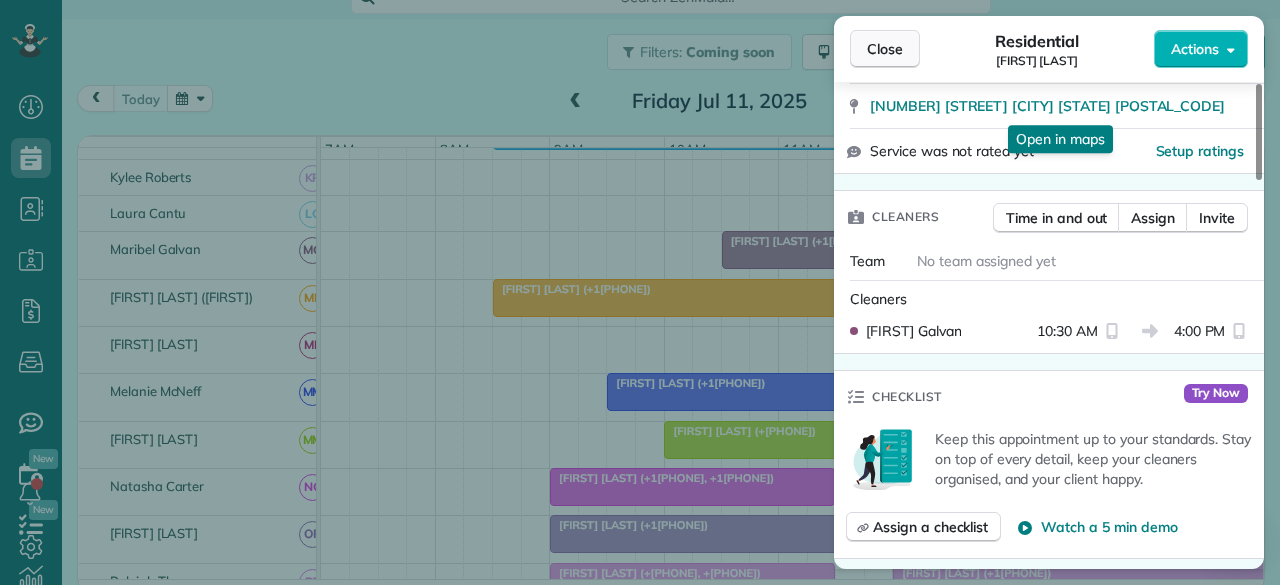 click on "Close" at bounding box center [885, 49] 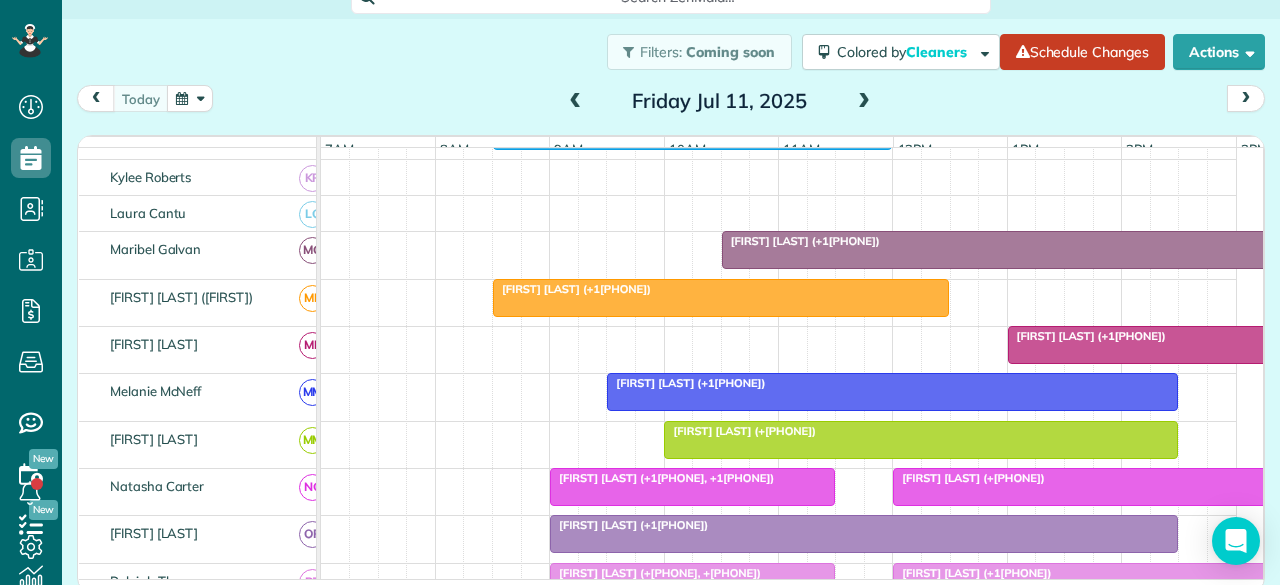 click at bounding box center [864, 102] 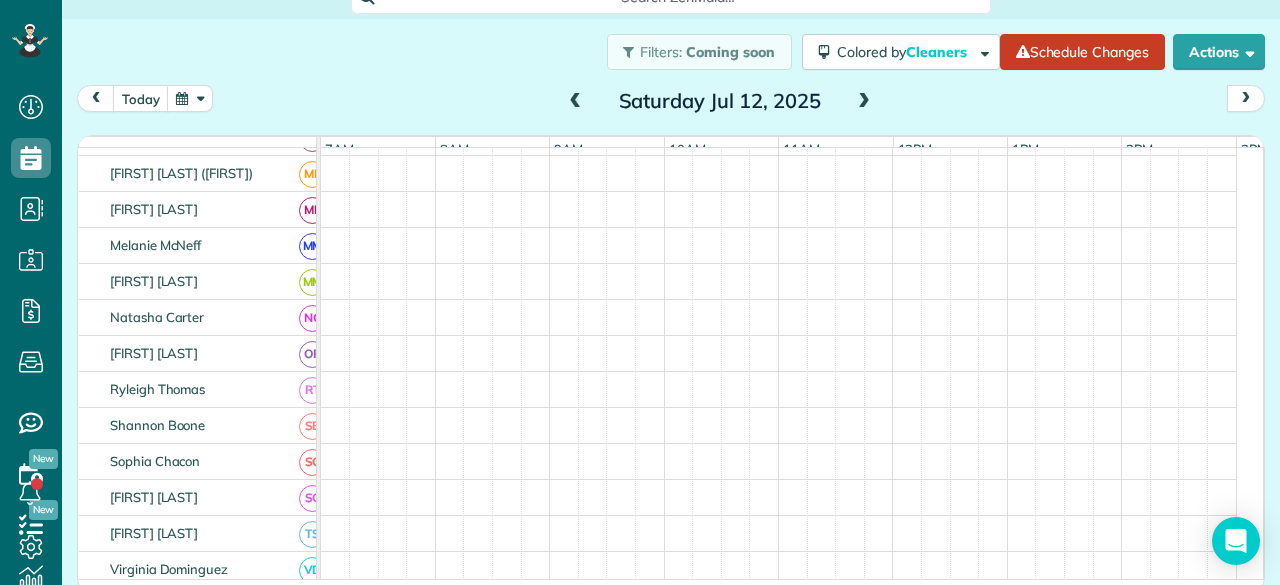 scroll, scrollTop: 787, scrollLeft: 0, axis: vertical 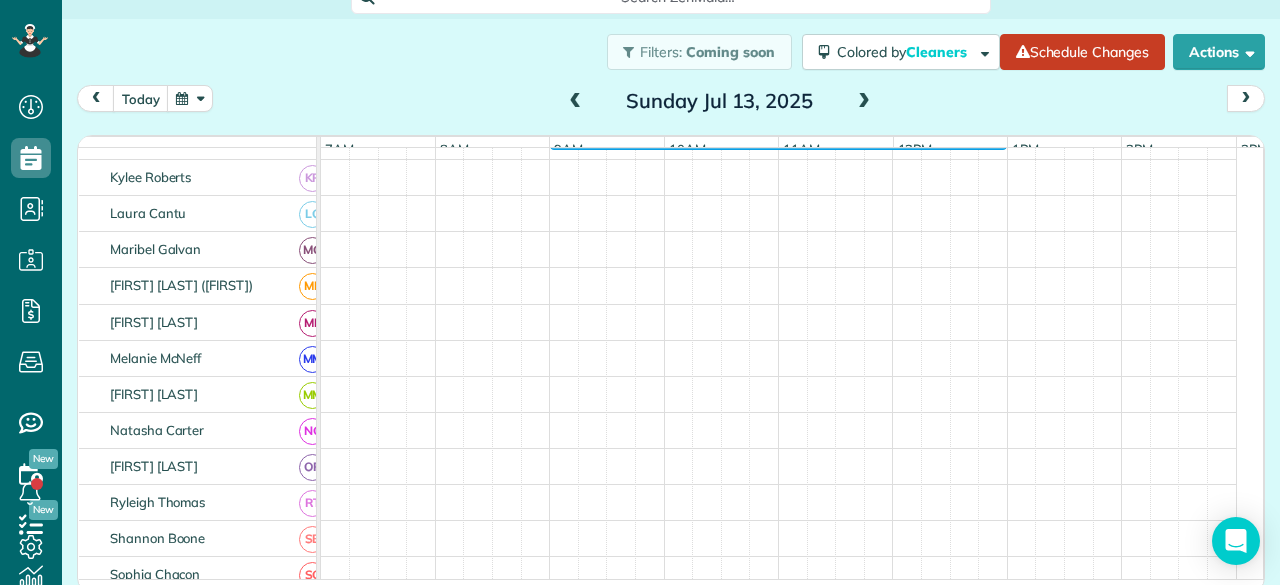 click at bounding box center (864, 102) 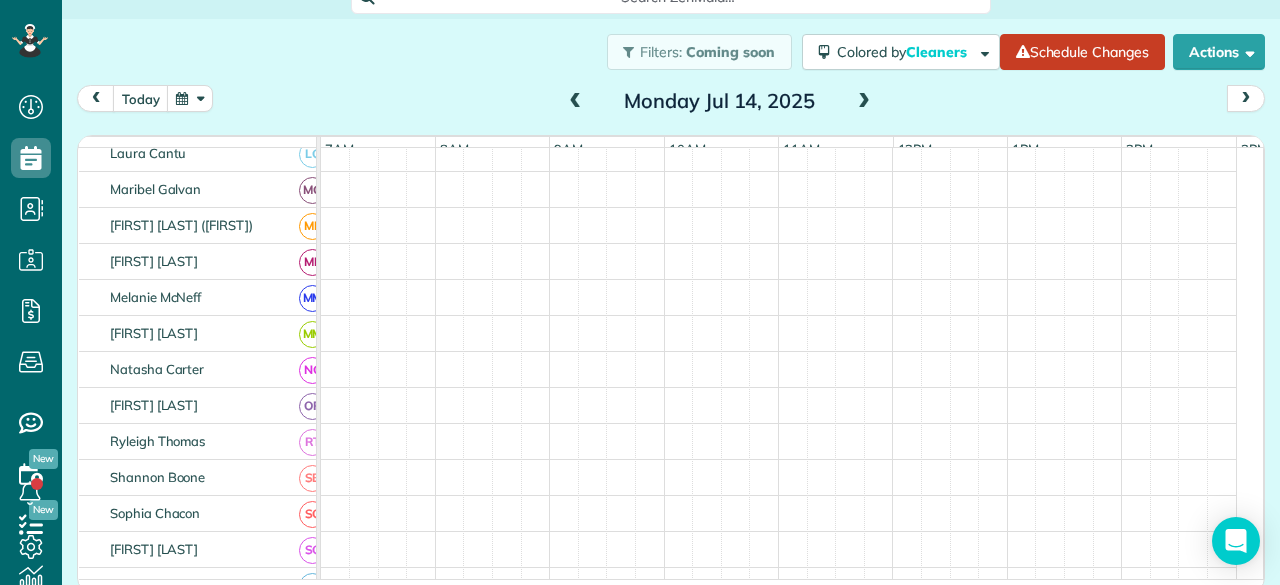 scroll, scrollTop: 787, scrollLeft: 0, axis: vertical 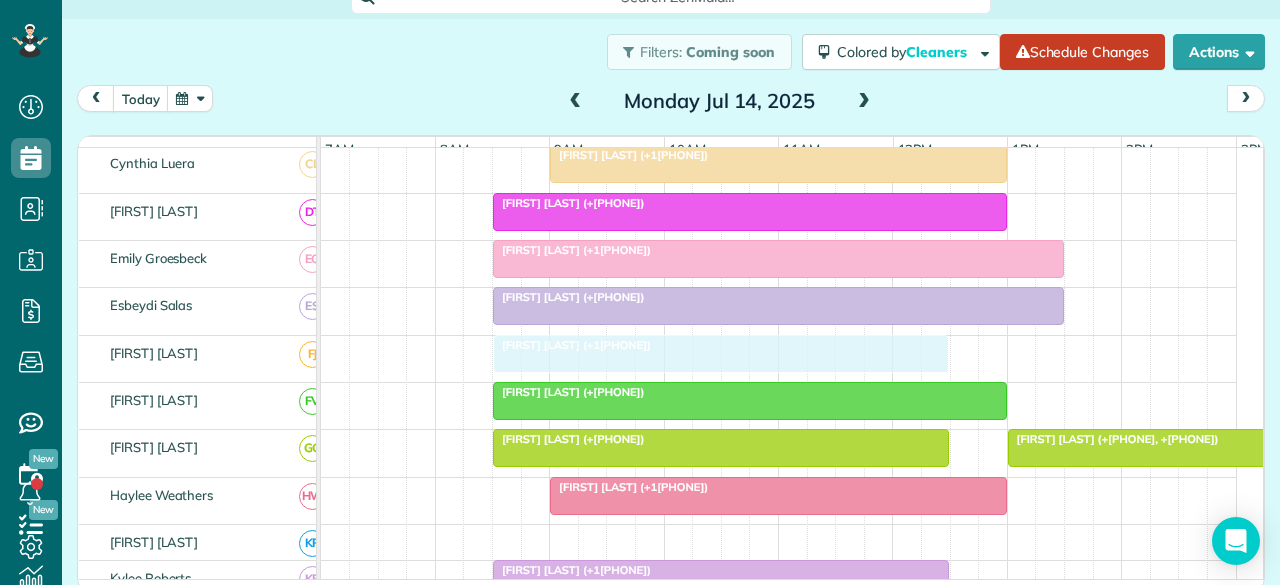 drag, startPoint x: 602, startPoint y: 356, endPoint x: 546, endPoint y: 356, distance: 56 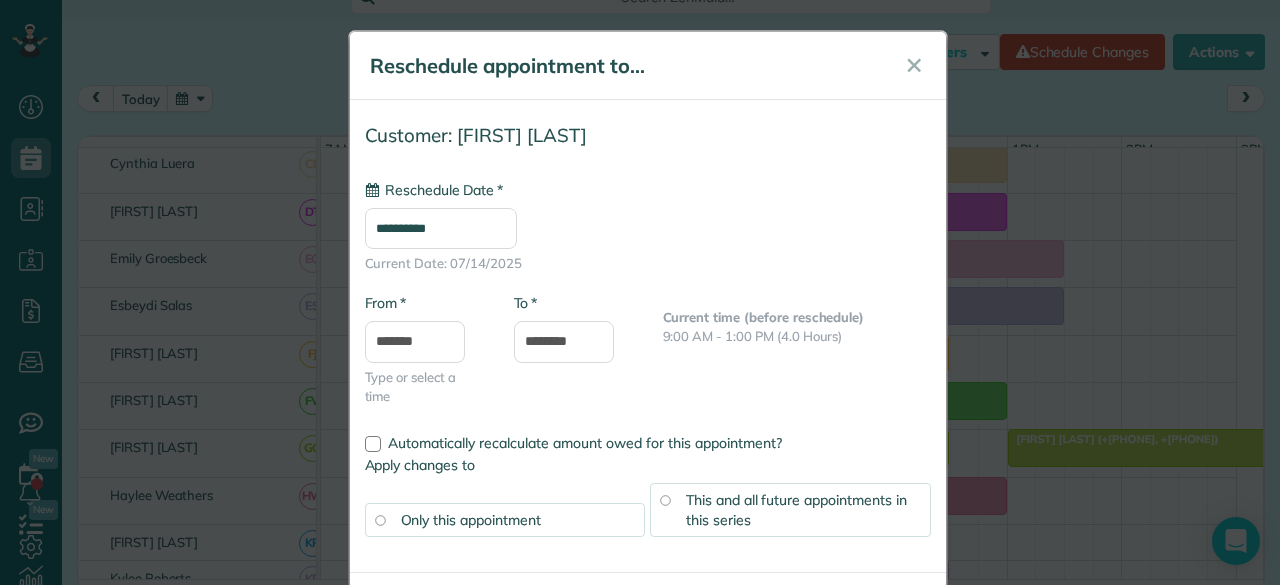 type on "**********" 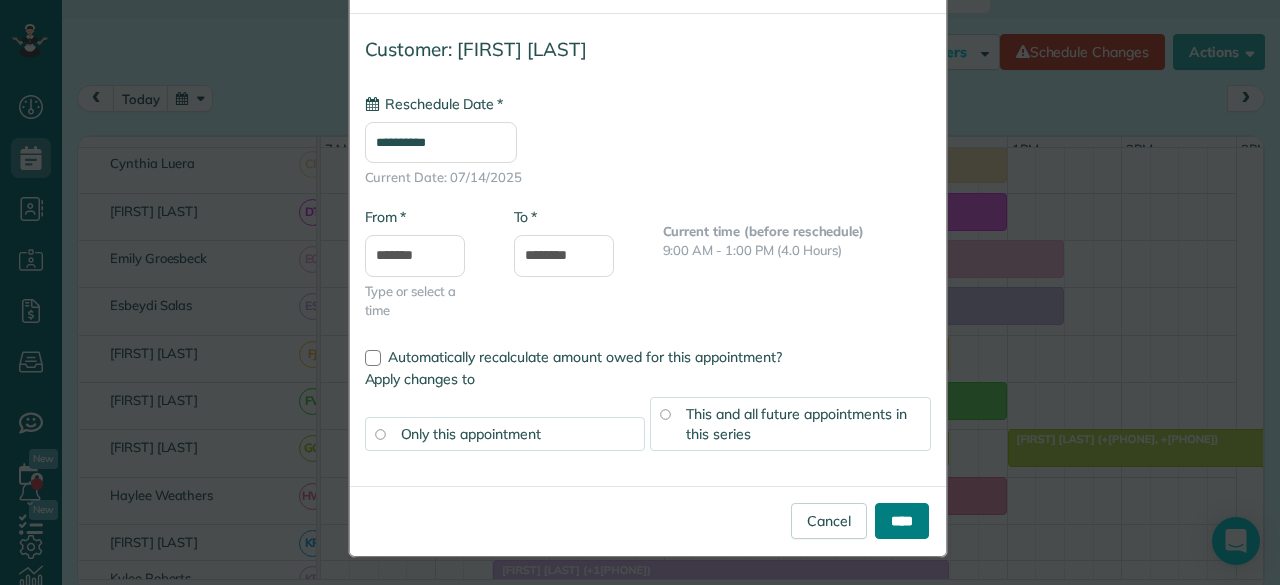 click on "****" at bounding box center [902, 521] 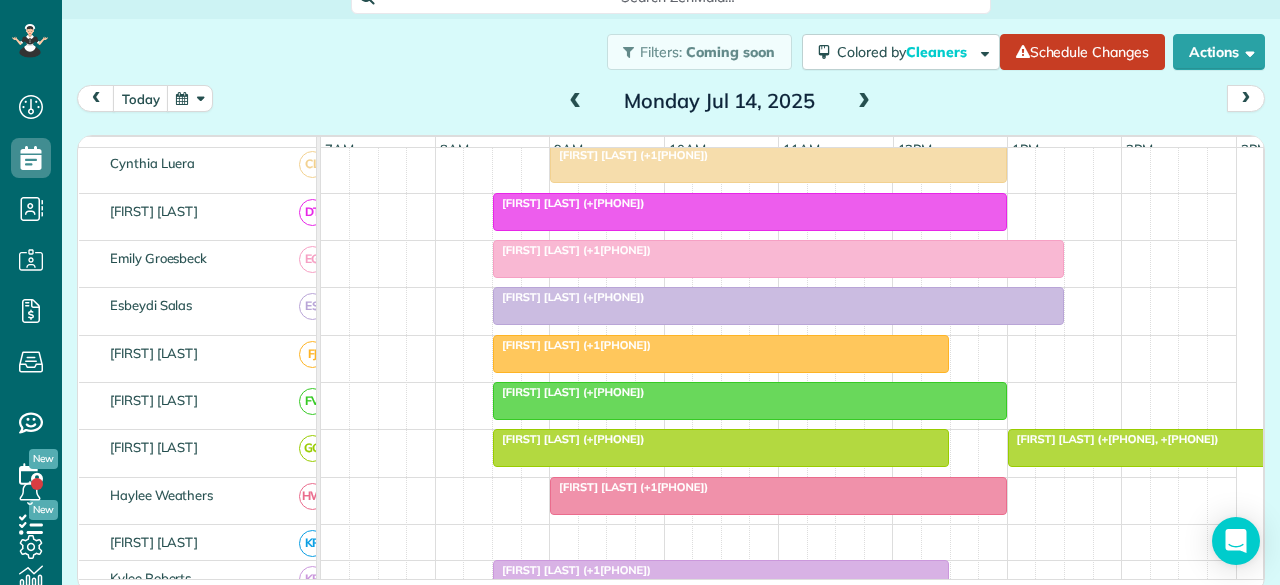 scroll, scrollTop: 244, scrollLeft: 0, axis: vertical 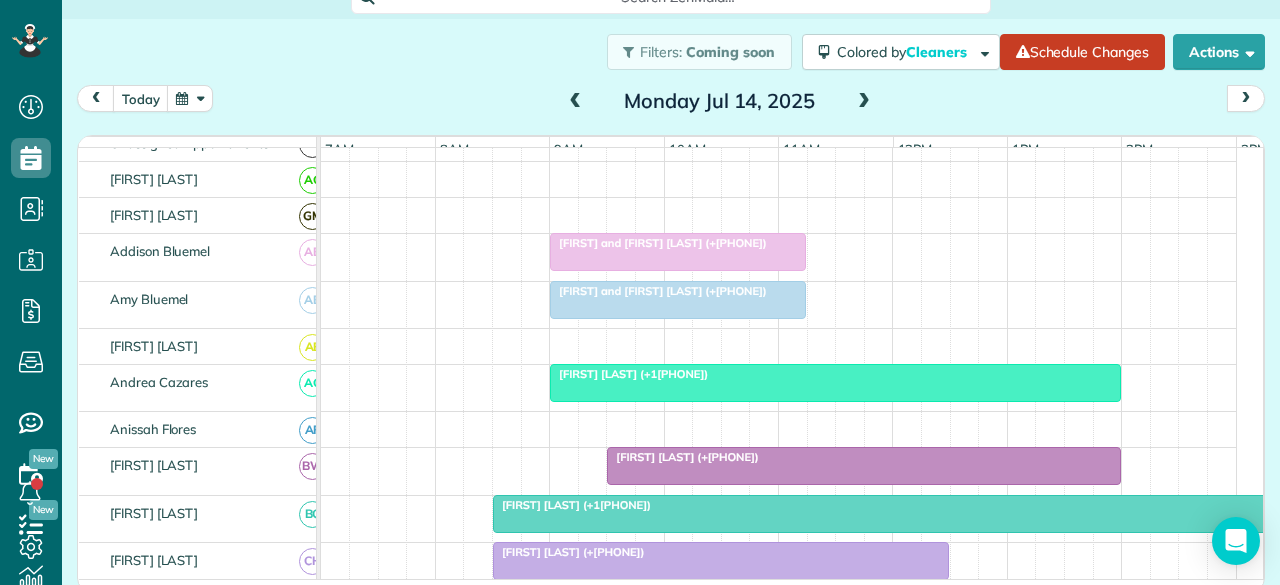 click on "Mark and Nancy Forosisky (+18179462639)" at bounding box center [658, 243] 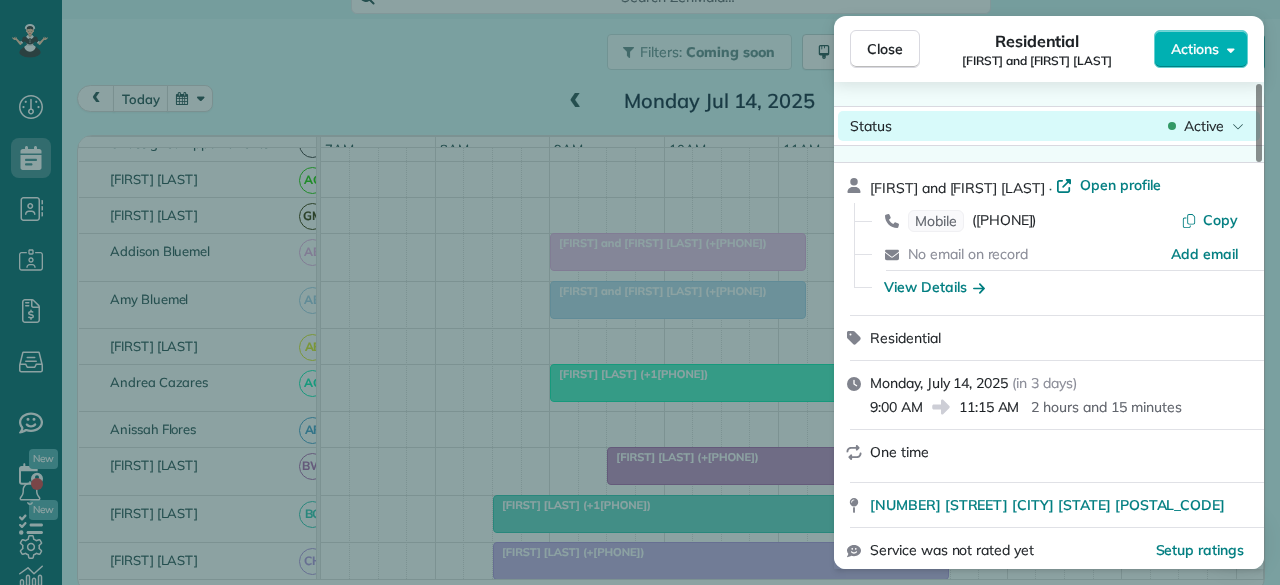 click on "Close" at bounding box center [885, 49] 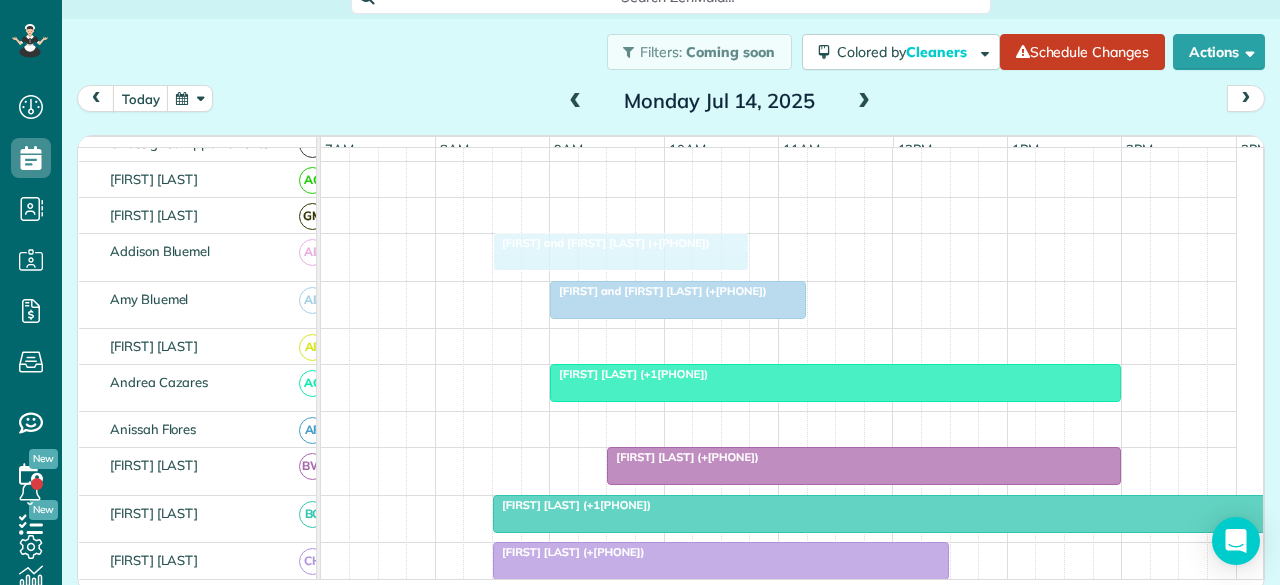 drag, startPoint x: 633, startPoint y: 259, endPoint x: 569, endPoint y: 263, distance: 64.12488 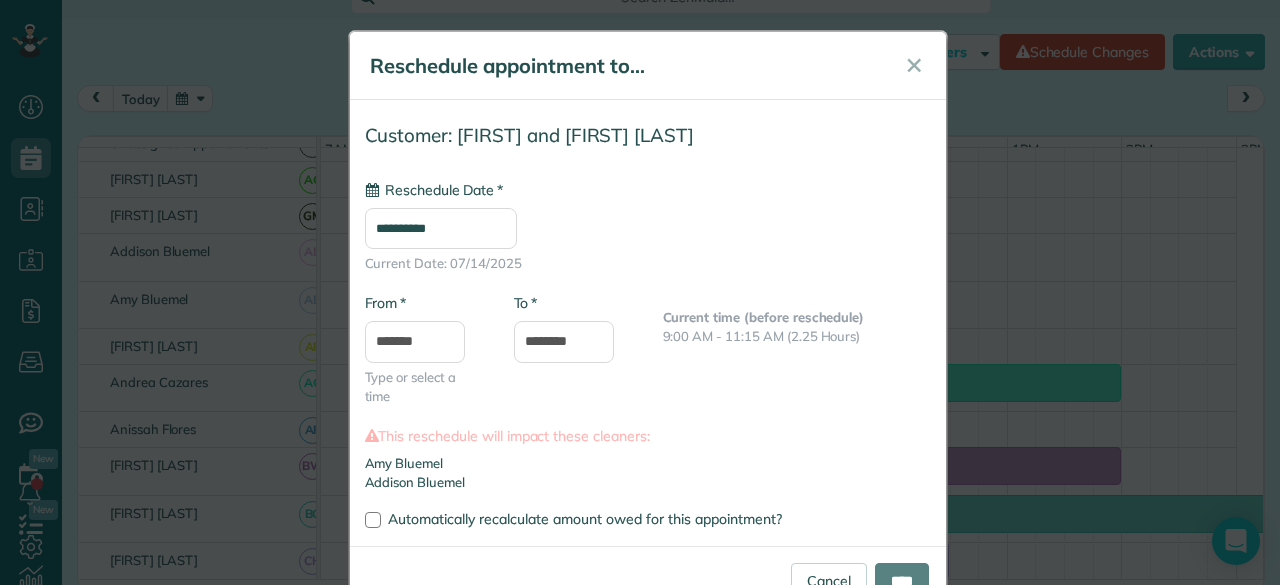 type on "**********" 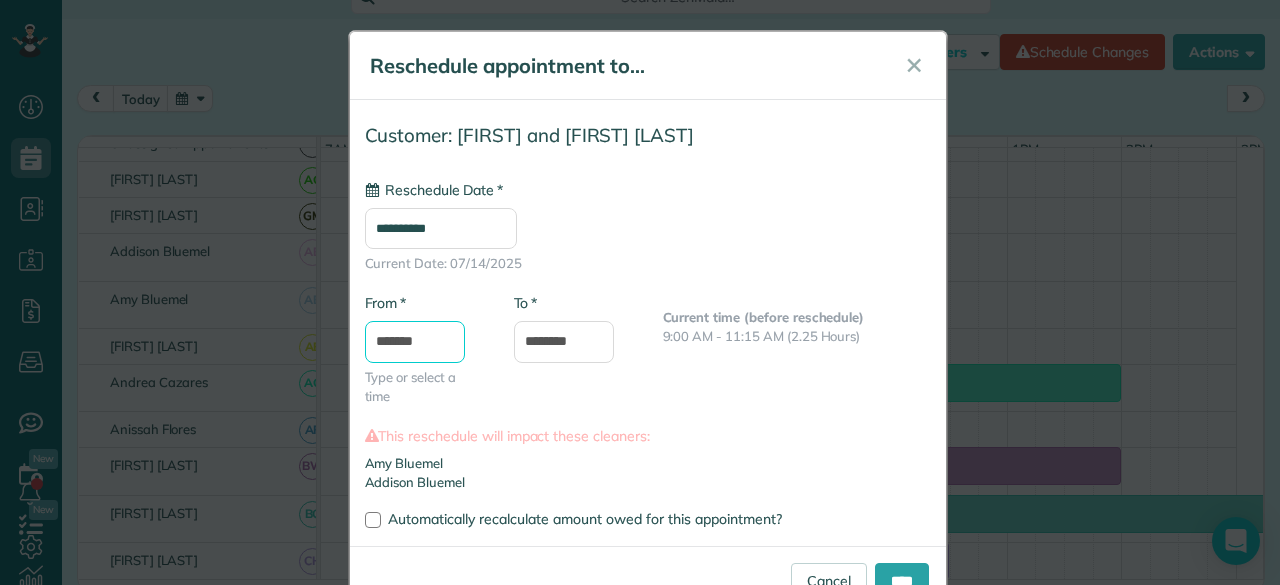 drag, startPoint x: 401, startPoint y: 349, endPoint x: 409, endPoint y: 316, distance: 33.955853 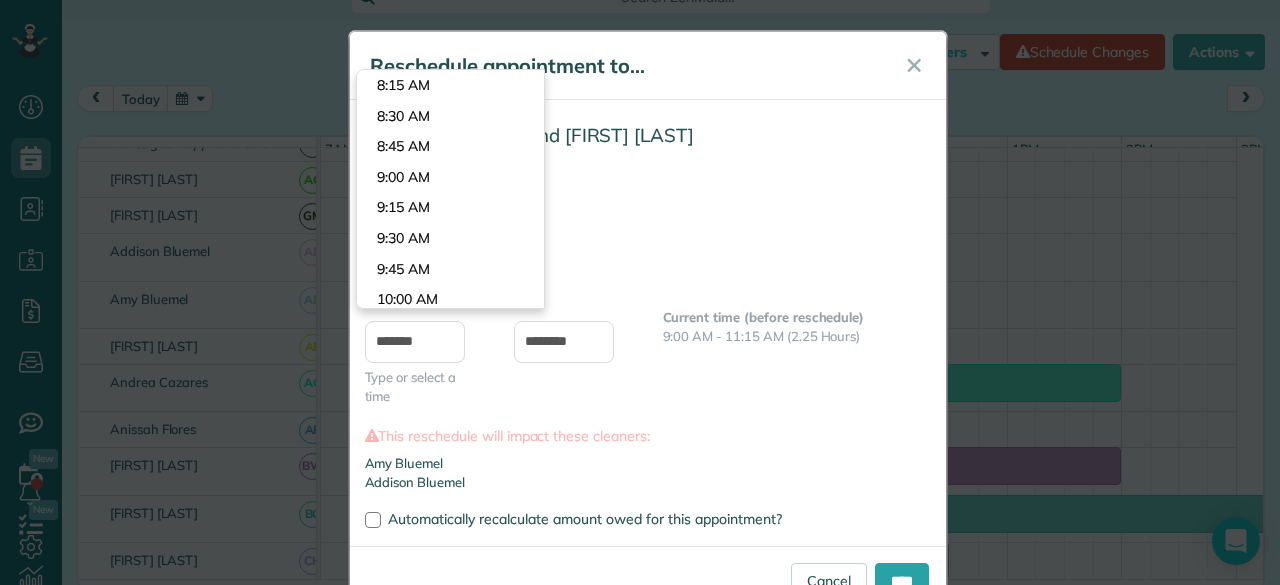 type on "*******" 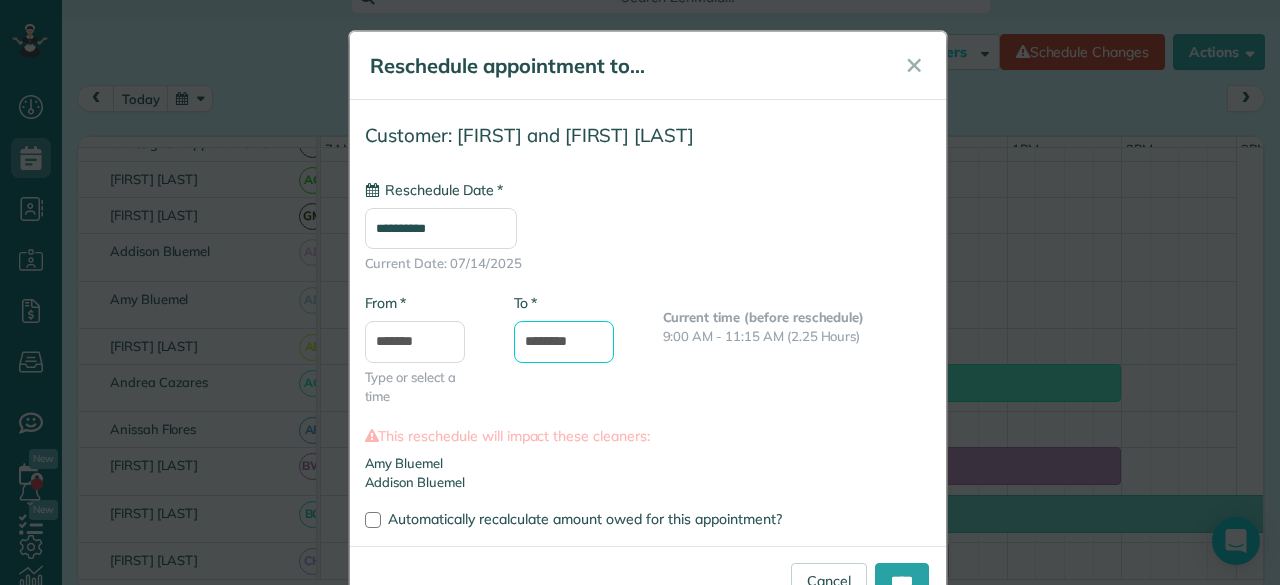 click on "********" at bounding box center [564, 342] 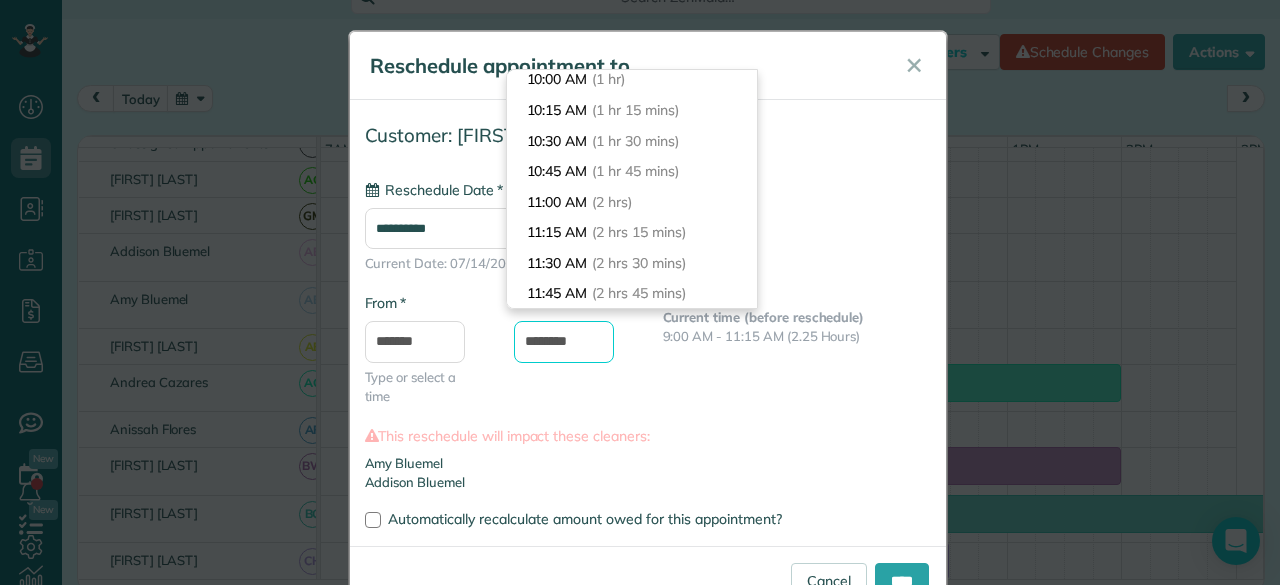 drag, startPoint x: 561, startPoint y: 338, endPoint x: 576, endPoint y: 341, distance: 15.297058 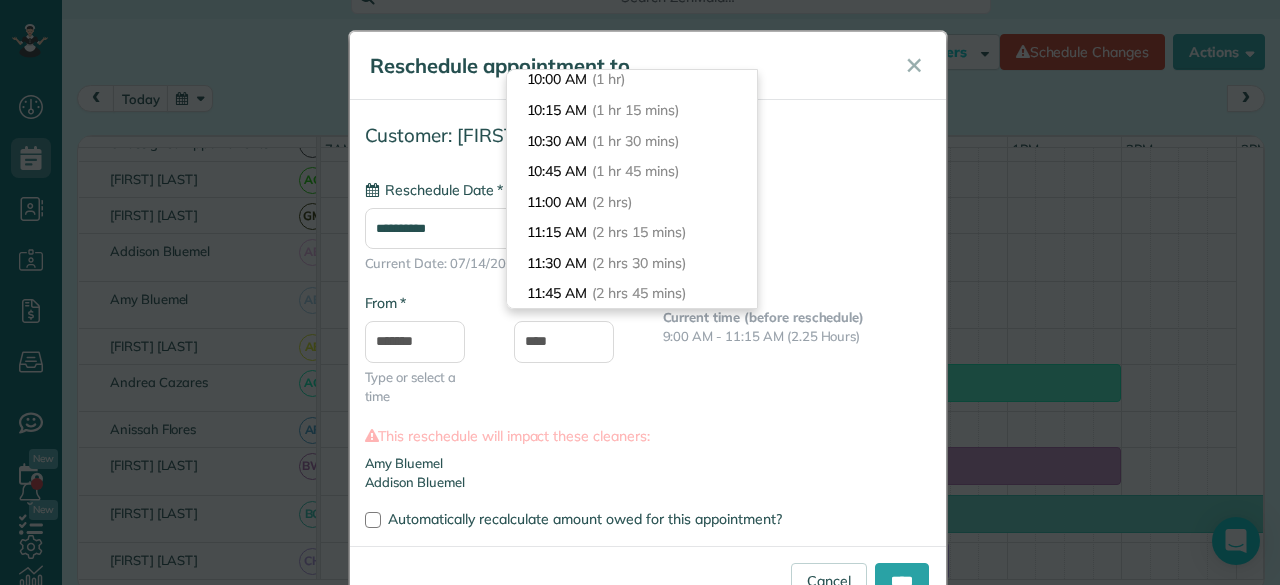 type on "********" 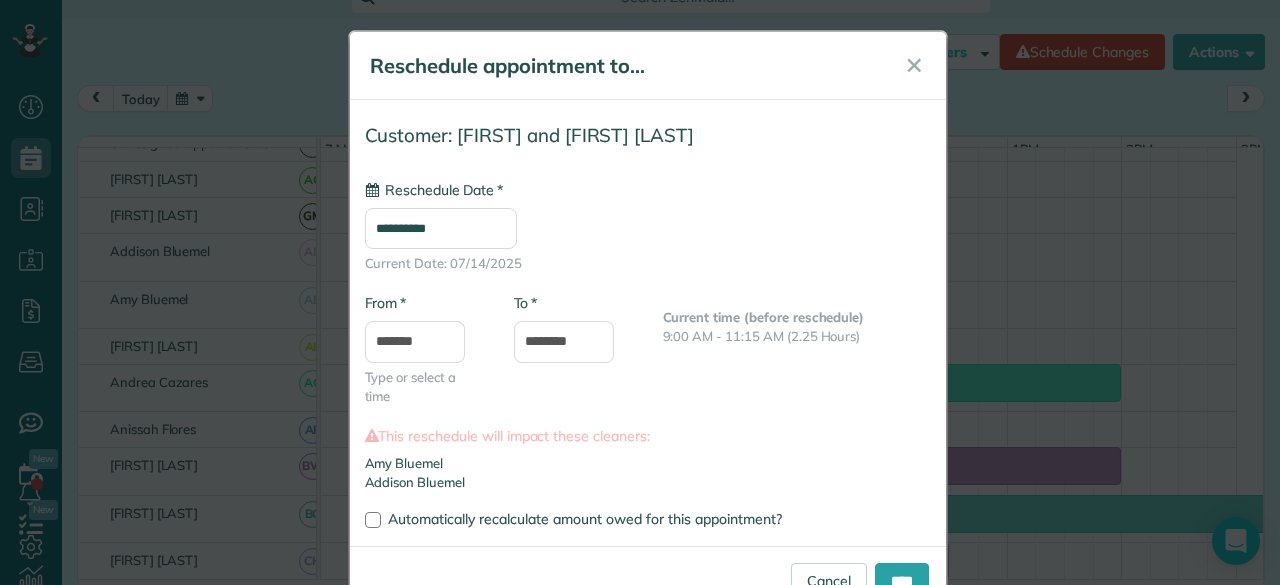 click on "**********" at bounding box center (648, 308) 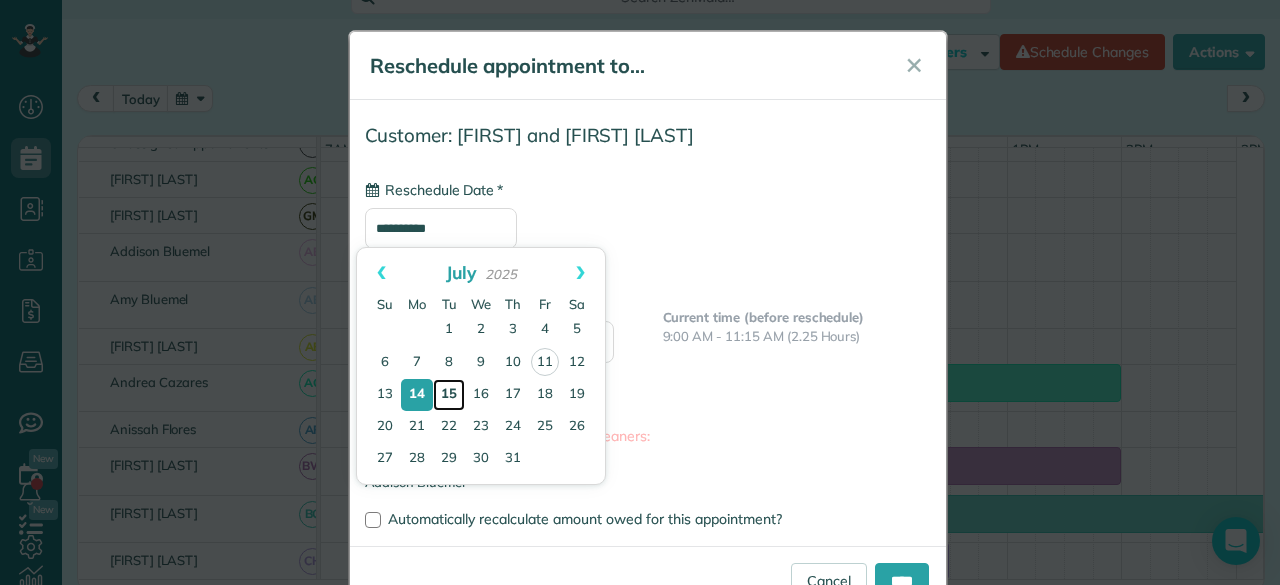 click on "15" at bounding box center [449, 395] 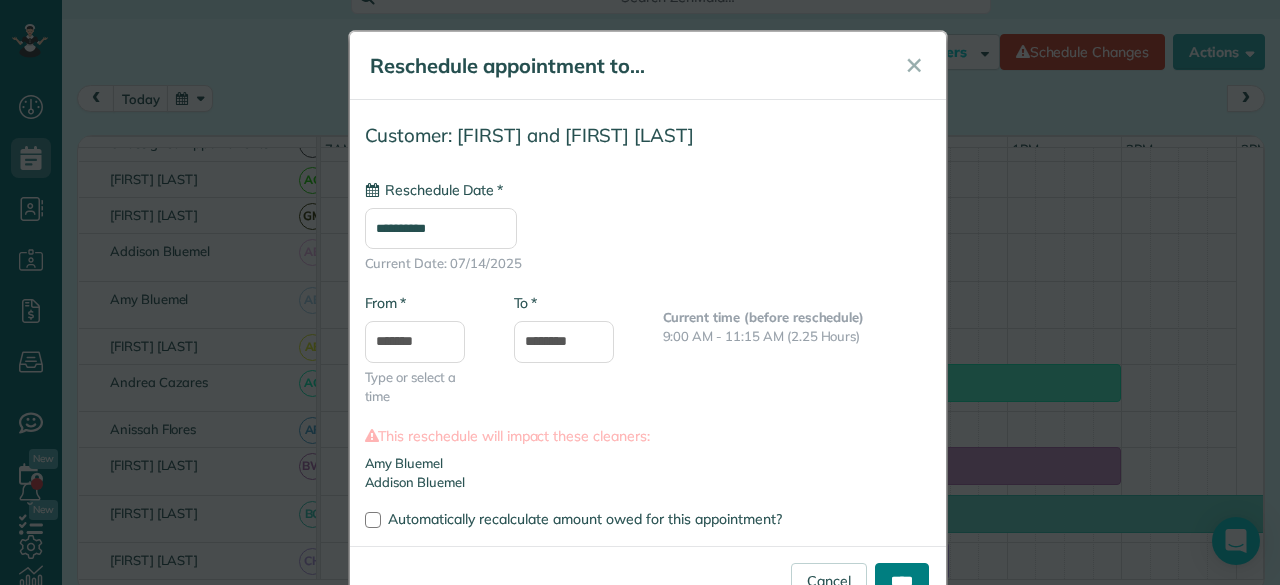 click on "****" at bounding box center [902, 581] 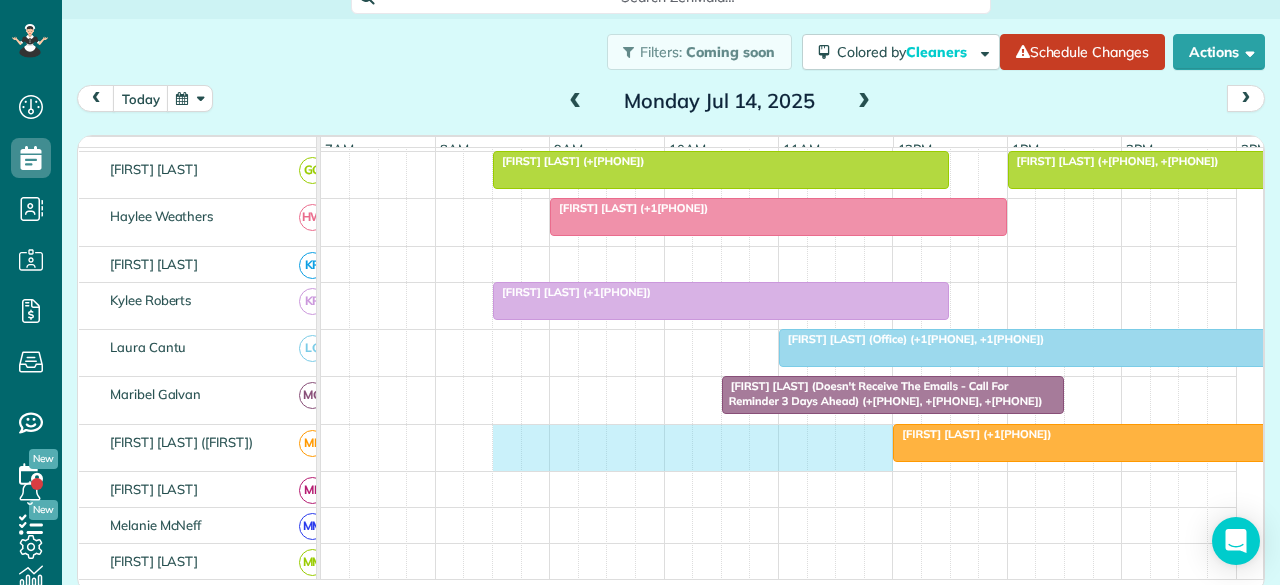 drag, startPoint x: 501, startPoint y: 442, endPoint x: 873, endPoint y: 444, distance: 372.00537 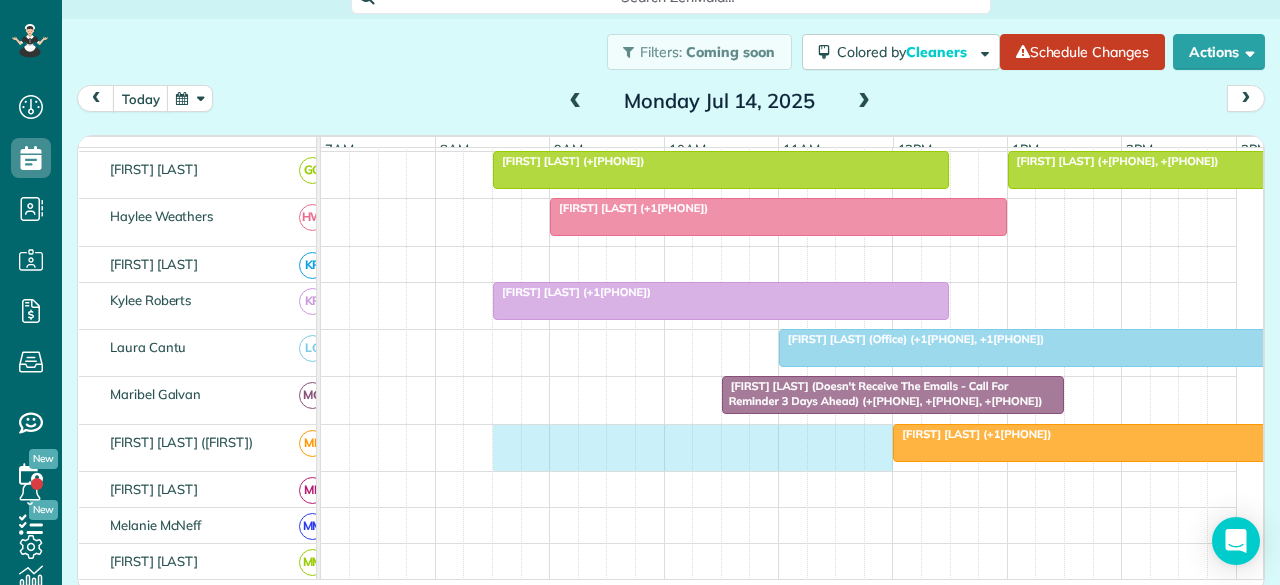 click on "Deborah Nelson (+18176144678)" at bounding box center (779, 448) 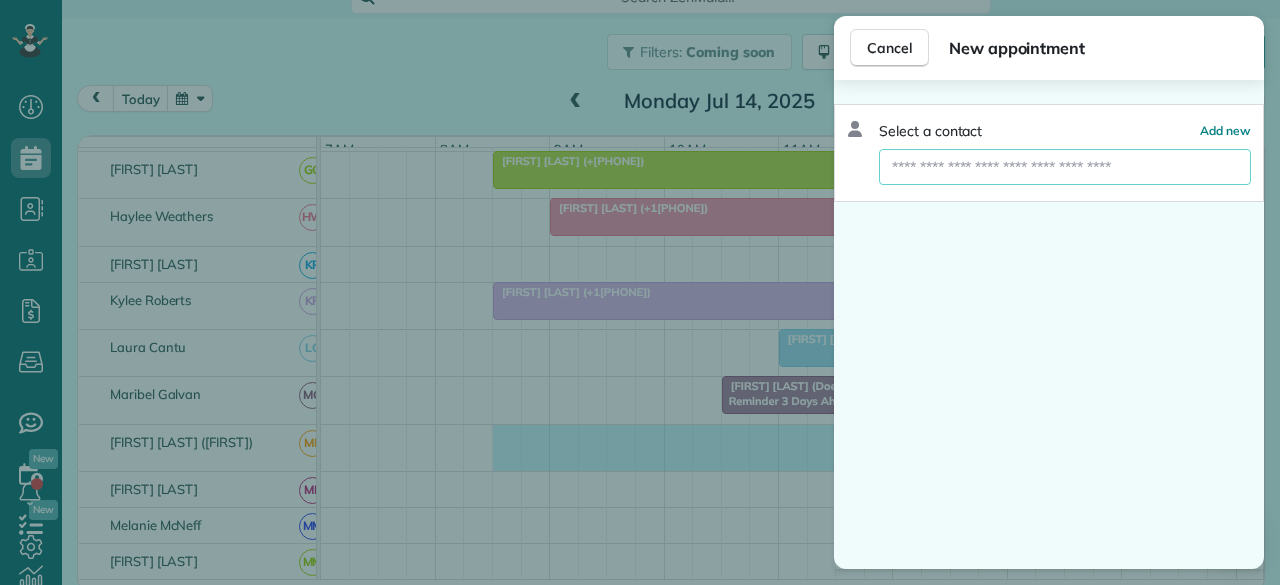 click at bounding box center [1065, 167] 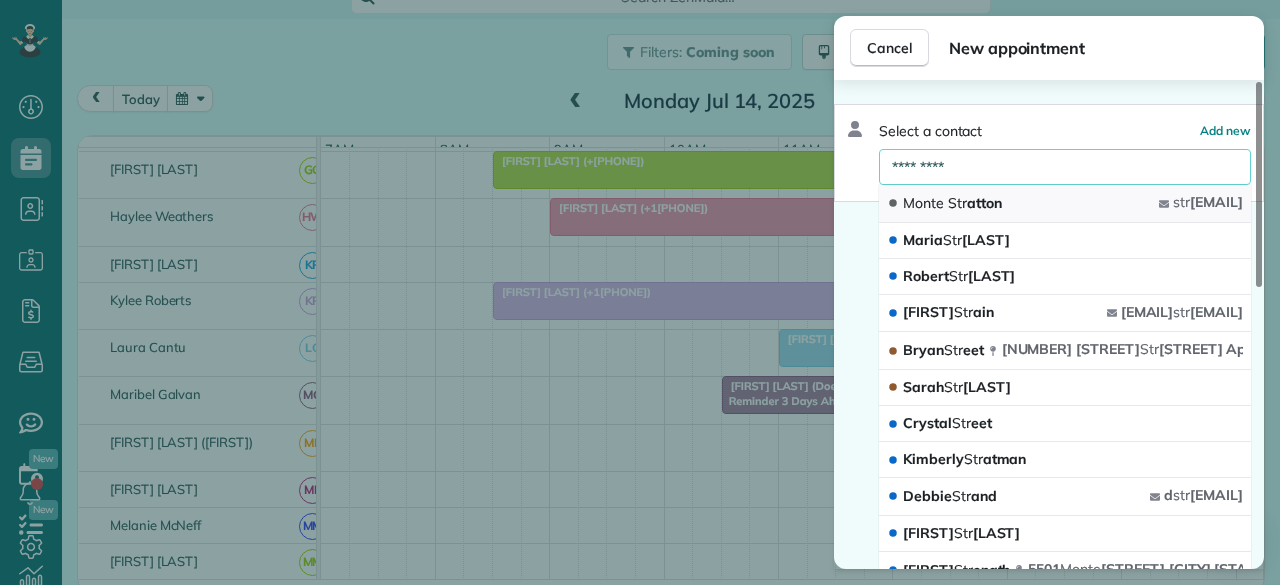 type on "*********" 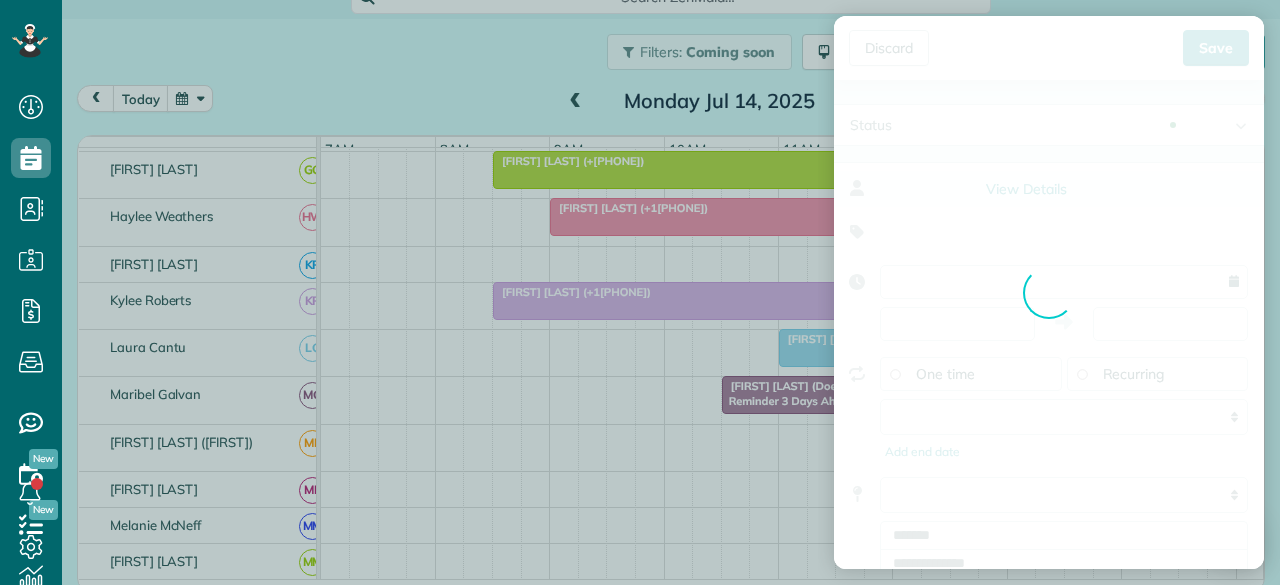 type on "**********" 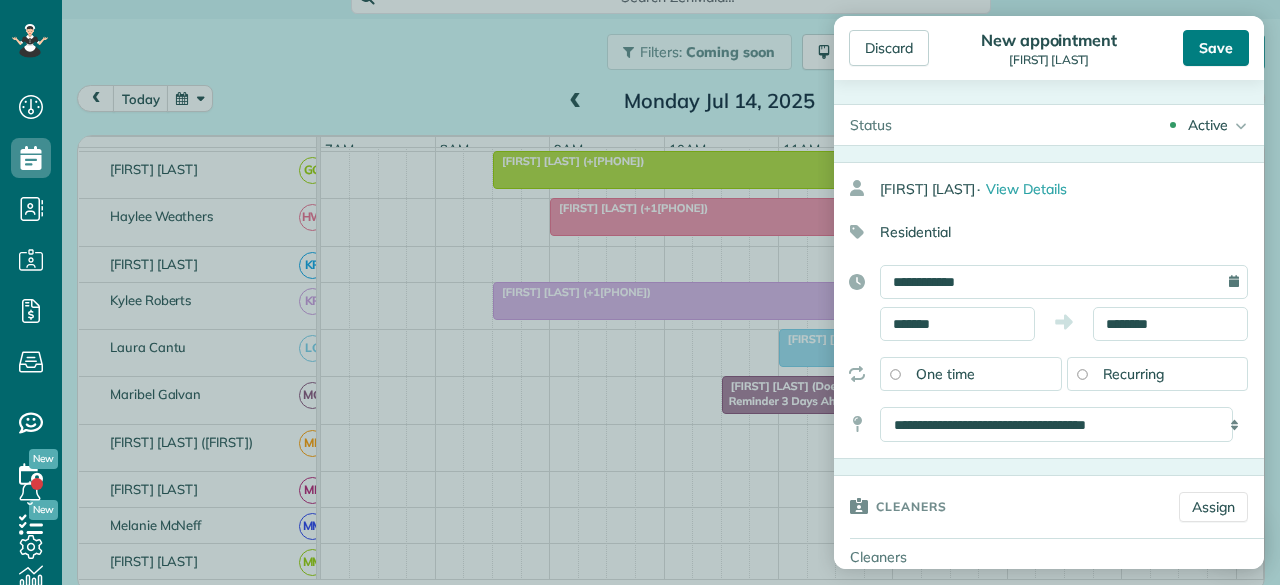 click on "Save" at bounding box center (1216, 48) 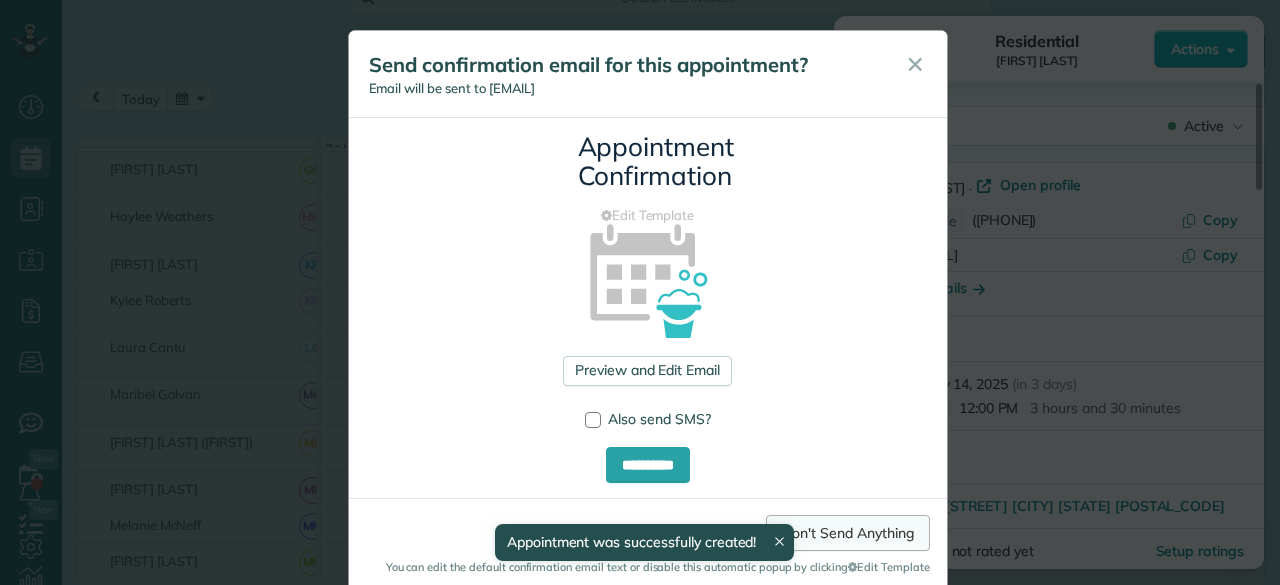 click on "Don't Send Anything" at bounding box center [847, 533] 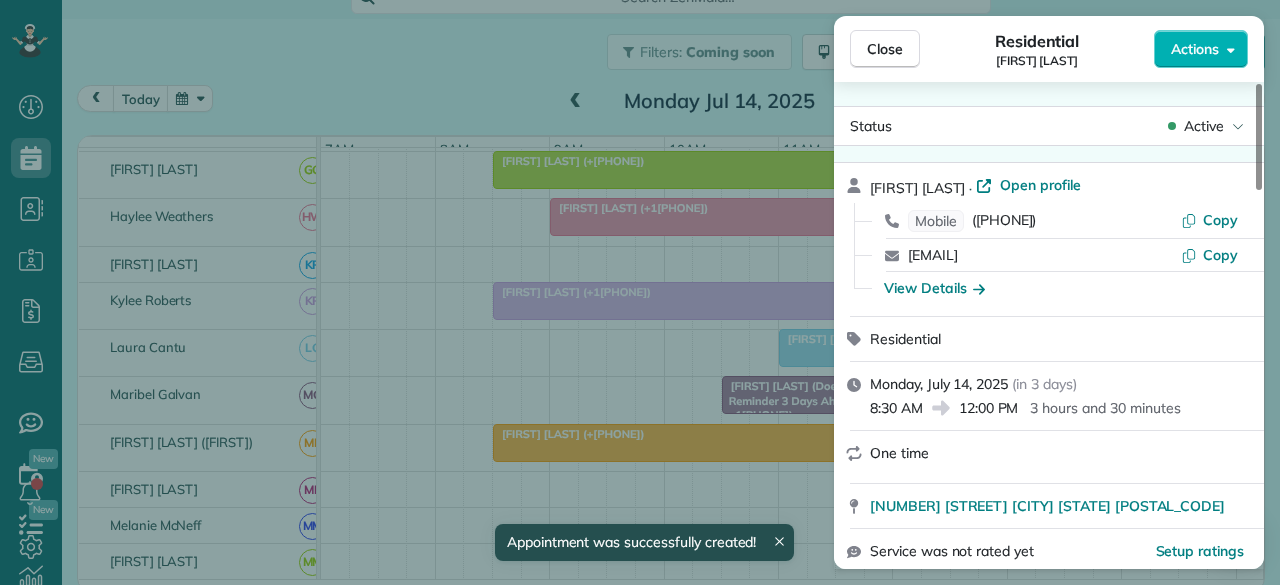 drag, startPoint x: 898, startPoint y: 52, endPoint x: 879, endPoint y: 99, distance: 50.695168 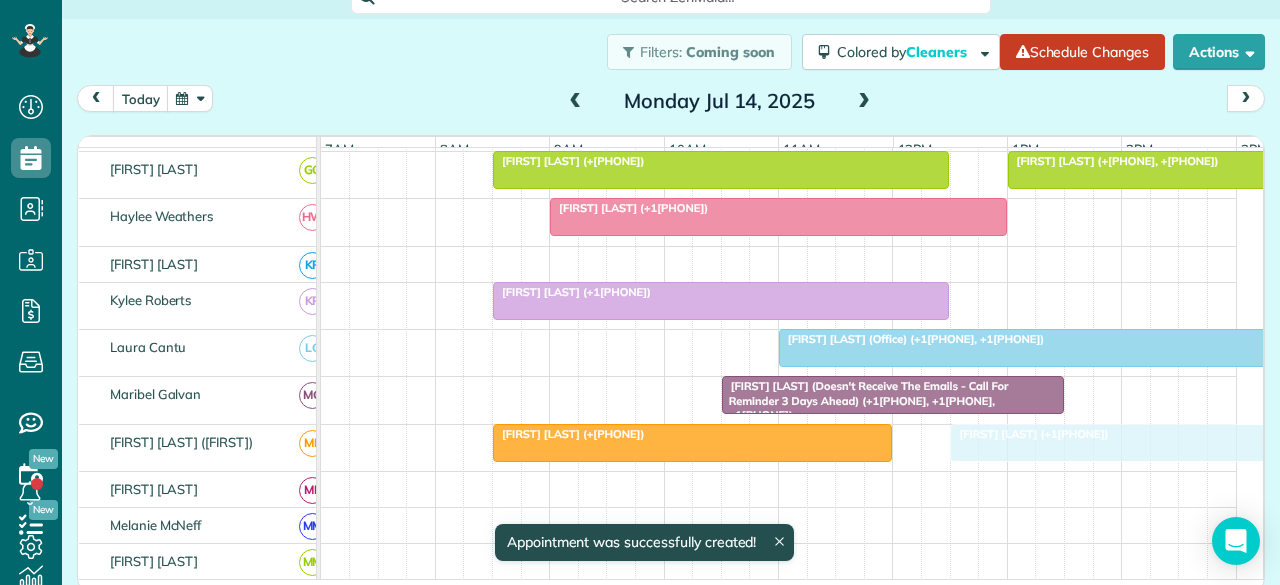 drag, startPoint x: 923, startPoint y: 439, endPoint x: 976, endPoint y: 443, distance: 53.15073 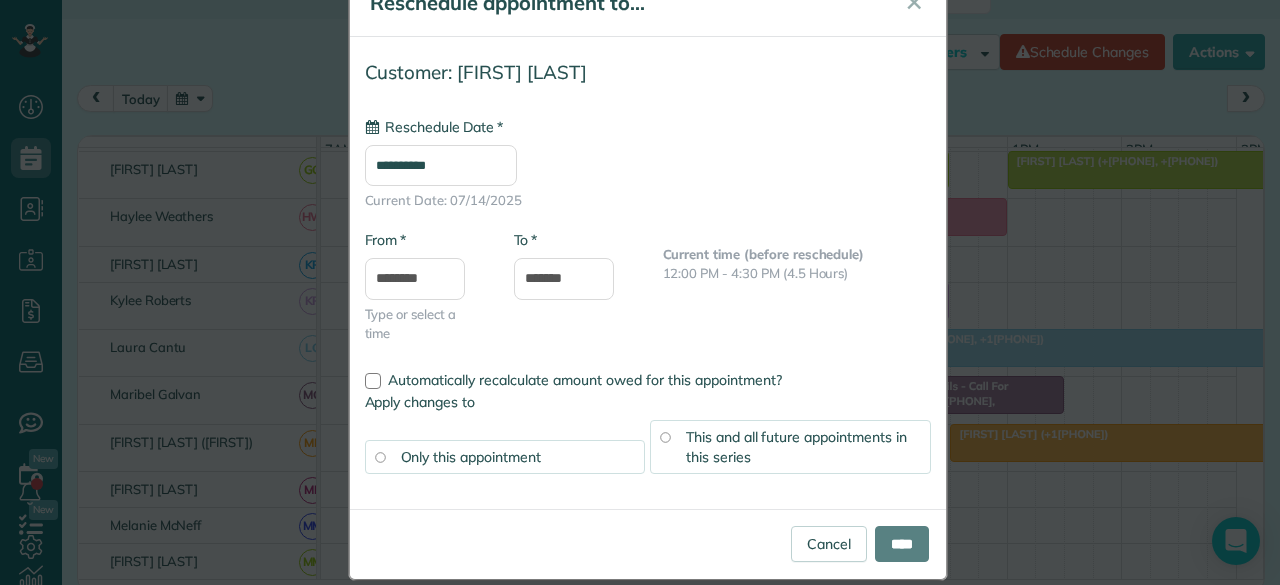 type on "**********" 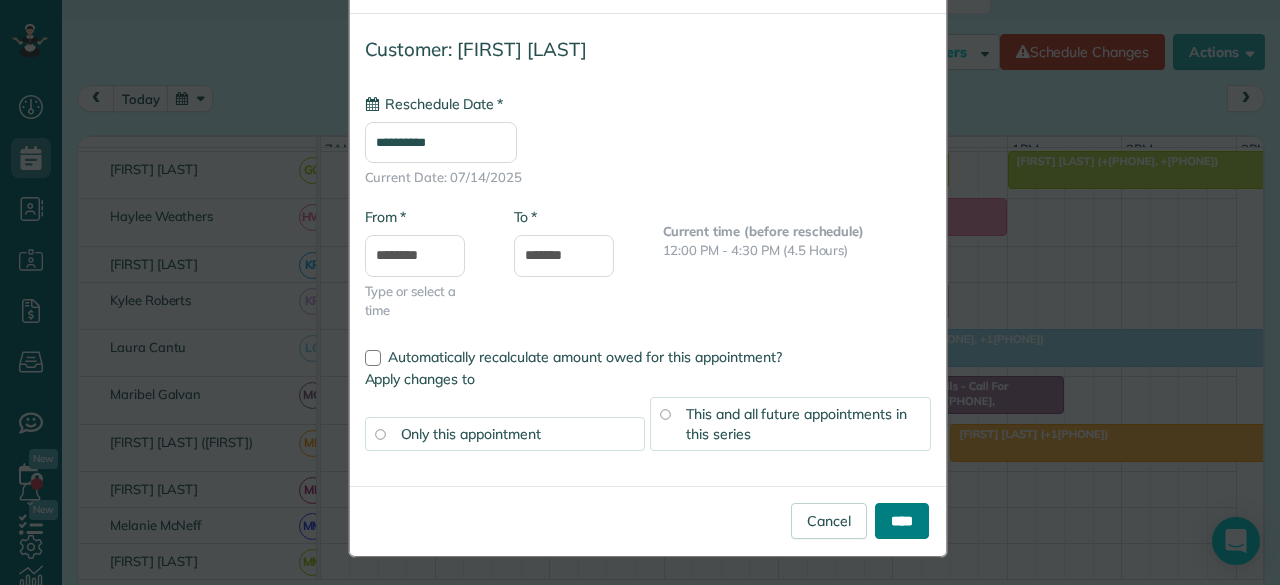click on "****" at bounding box center [902, 521] 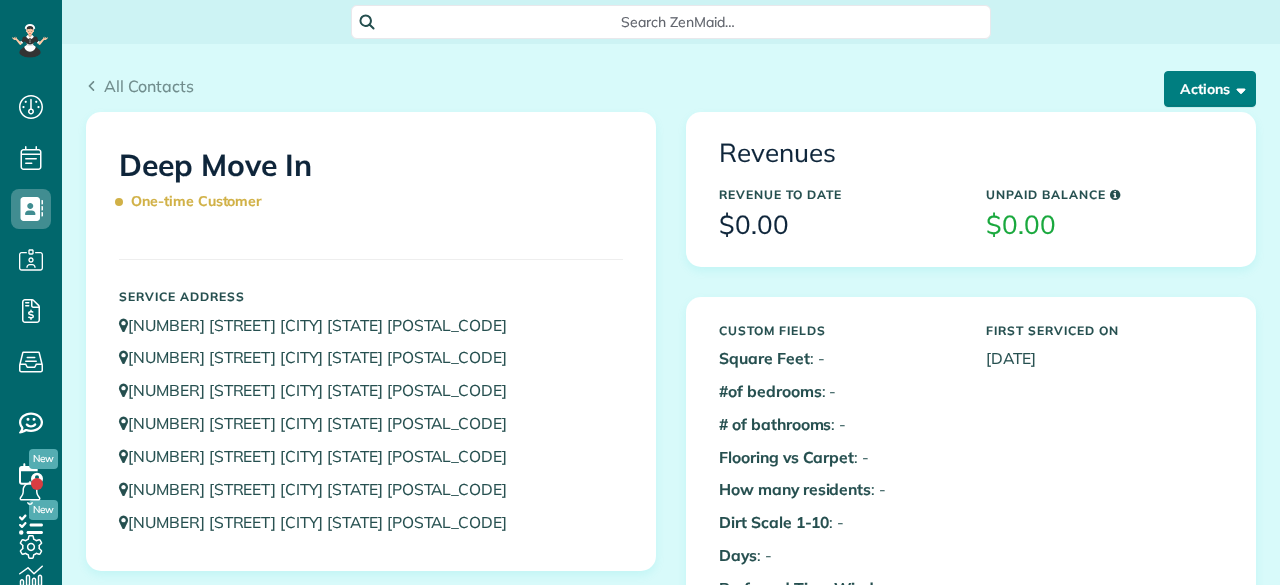 scroll, scrollTop: 0, scrollLeft: 0, axis: both 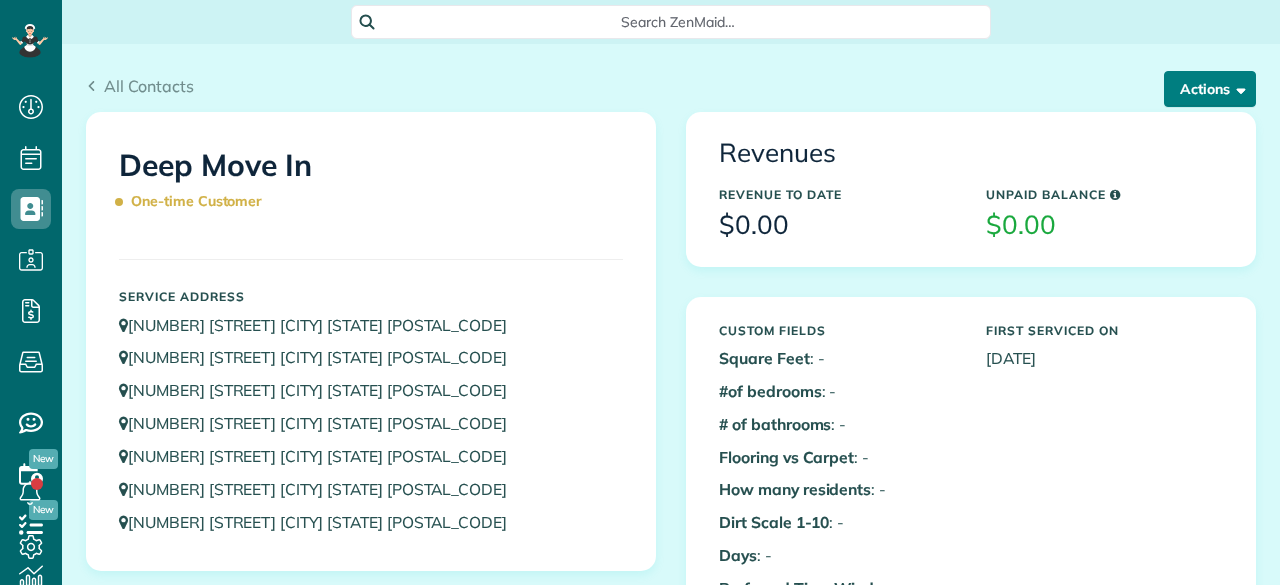 click on "Actions" at bounding box center (1210, 89) 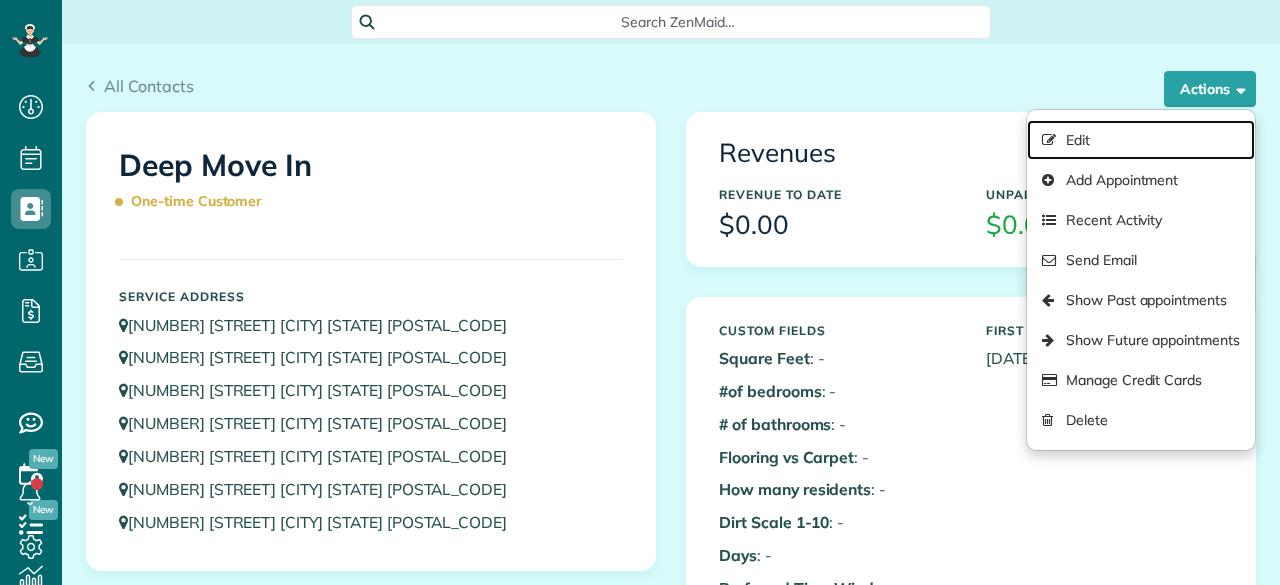 click on "Edit" at bounding box center (1141, 140) 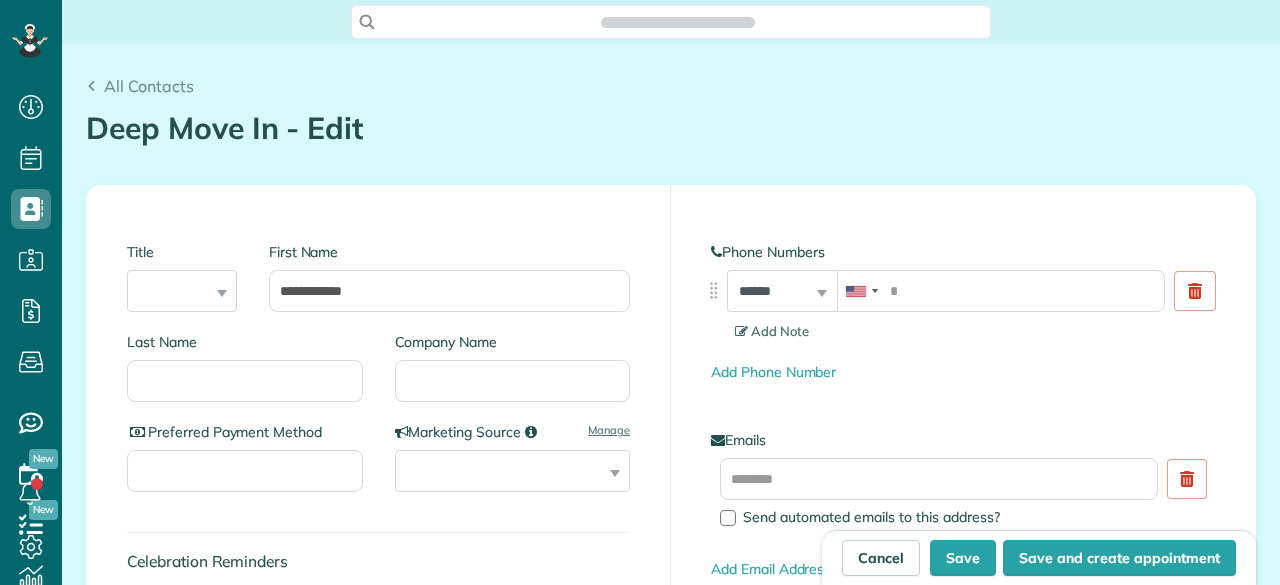 scroll, scrollTop: 0, scrollLeft: 0, axis: both 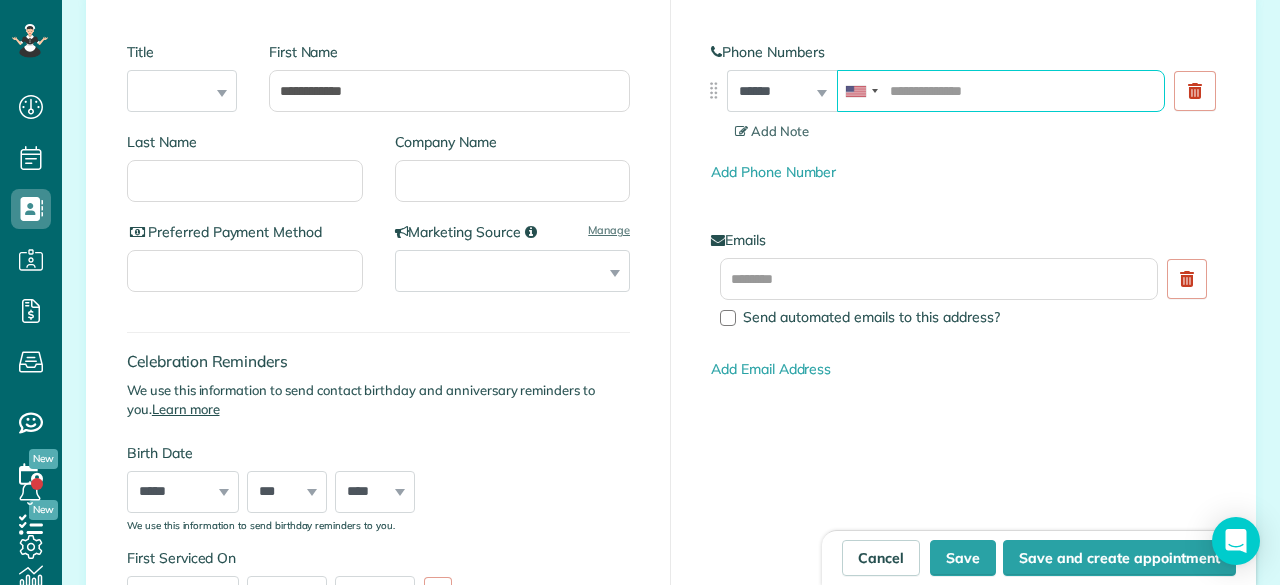 click at bounding box center (1001, 91) 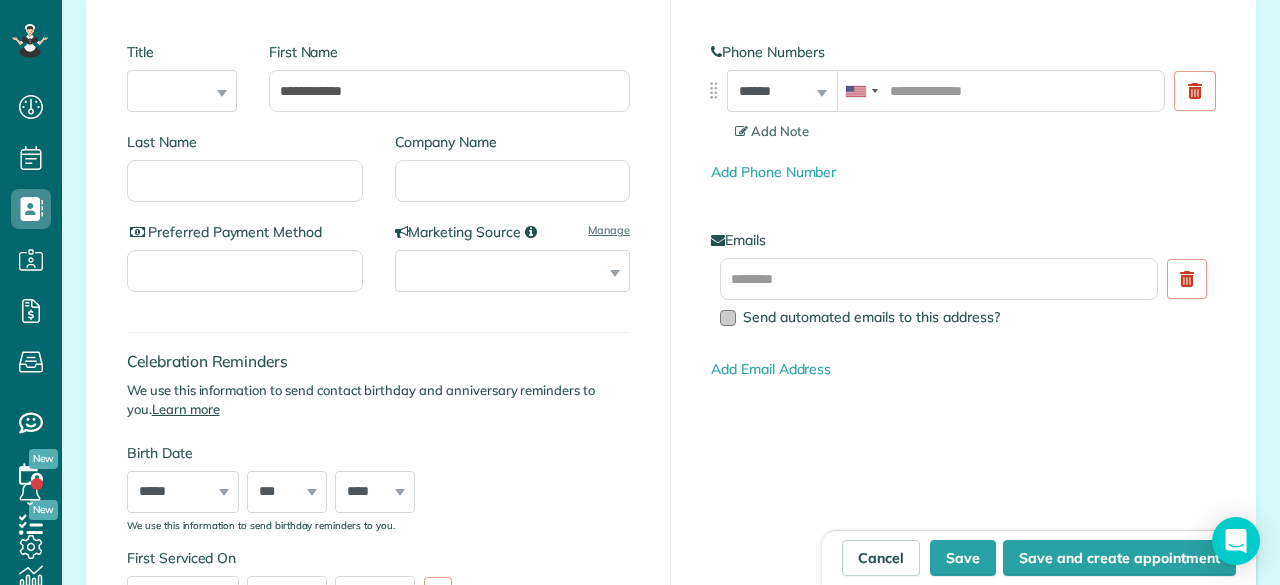 click at bounding box center (728, 318) 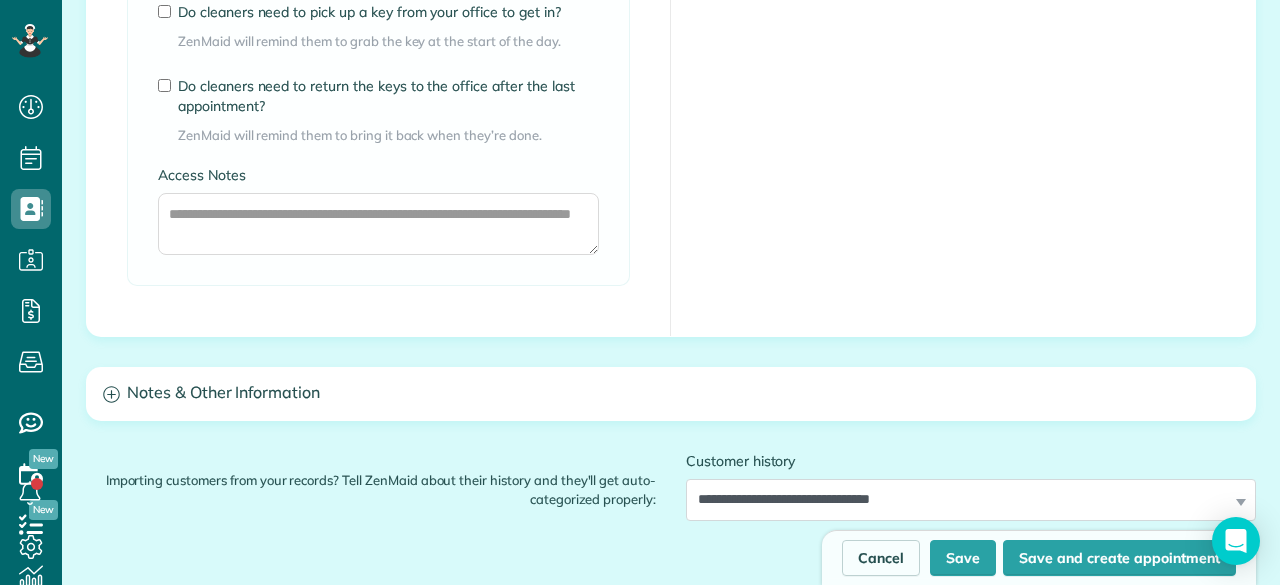 scroll, scrollTop: 6734, scrollLeft: 0, axis: vertical 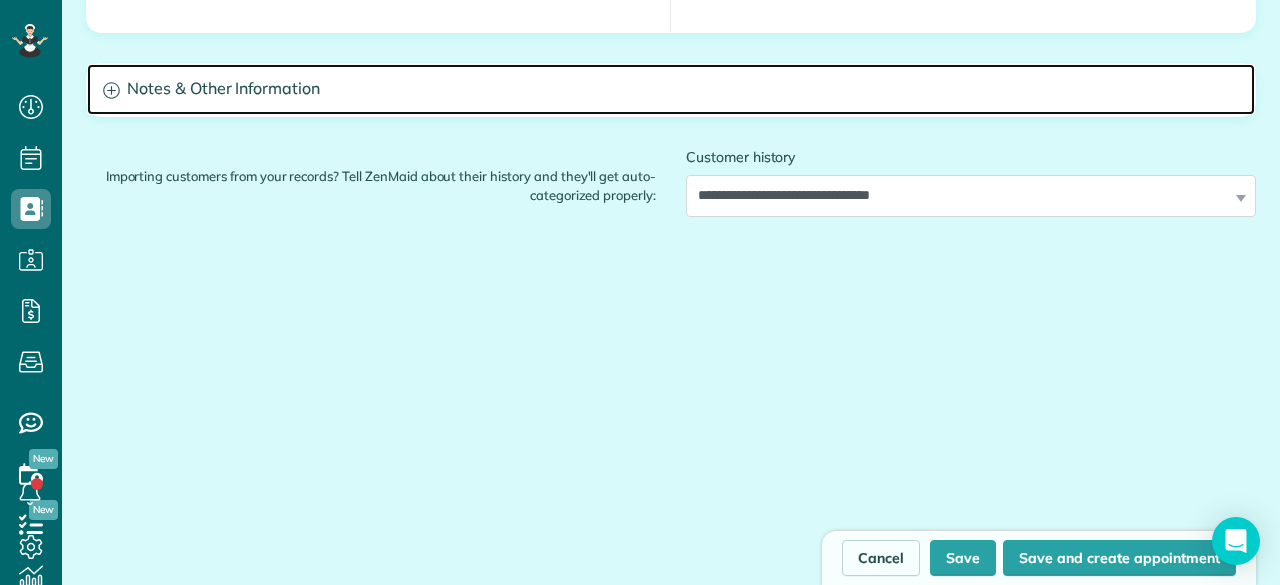 click on "Notes & Other Information" at bounding box center [671, 89] 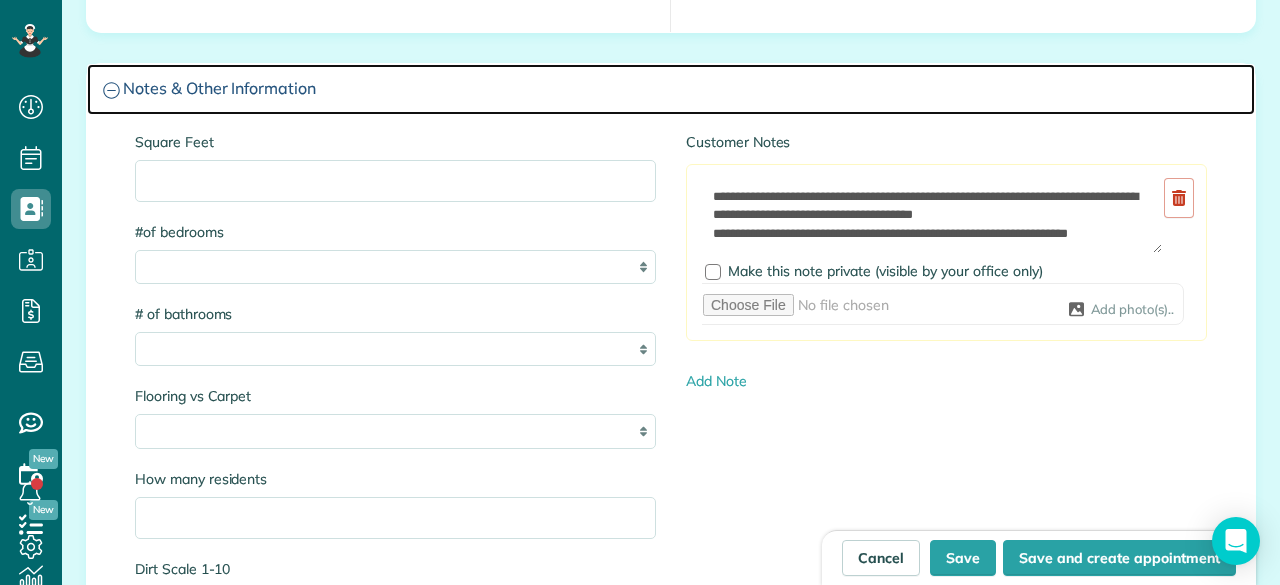 scroll, scrollTop: 6834, scrollLeft: 0, axis: vertical 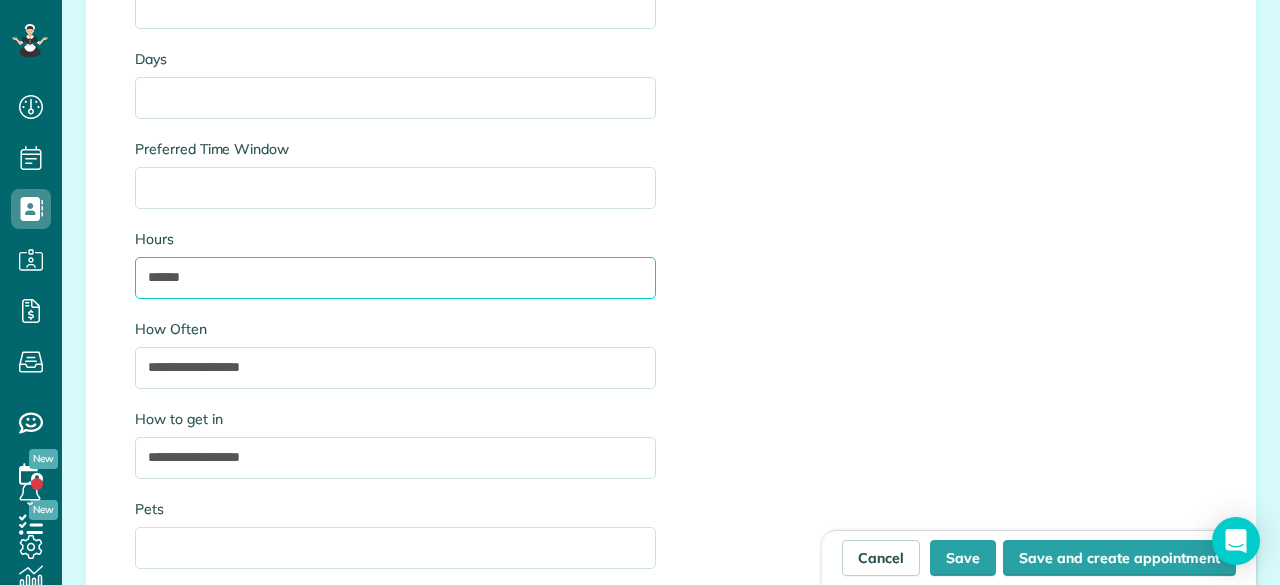 drag, startPoint x: 198, startPoint y: 265, endPoint x: 126, endPoint y: 263, distance: 72.02777 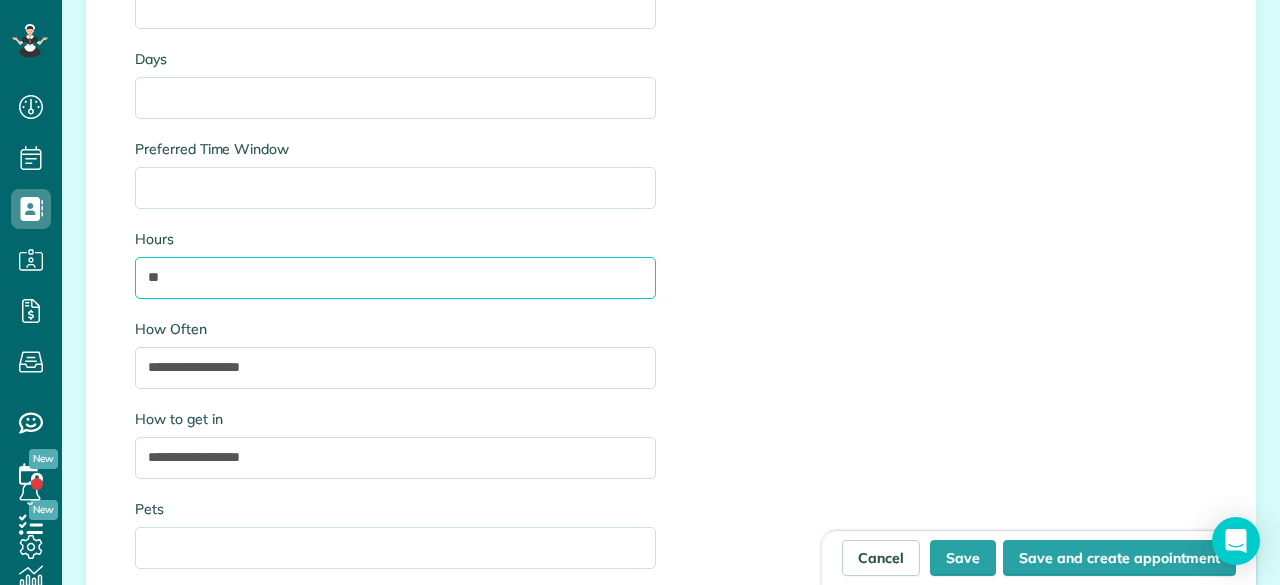 type on "*" 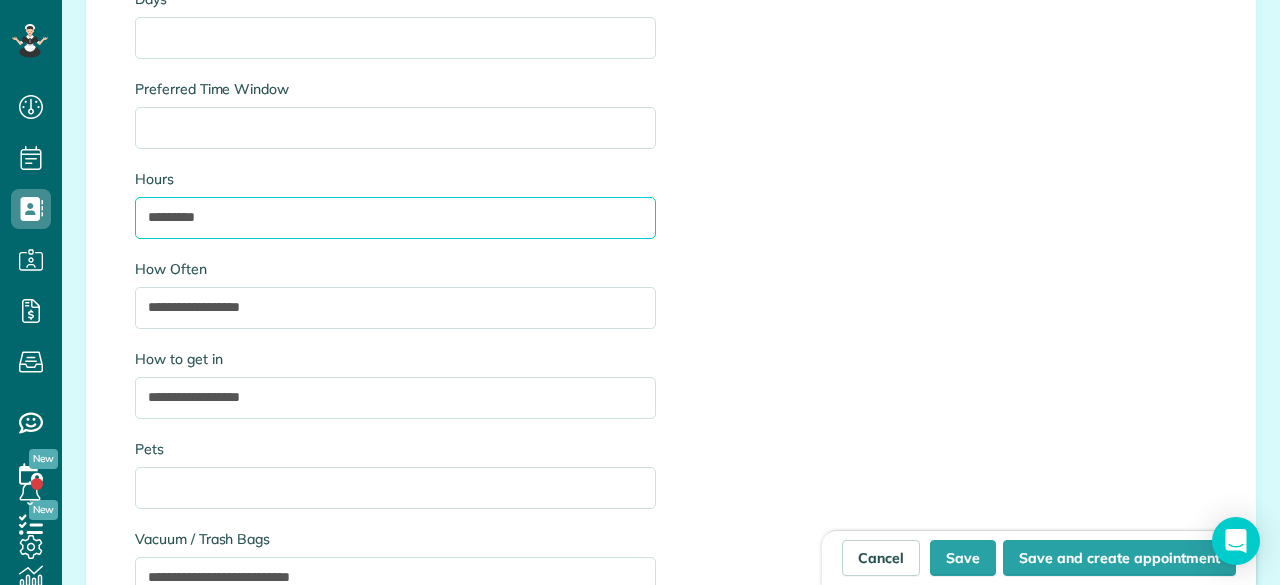 scroll, scrollTop: 7434, scrollLeft: 0, axis: vertical 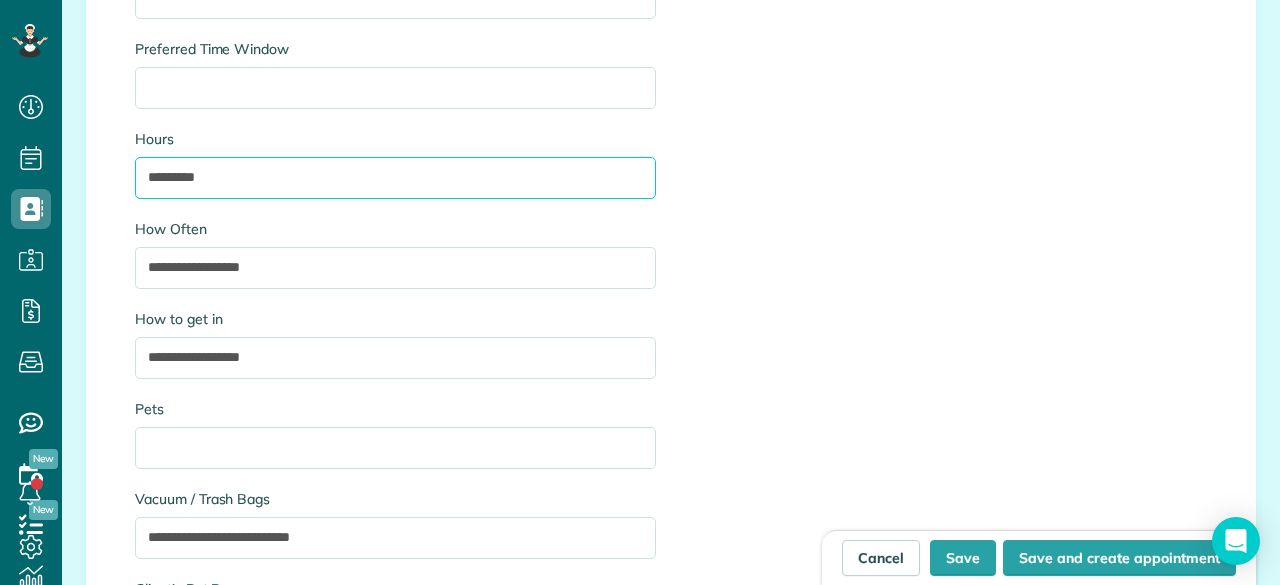 type on "*********" 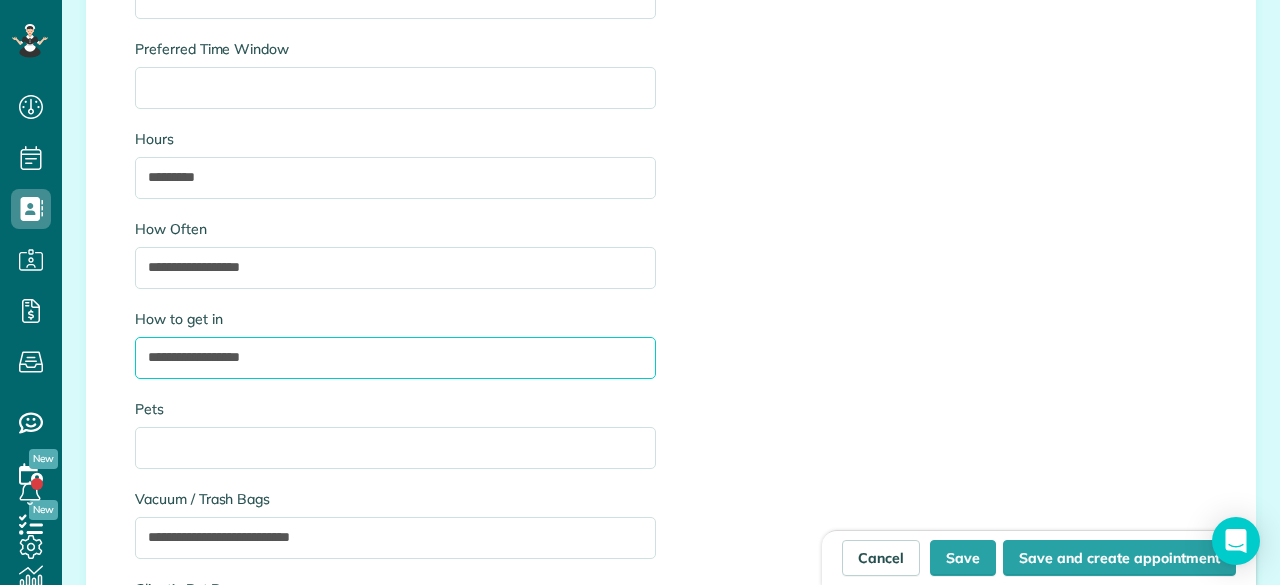 click on "**********" at bounding box center (395, 358) 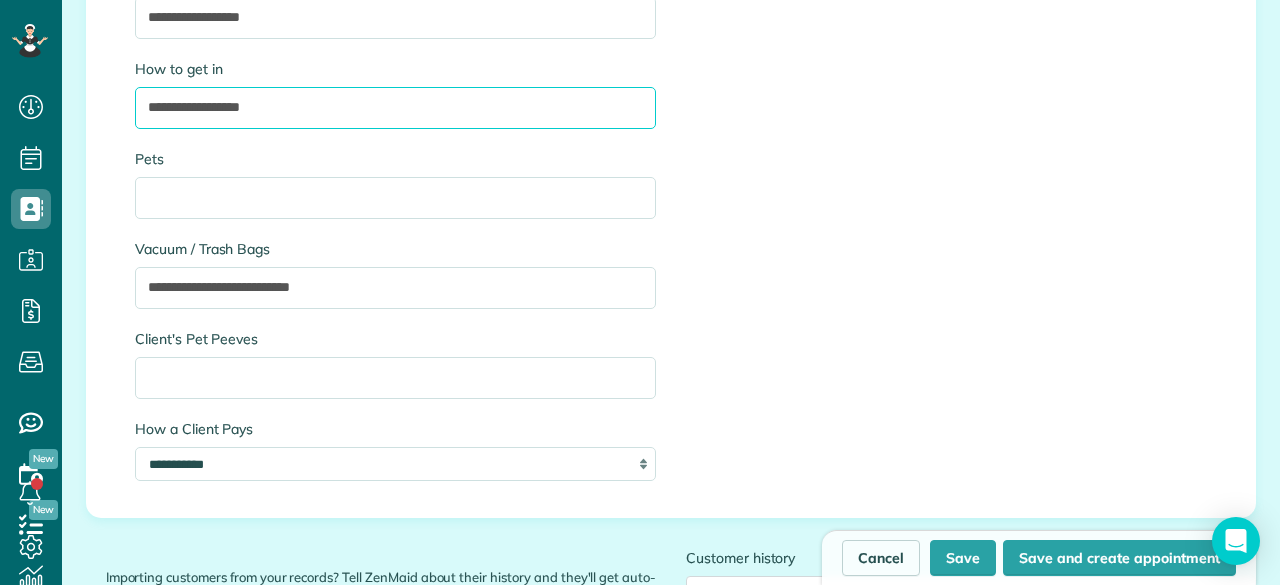 scroll, scrollTop: 7734, scrollLeft: 0, axis: vertical 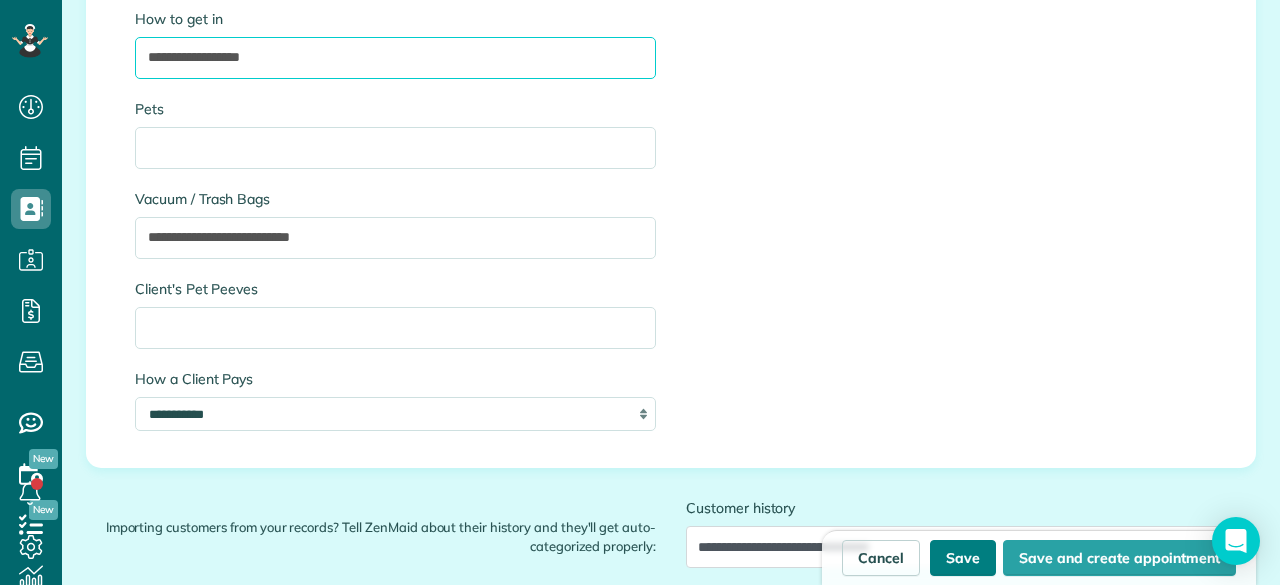 type on "**********" 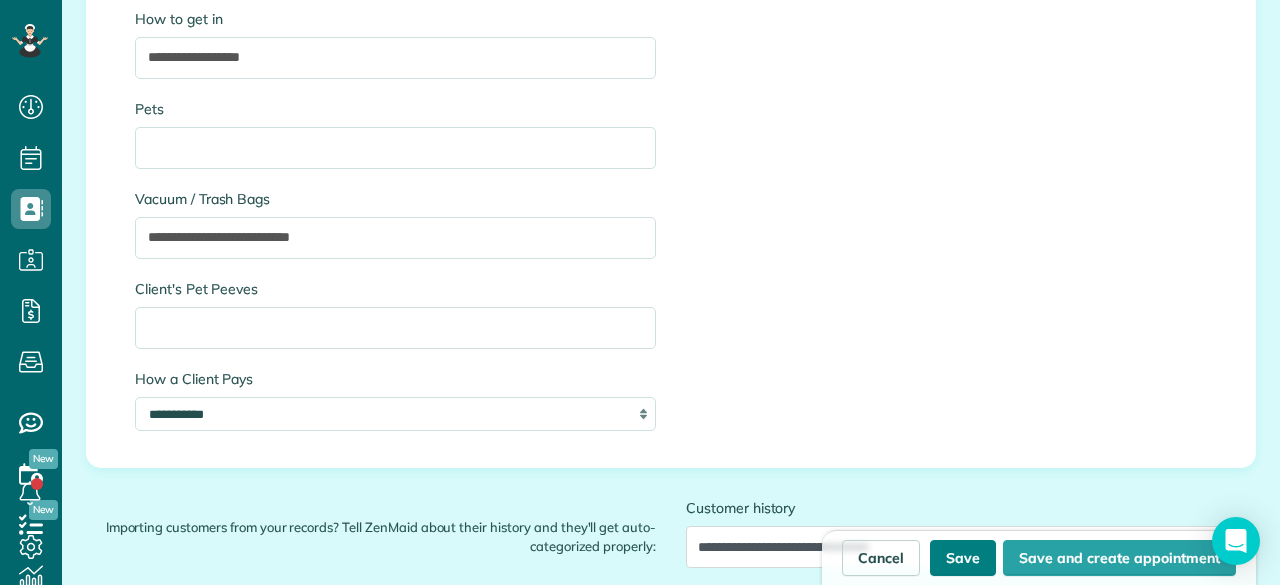 click on "Save" at bounding box center [963, 558] 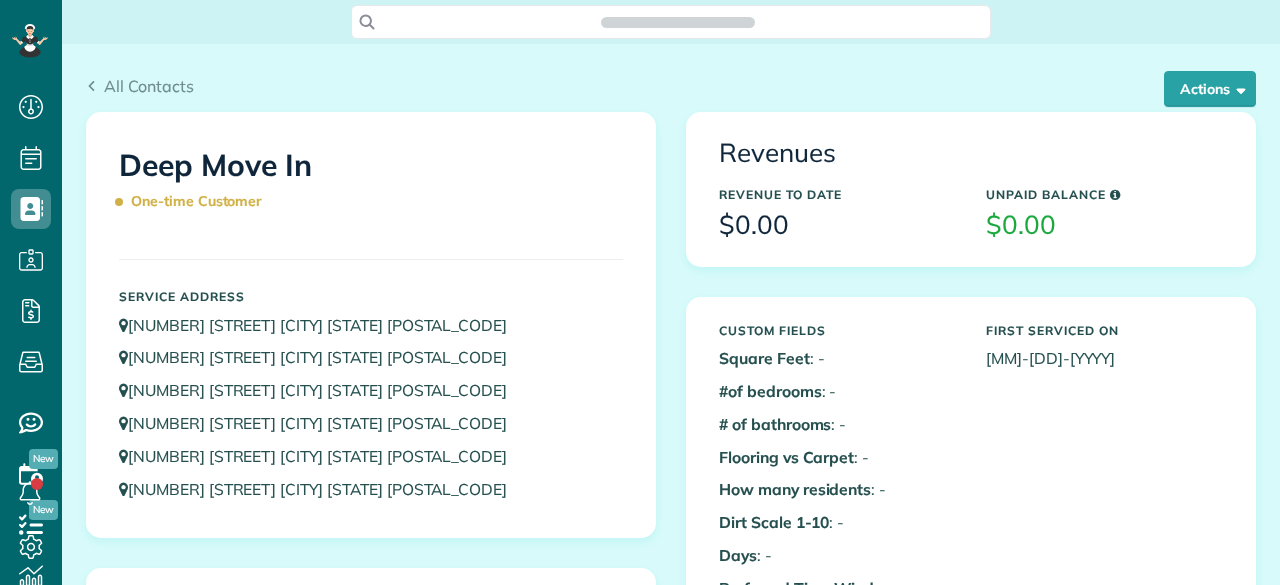 scroll, scrollTop: 0, scrollLeft: 0, axis: both 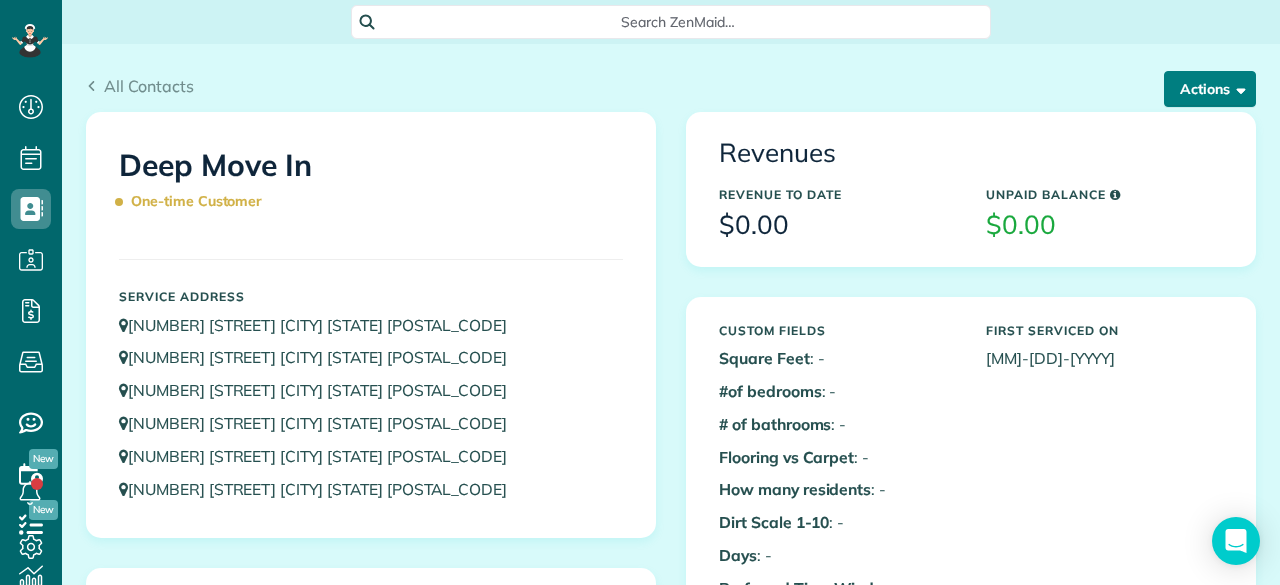 click on "Actions" at bounding box center [1210, 89] 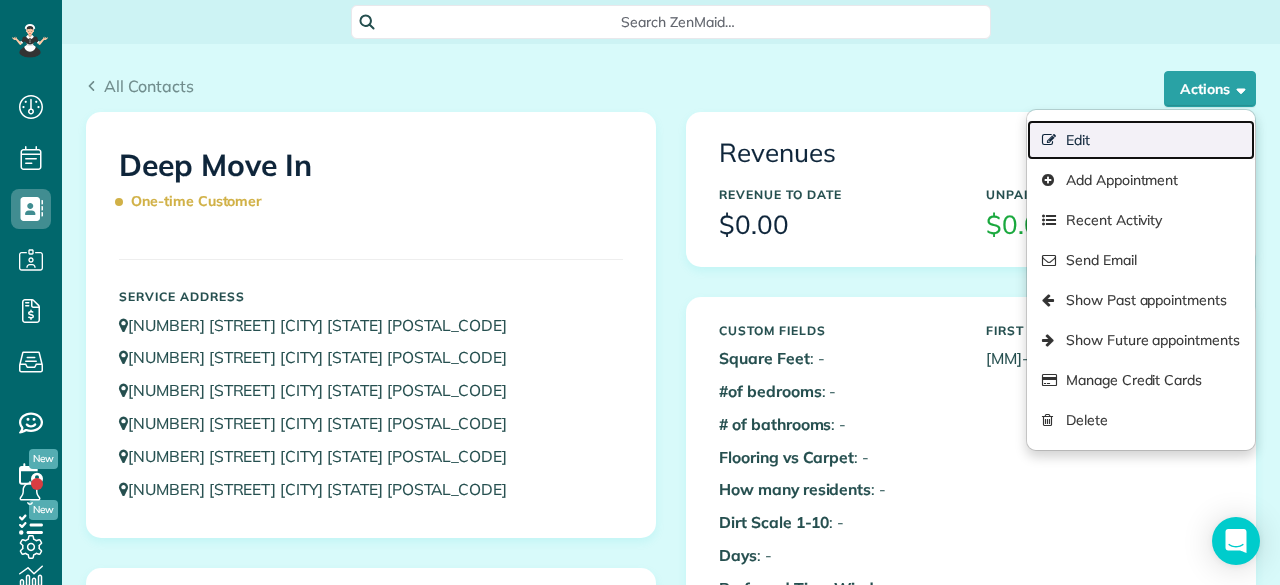 click on "Edit" at bounding box center (1141, 140) 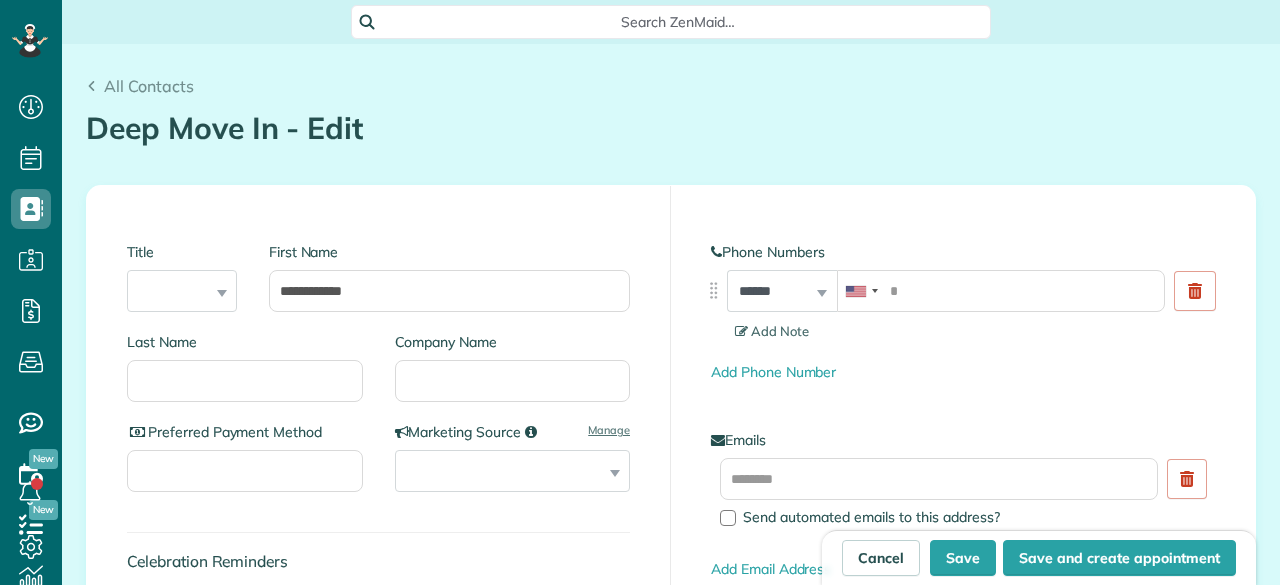 scroll, scrollTop: 0, scrollLeft: 0, axis: both 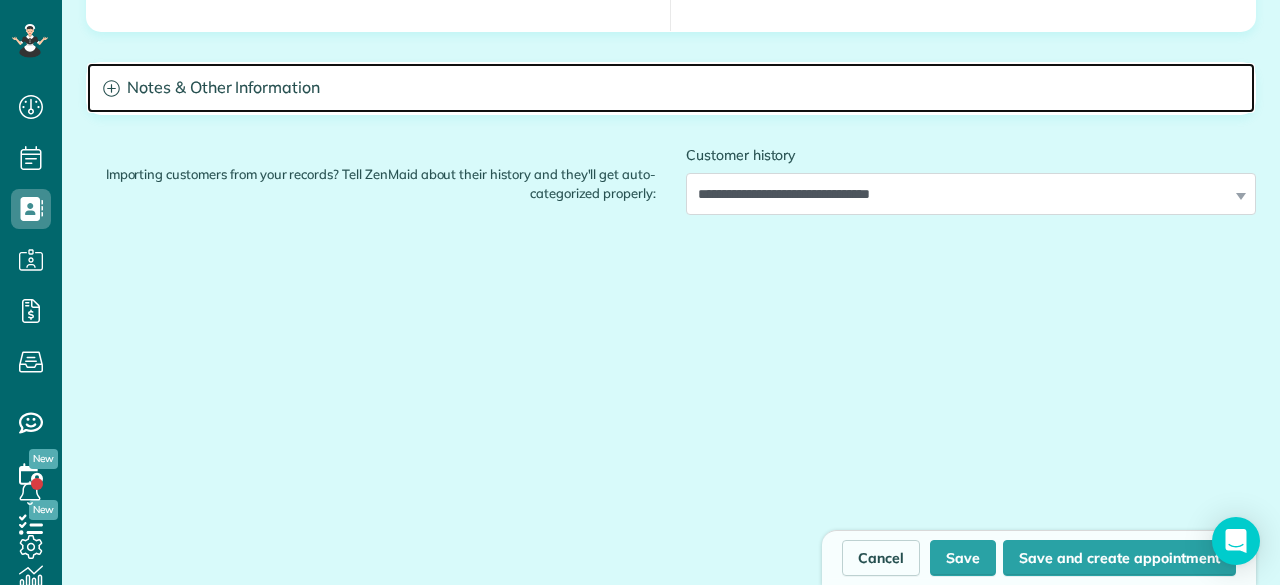 click on "Notes & Other Information" at bounding box center [671, 88] 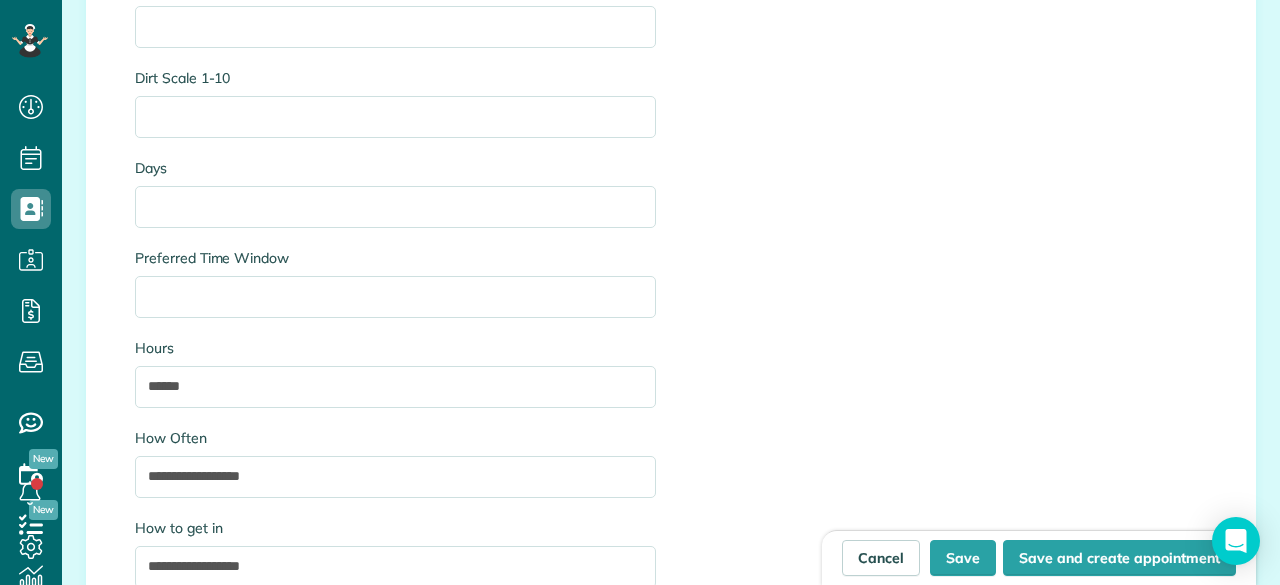scroll, scrollTop: 6530, scrollLeft: 0, axis: vertical 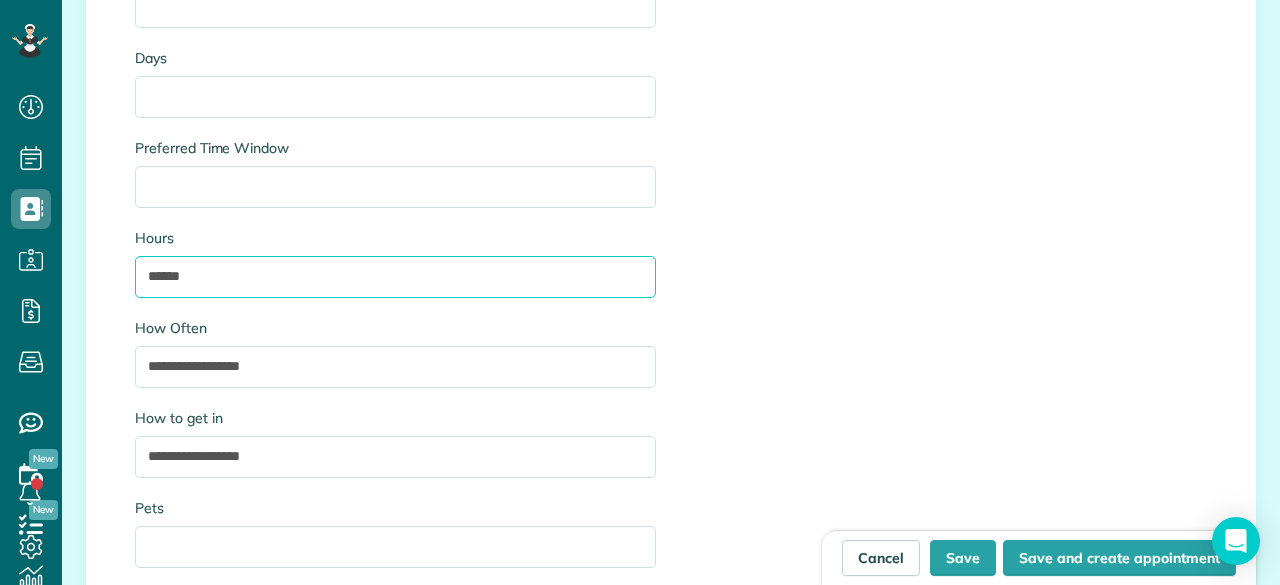drag, startPoint x: 156, startPoint y: 269, endPoint x: 127, endPoint y: 267, distance: 29.068884 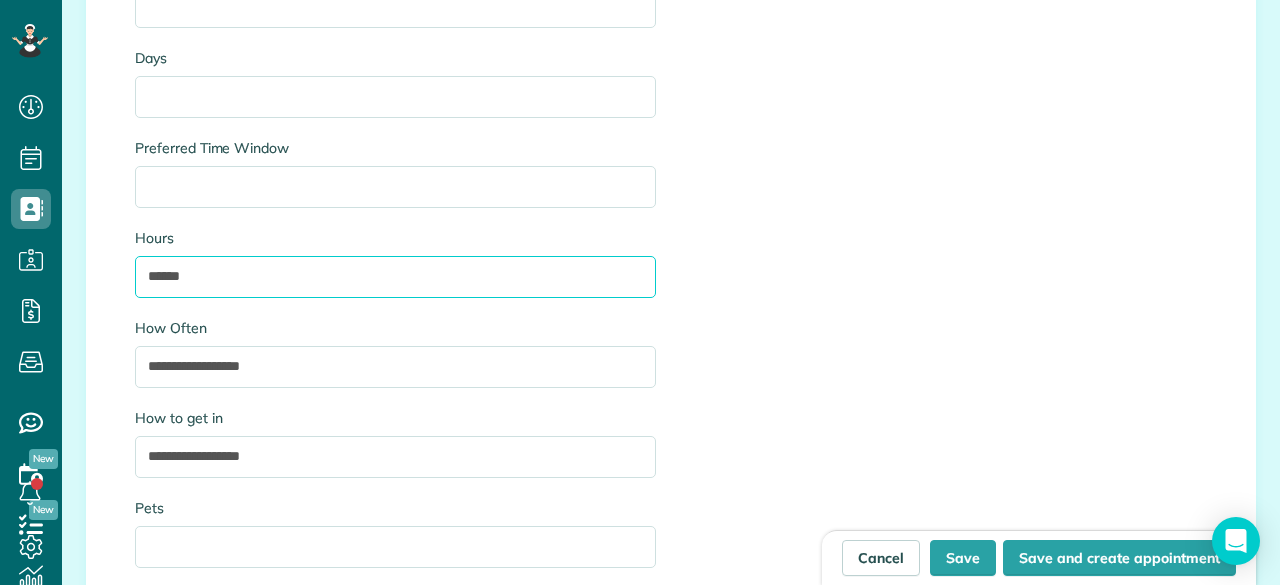 type on "******" 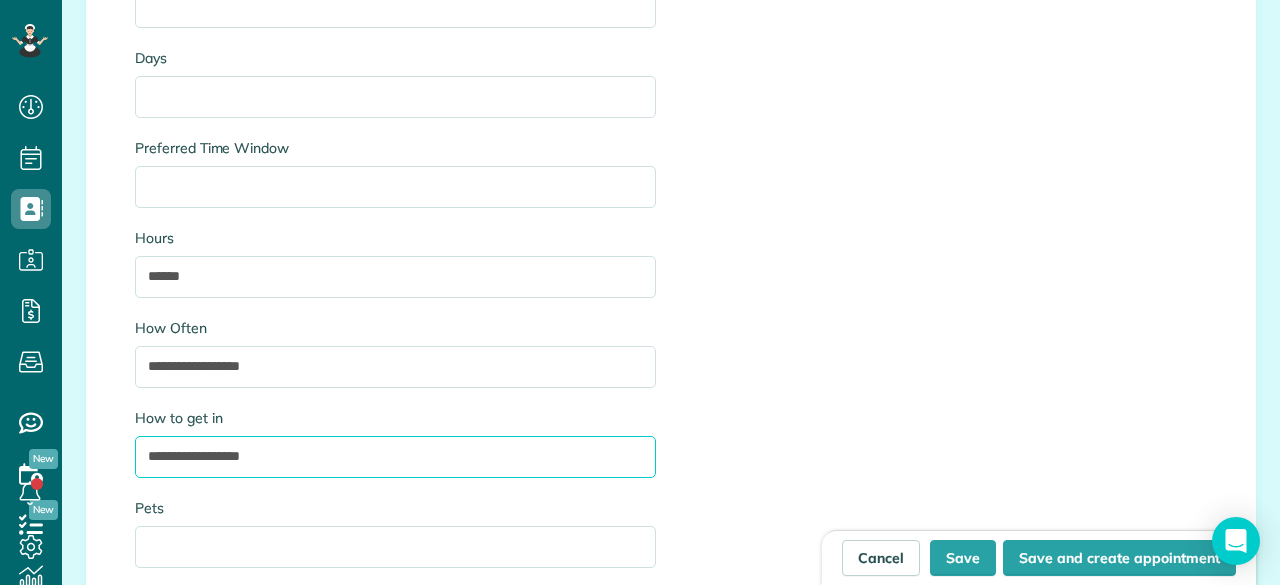 click on "**********" at bounding box center [395, 457] 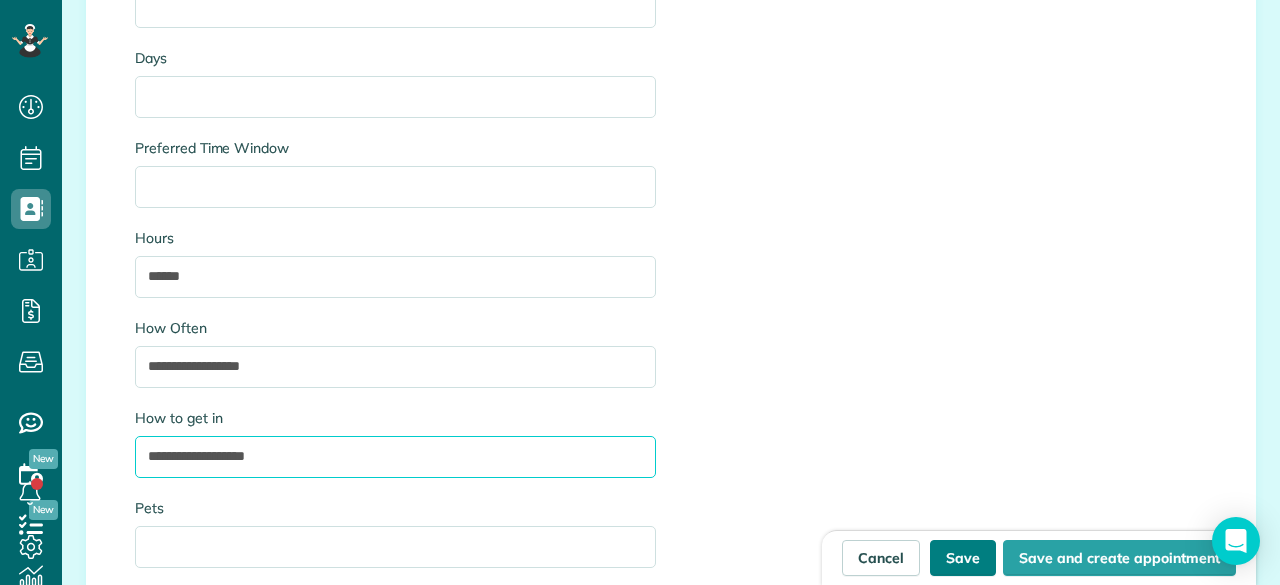type on "**********" 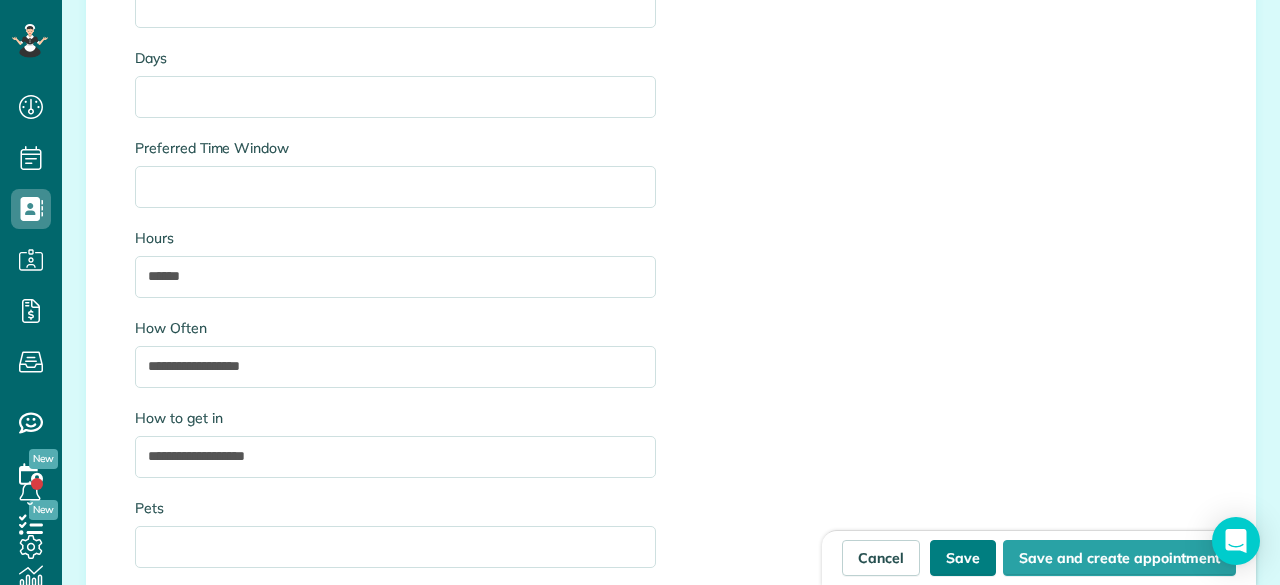 click on "Save" at bounding box center (963, 558) 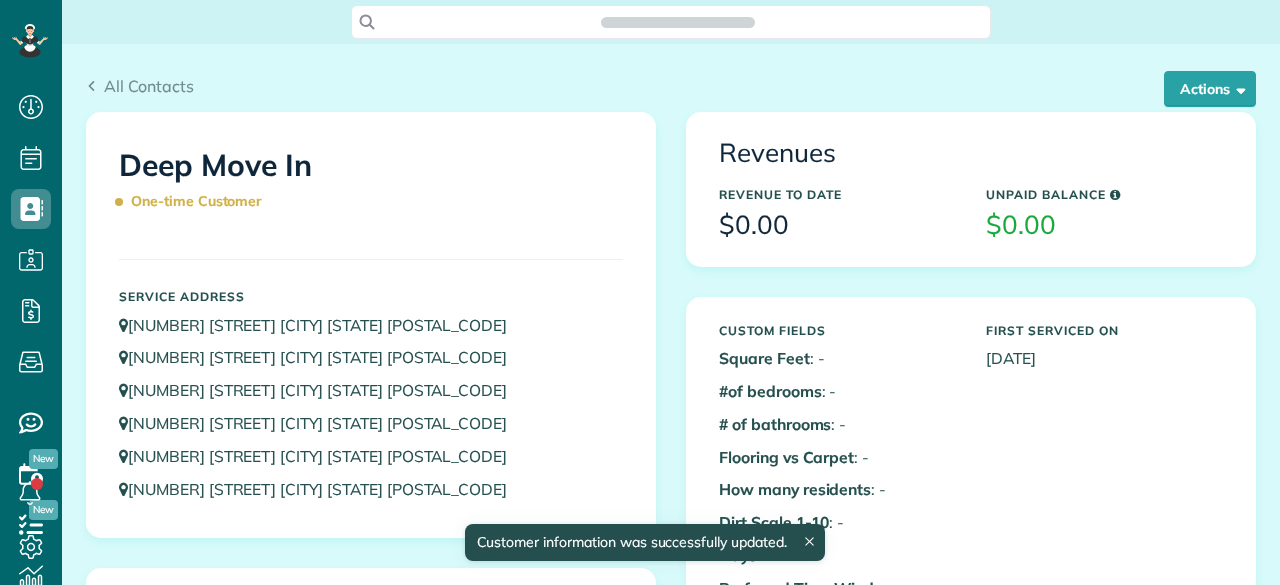 scroll, scrollTop: 0, scrollLeft: 0, axis: both 